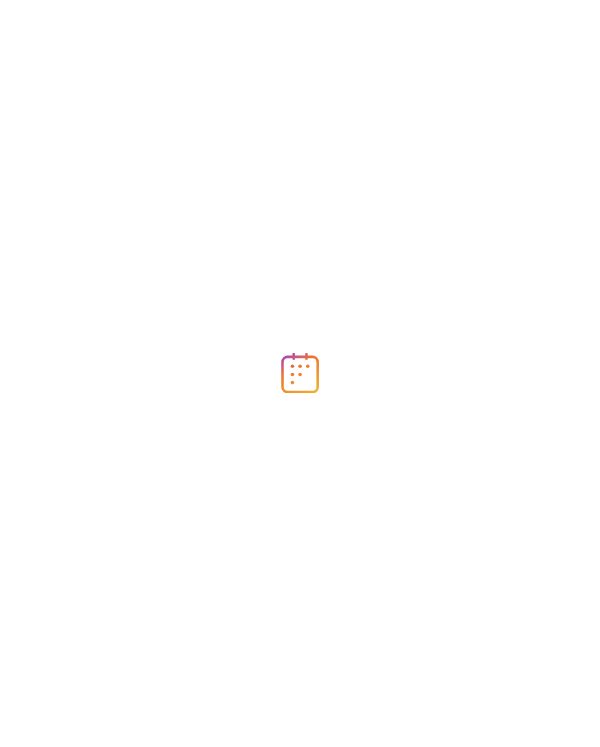 scroll, scrollTop: 0, scrollLeft: 0, axis: both 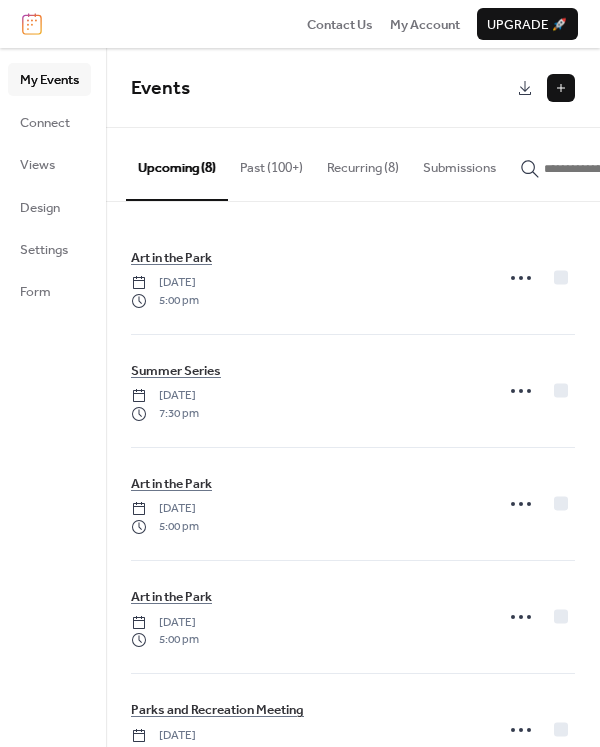 click at bounding box center (561, 88) 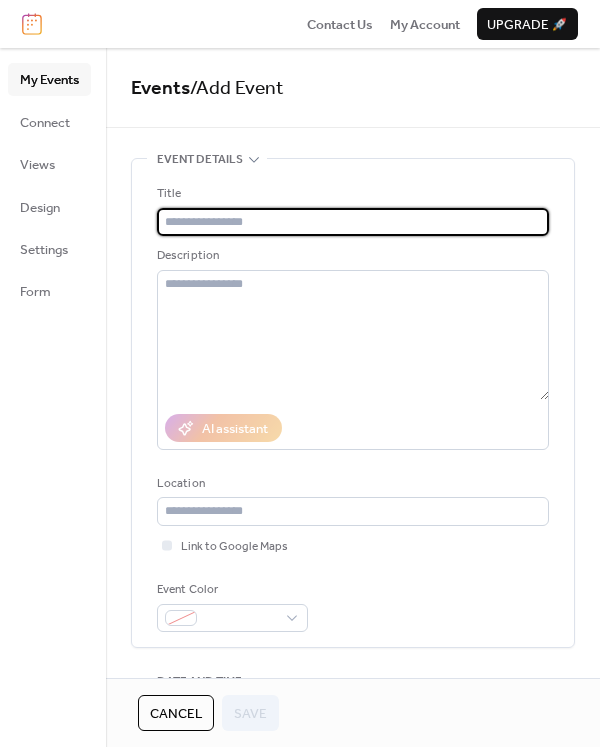 type on "*" 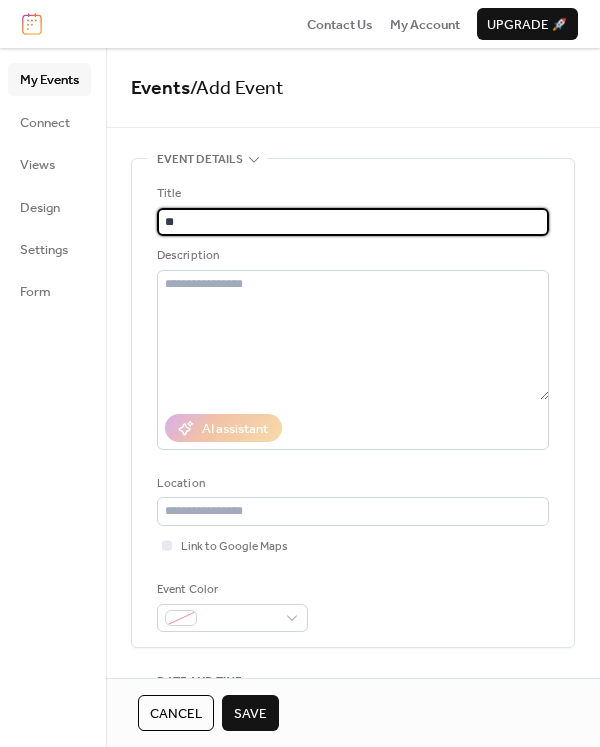 type on "*" 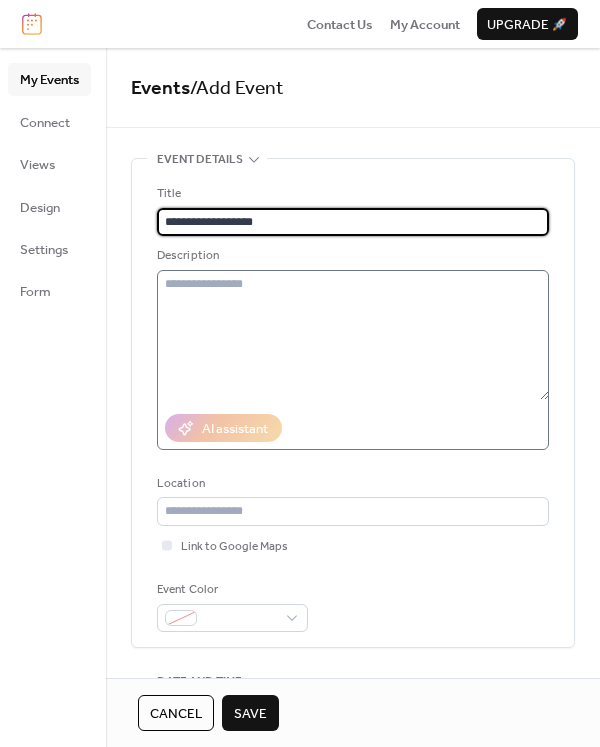 type on "**********" 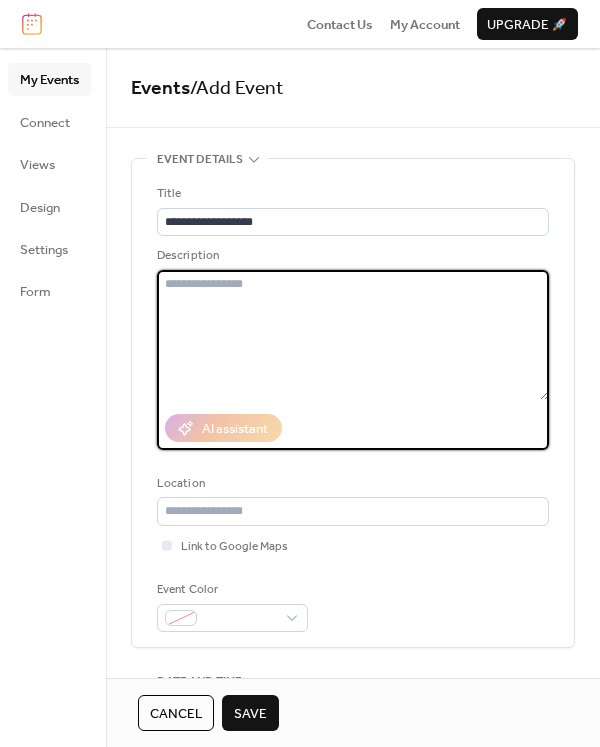 click at bounding box center [353, 335] 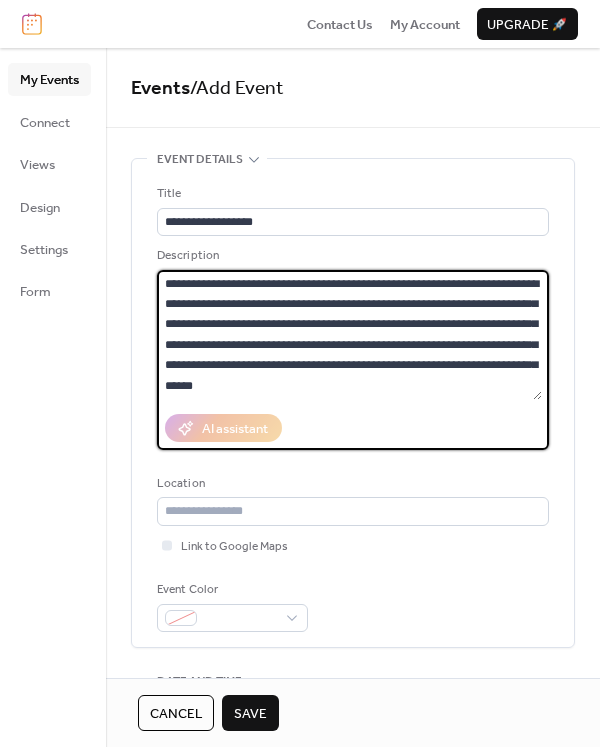 scroll, scrollTop: 38, scrollLeft: 0, axis: vertical 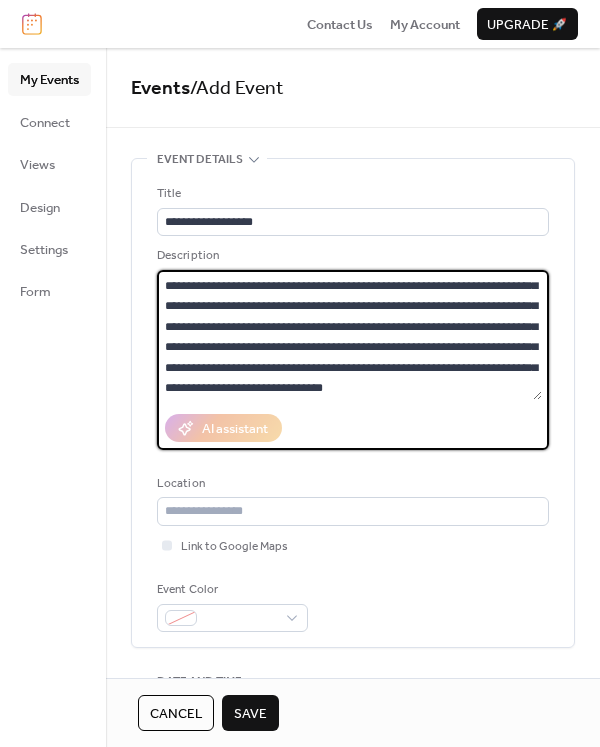 click on "**********" at bounding box center [349, 335] 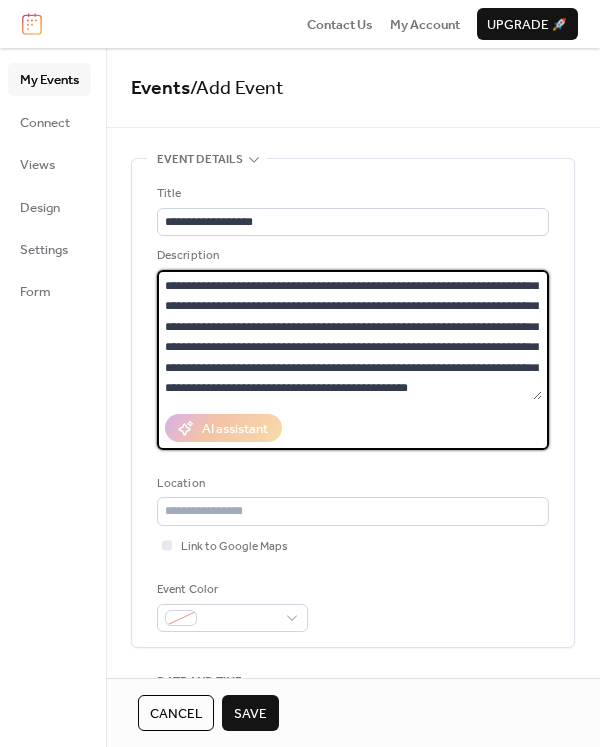 scroll, scrollTop: 41, scrollLeft: 0, axis: vertical 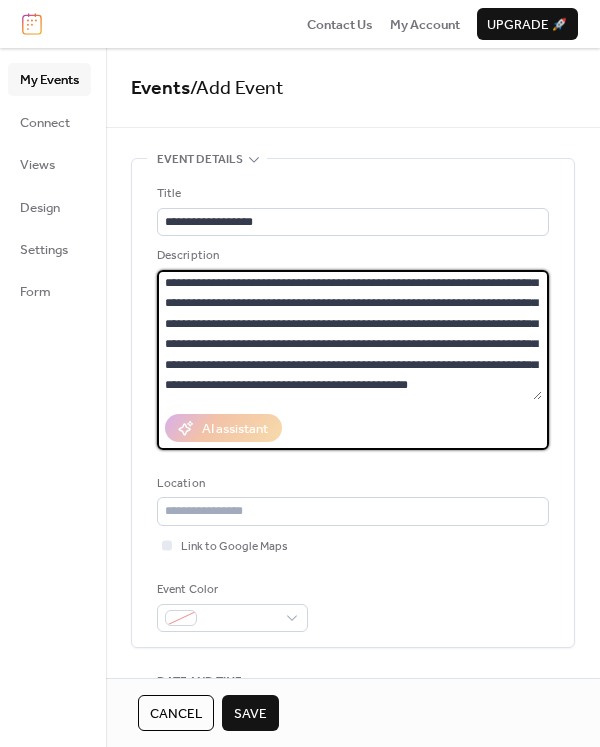 click on "**********" at bounding box center (349, 335) 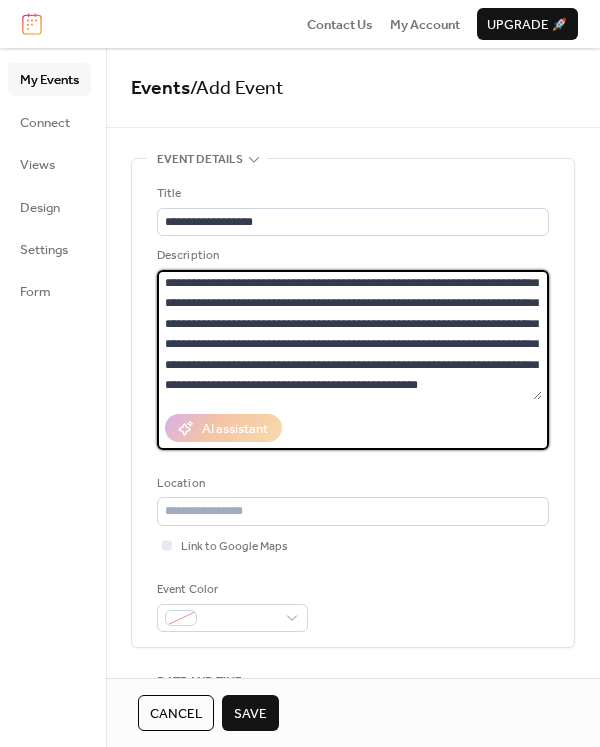 scroll, scrollTop: 79, scrollLeft: 0, axis: vertical 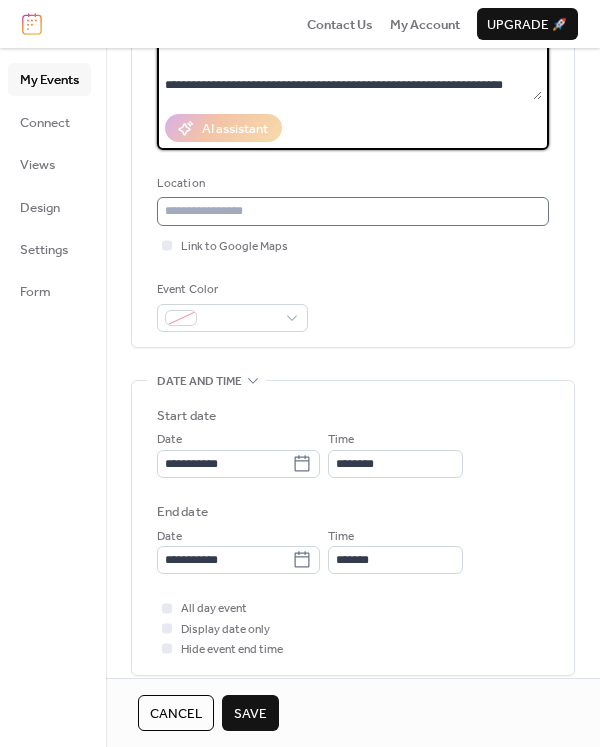 type on "**********" 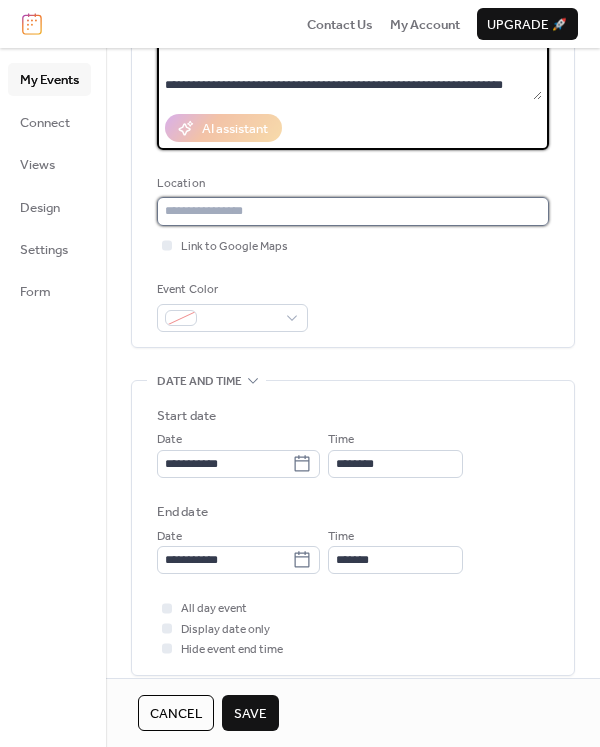 click at bounding box center (353, 211) 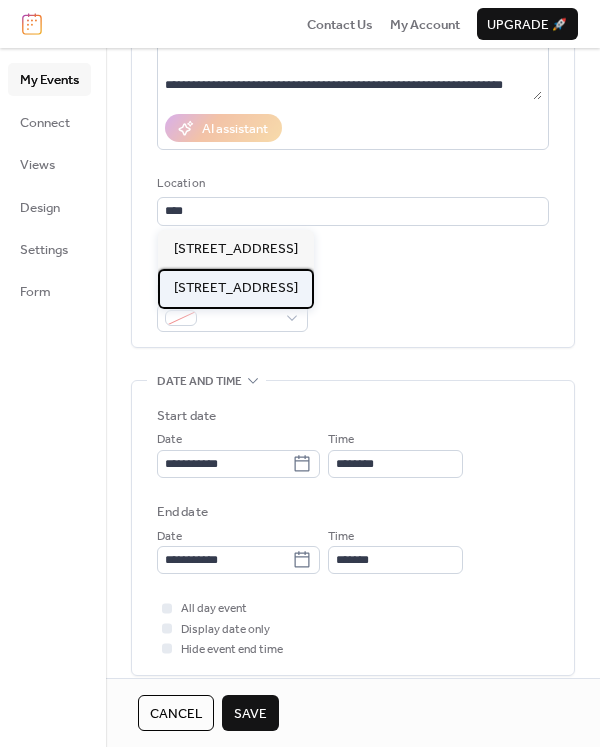 click on "[STREET_ADDRESS]" at bounding box center [236, 288] 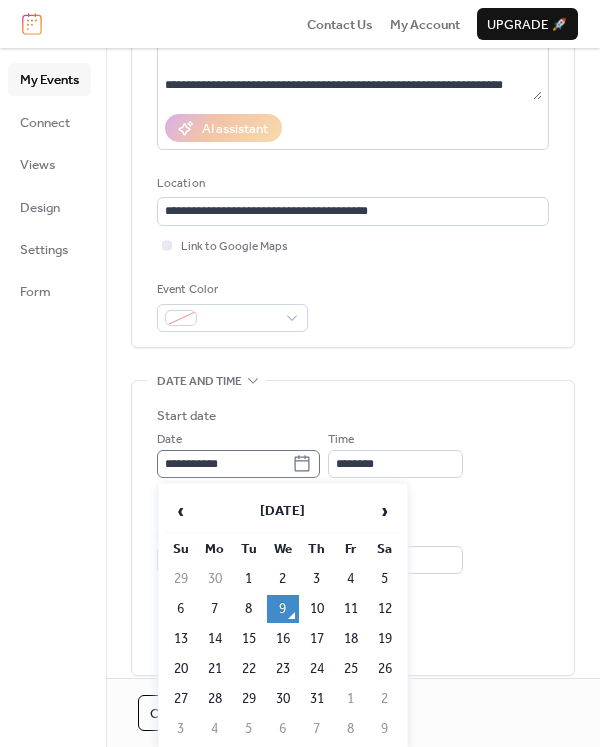 click 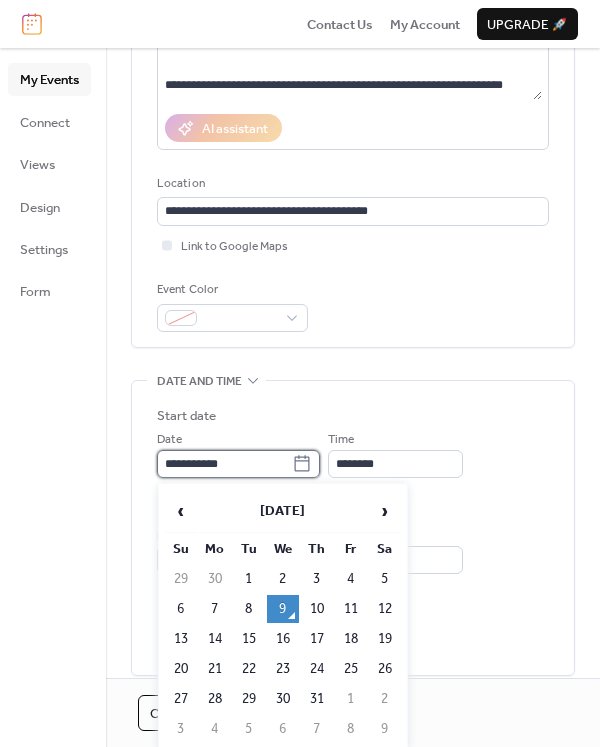 click on "**********" at bounding box center (224, 464) 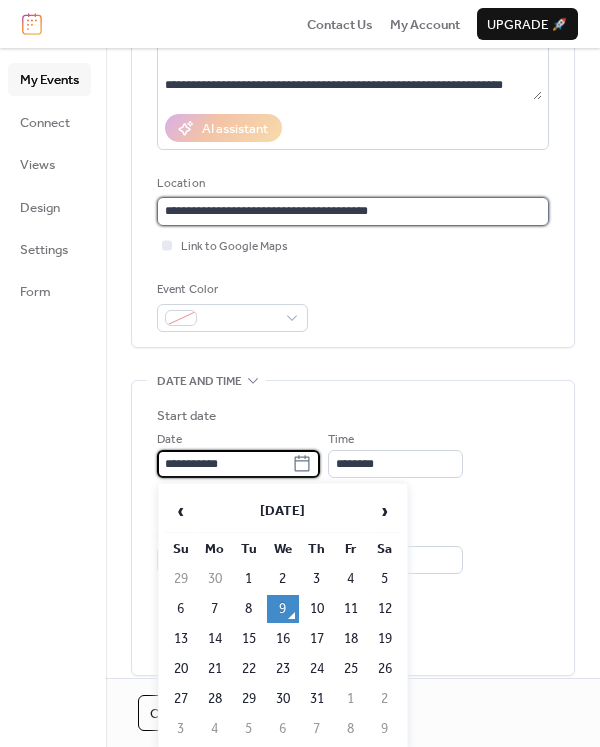 click on "**********" at bounding box center (353, 211) 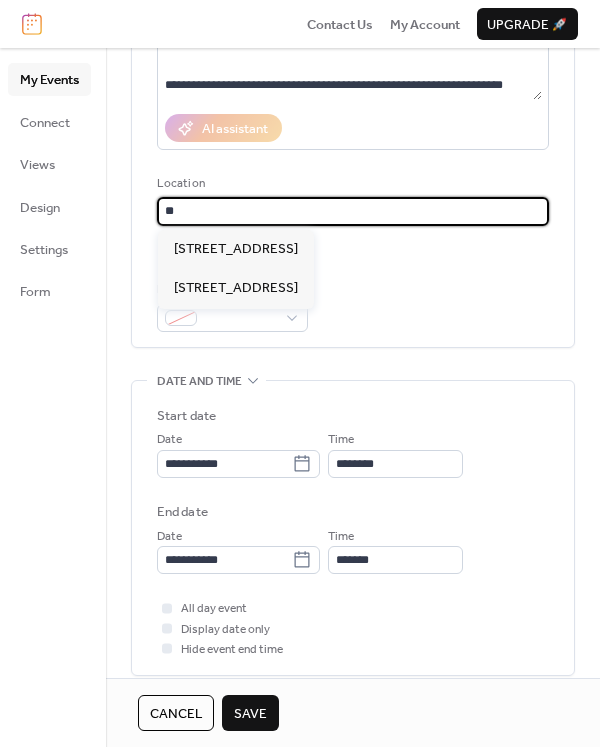 type on "*" 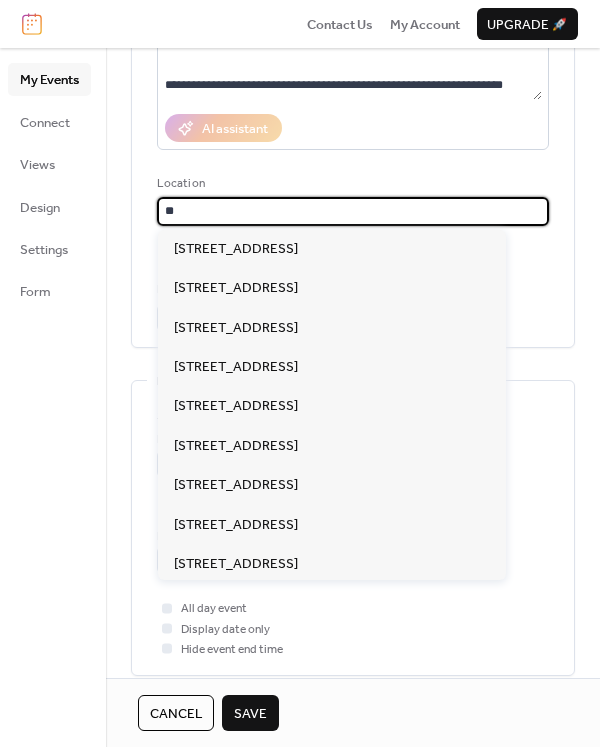 type on "*" 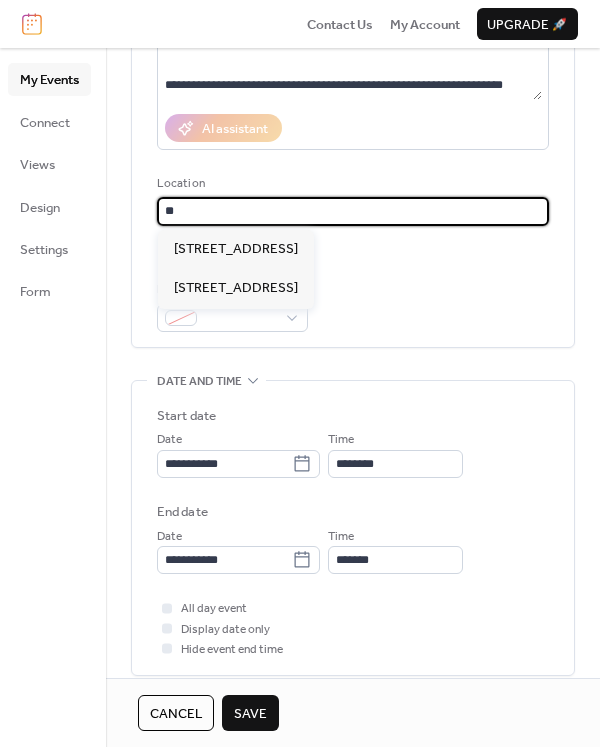 type on "*" 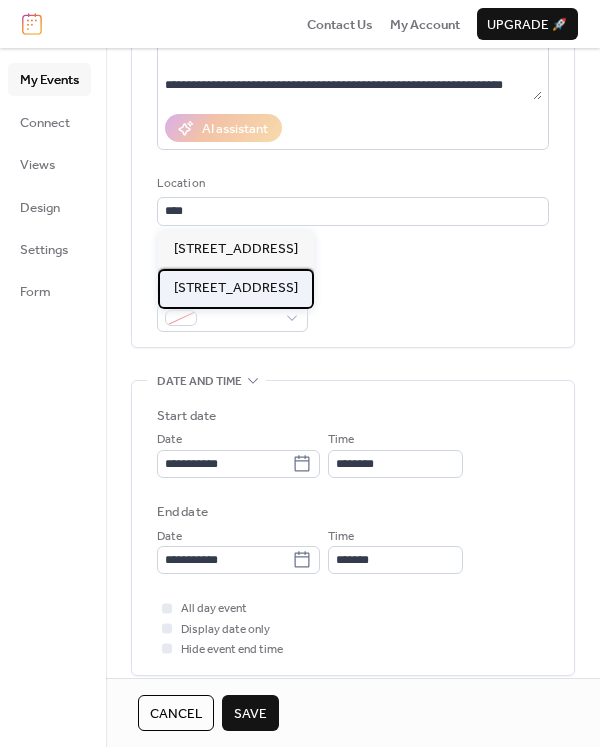 click on "3401 Kings Highway, Downingtown, PA 19335" at bounding box center (236, 288) 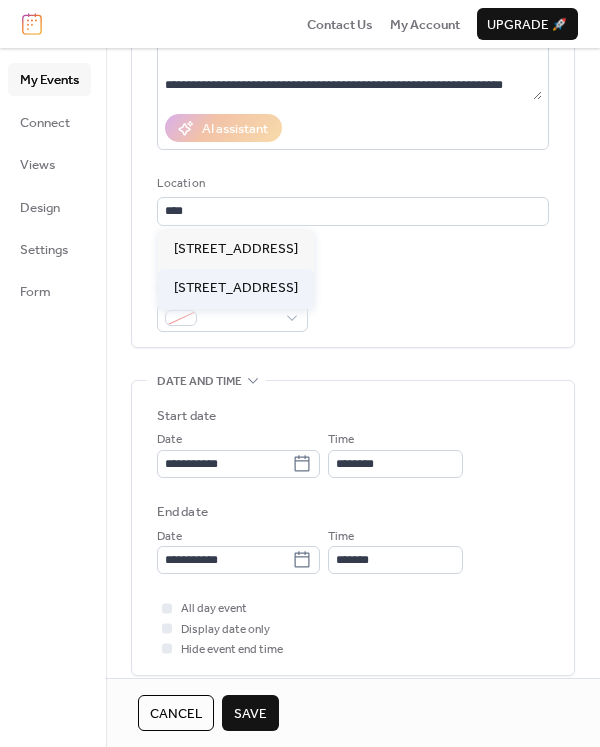 type on "**********" 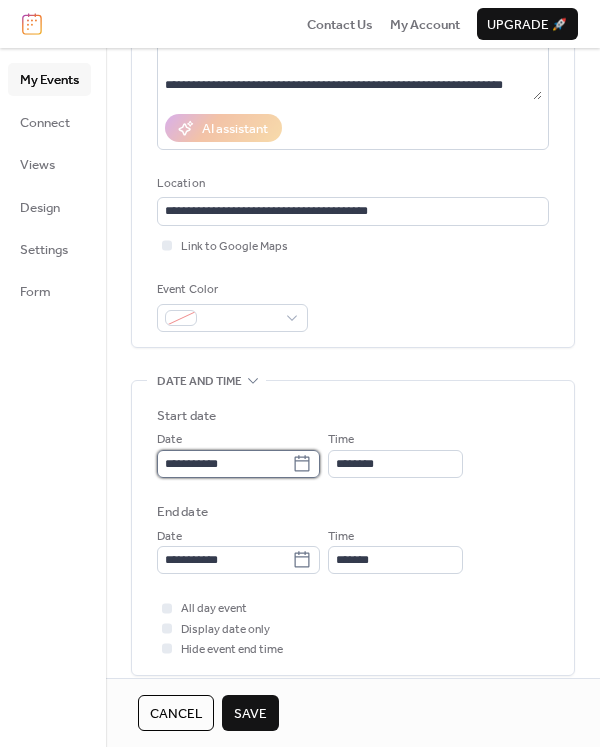 click on "**********" at bounding box center (224, 464) 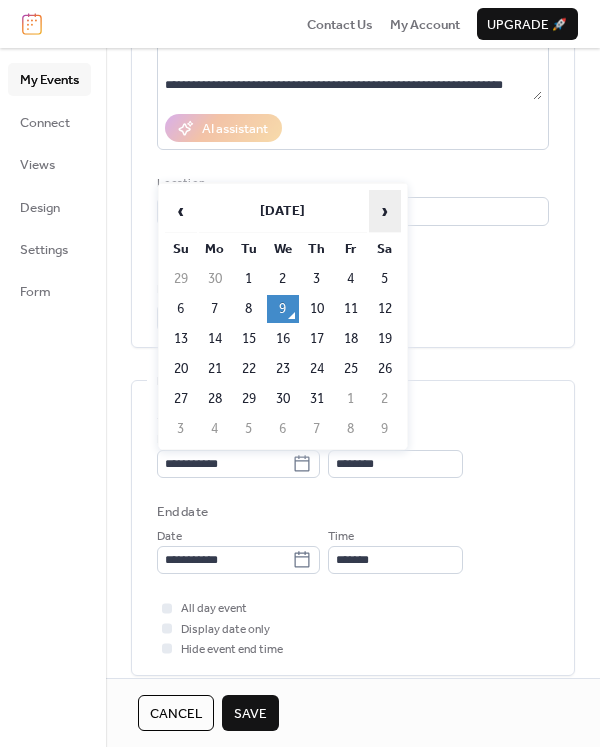 click on "›" at bounding box center [385, 211] 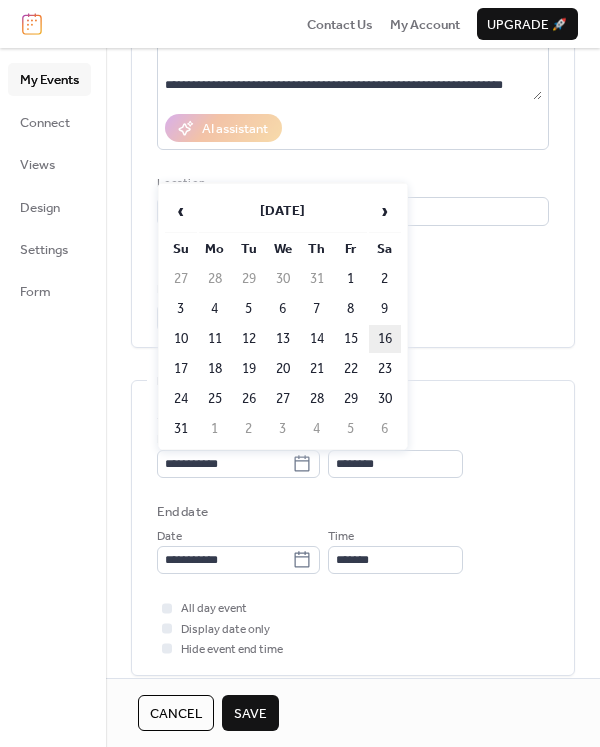 click on "16" at bounding box center [385, 339] 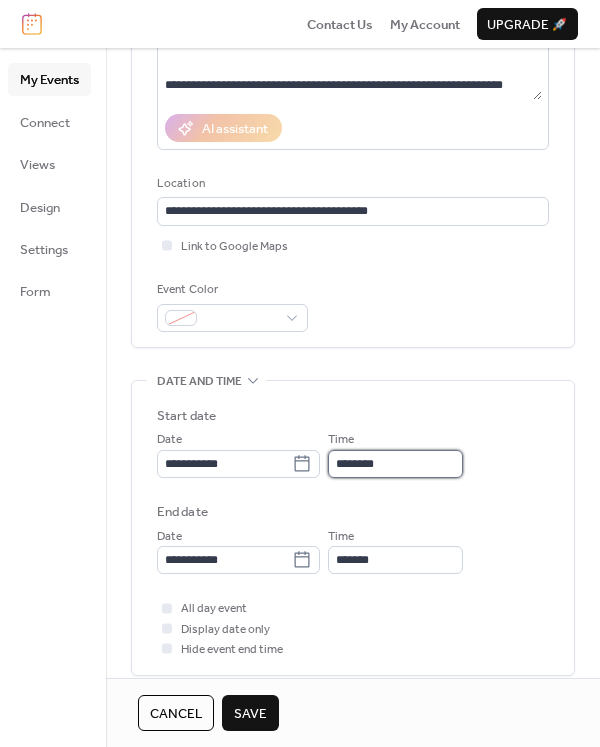click on "********" at bounding box center [395, 464] 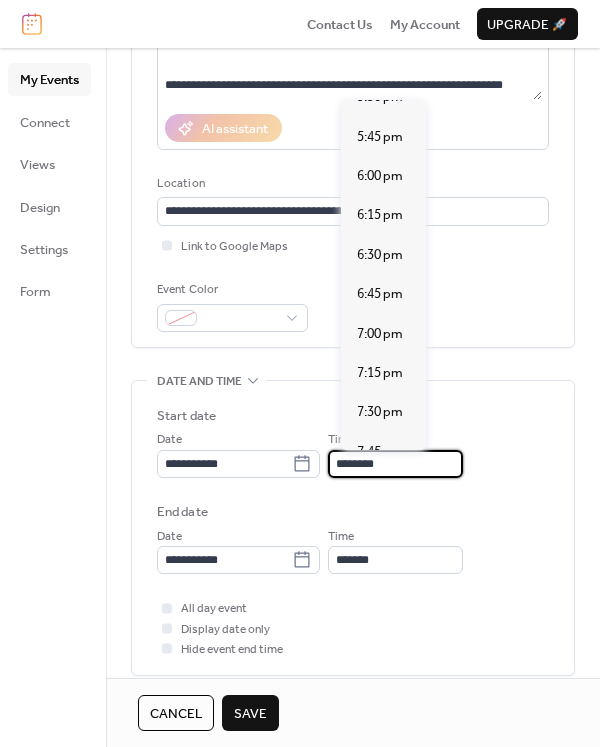 scroll, scrollTop: 2785, scrollLeft: 0, axis: vertical 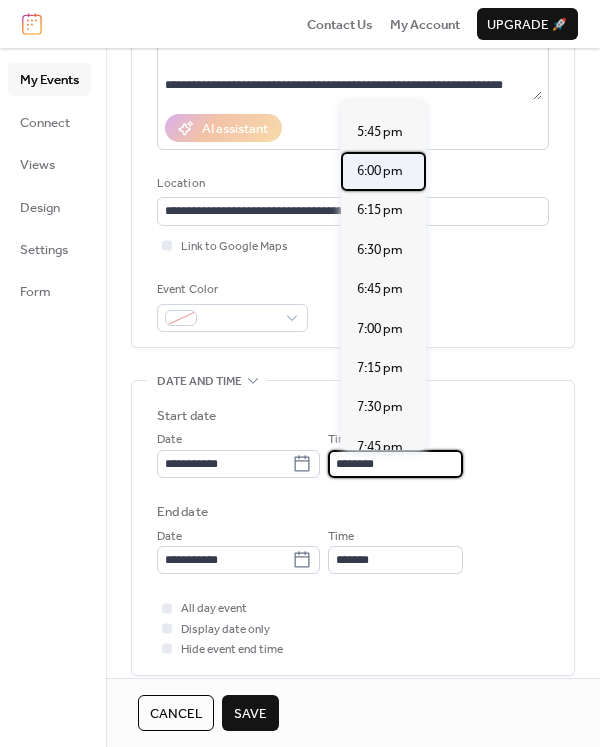 click on "6:00 pm" at bounding box center [380, 171] 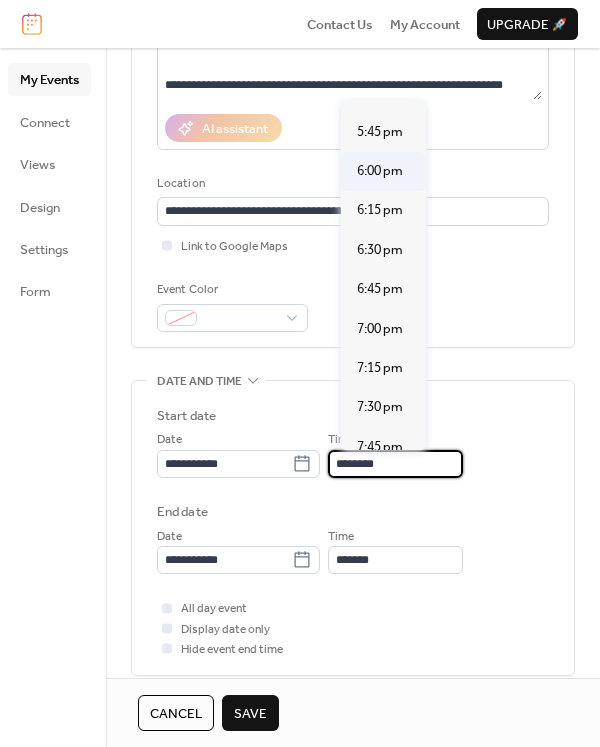 type on "*******" 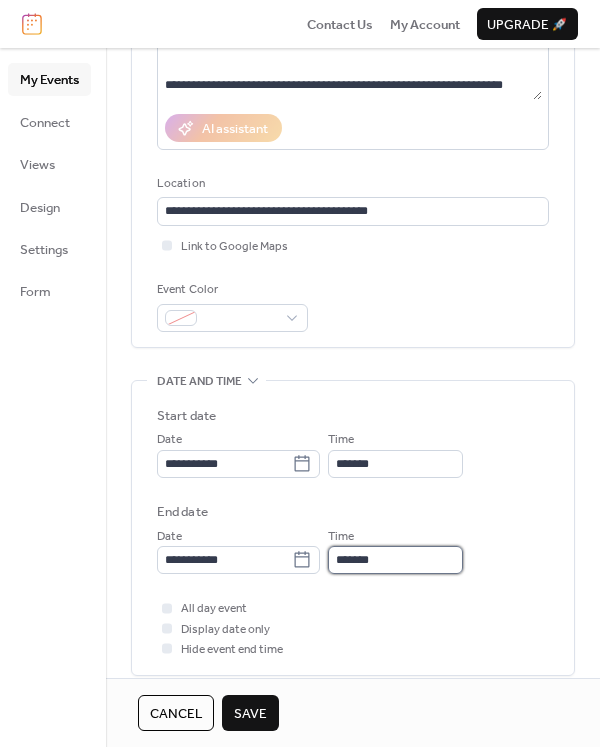 click on "*******" at bounding box center (395, 560) 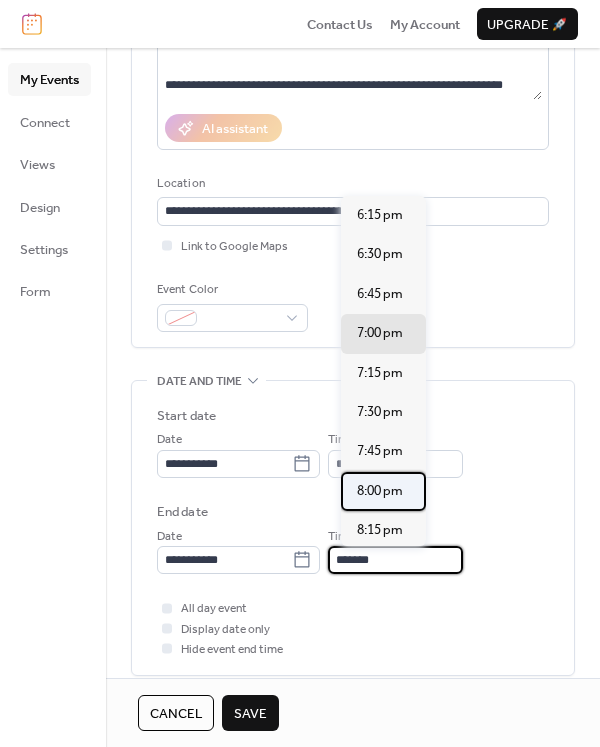 click on "8:00 pm" at bounding box center (380, 491) 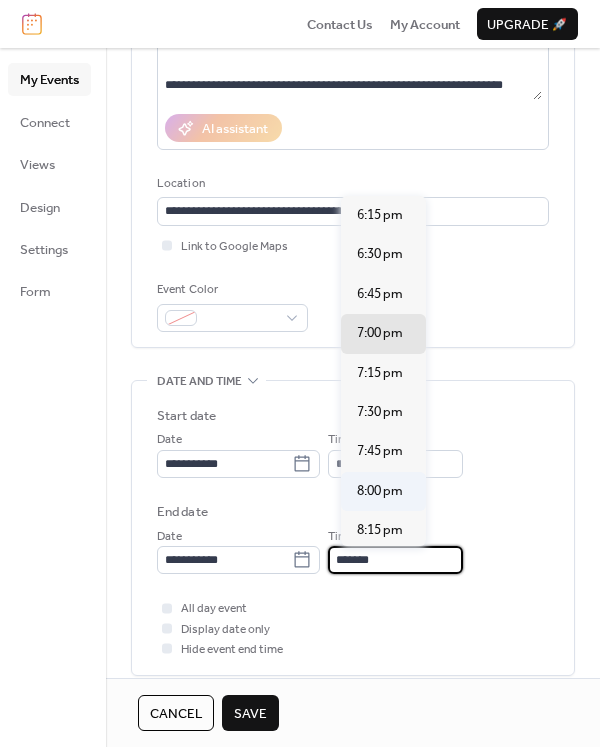 type on "*******" 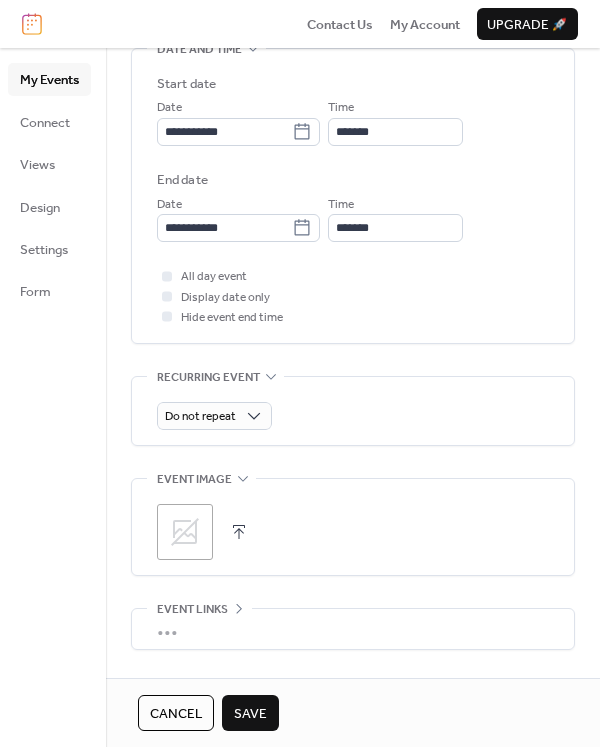 scroll, scrollTop: 653, scrollLeft: 0, axis: vertical 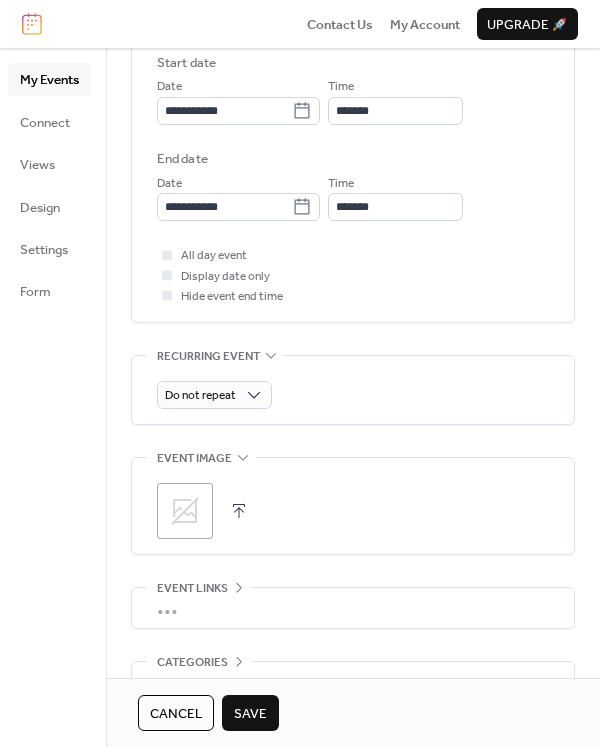click 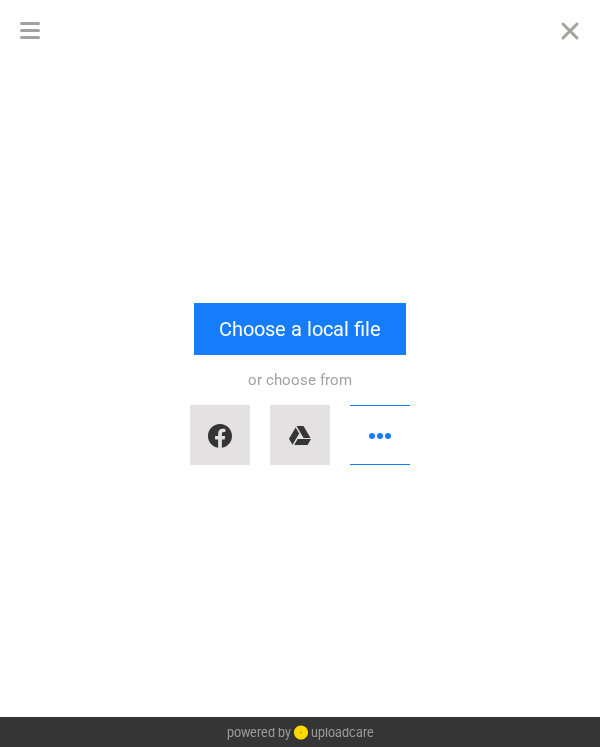 click on "Drop a file here drag & drop any files or Upload files from your computer Choose a local file or choose from" at bounding box center [300, 388] 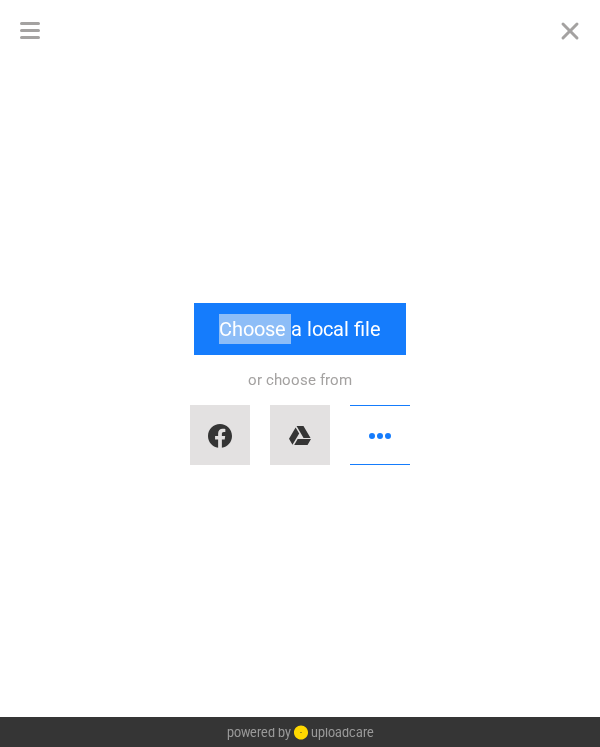 click on "Drop a file here drag & drop any files or Upload files from your computer Choose a local file or choose from" at bounding box center (300, 388) 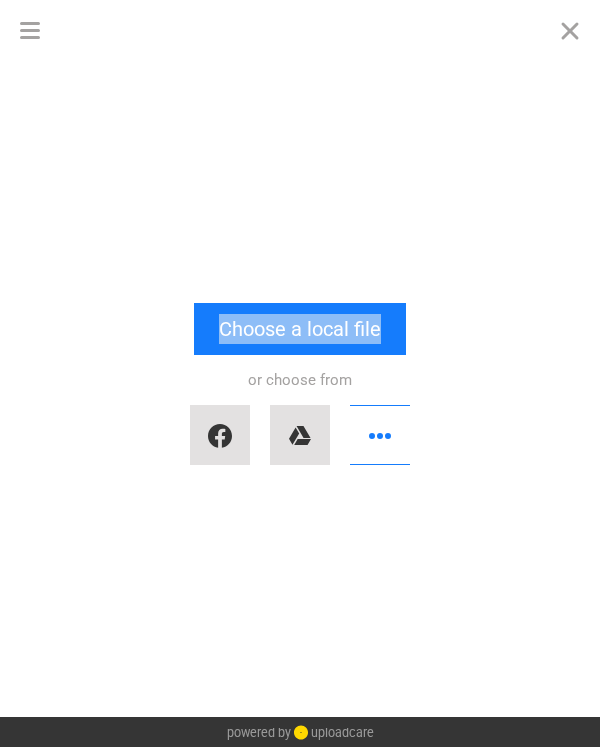 click on "Drop a file here drag & drop any files or Upload files from your computer Choose a local file or choose from" at bounding box center (300, 388) 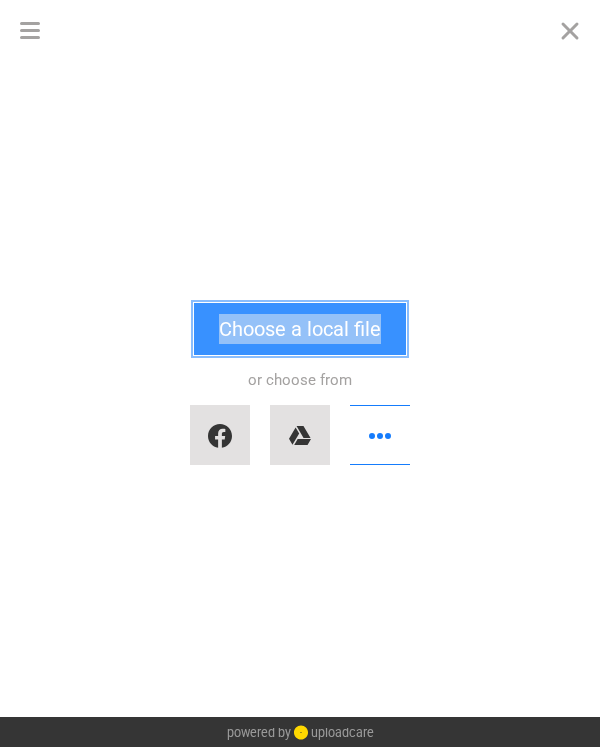 click on "Choose a local file" at bounding box center (300, 329) 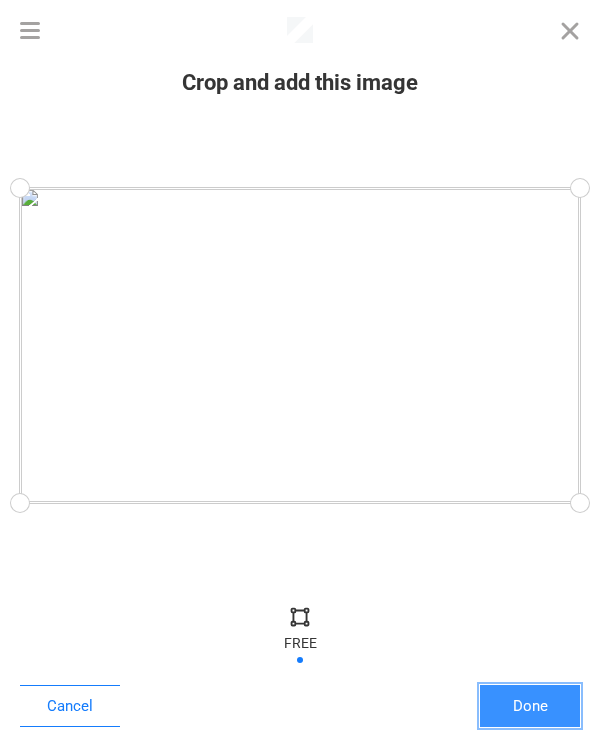 click on "Done" at bounding box center [530, 706] 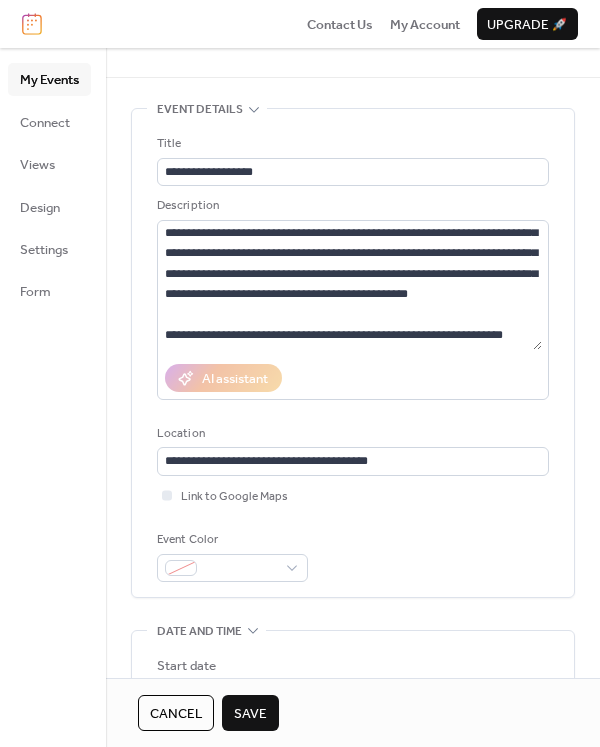 scroll, scrollTop: 0, scrollLeft: 0, axis: both 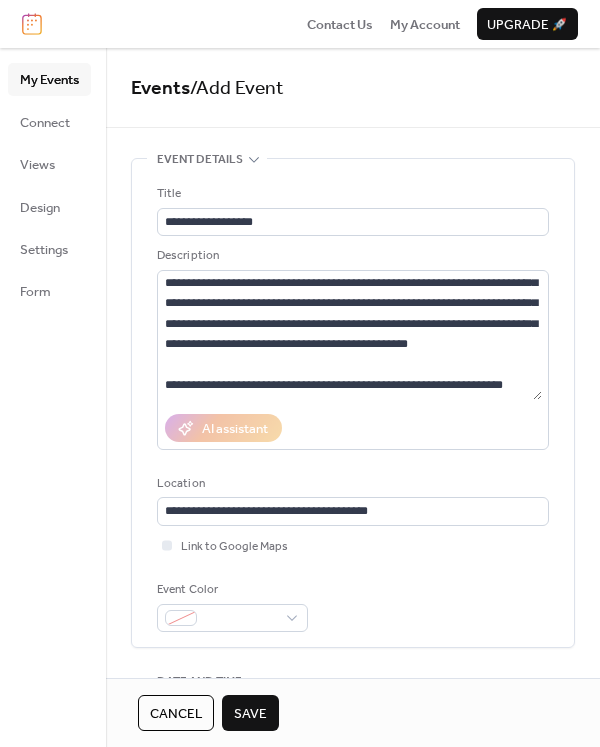 click on "Save" at bounding box center (250, 714) 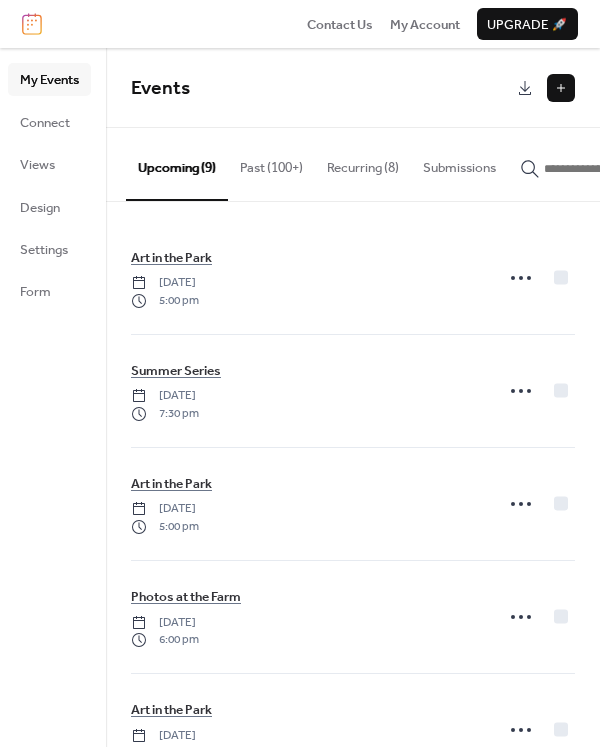 click at bounding box center (561, 88) 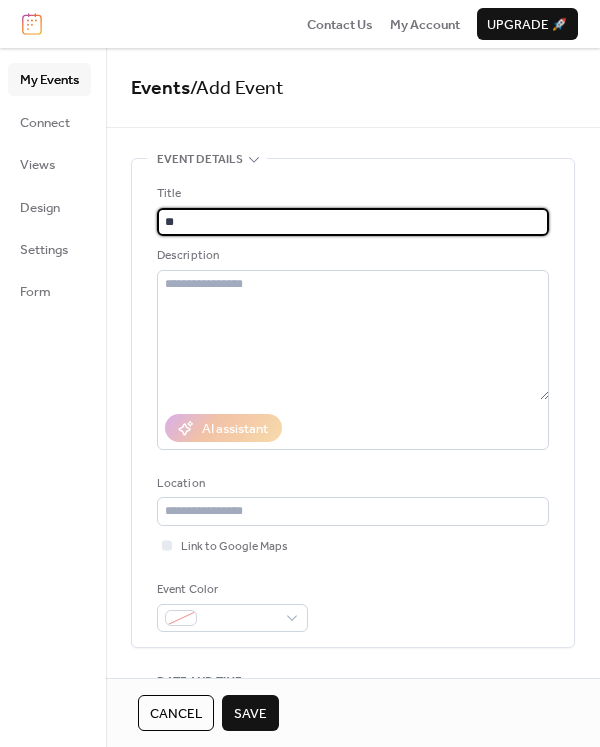 type on "*" 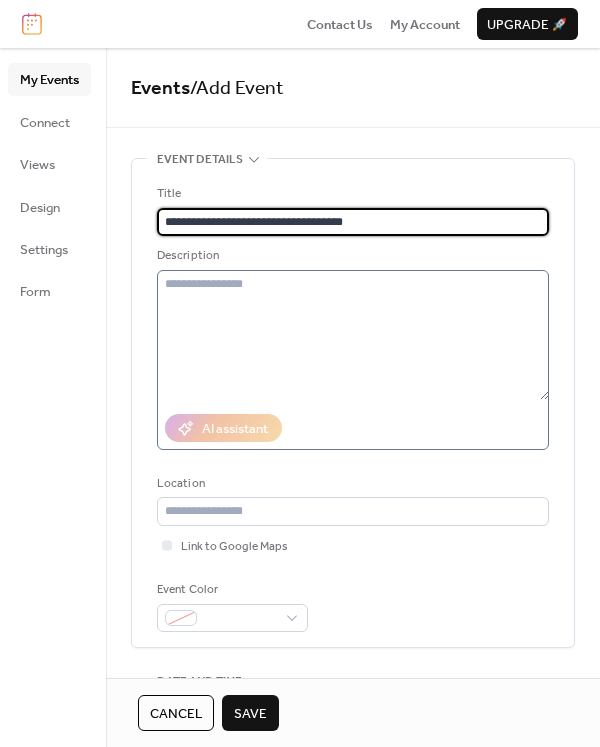 type on "**********" 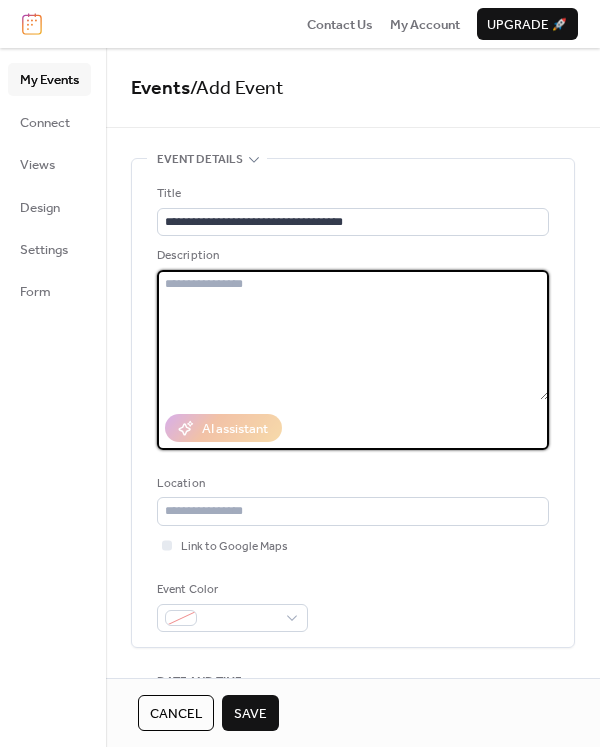 click at bounding box center (353, 335) 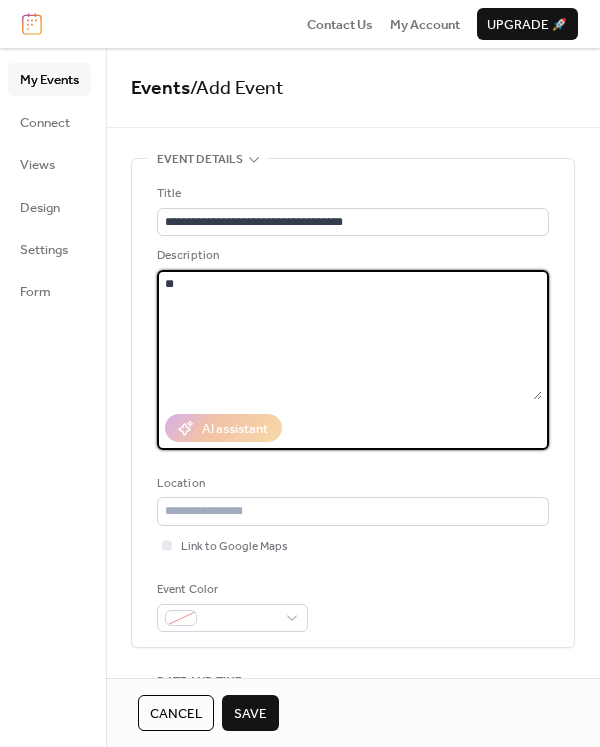 type on "*" 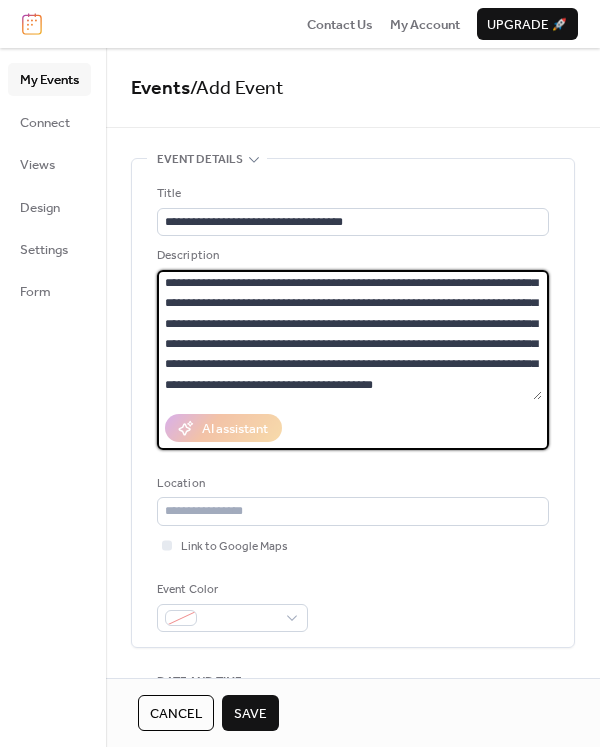 scroll, scrollTop: 120, scrollLeft: 0, axis: vertical 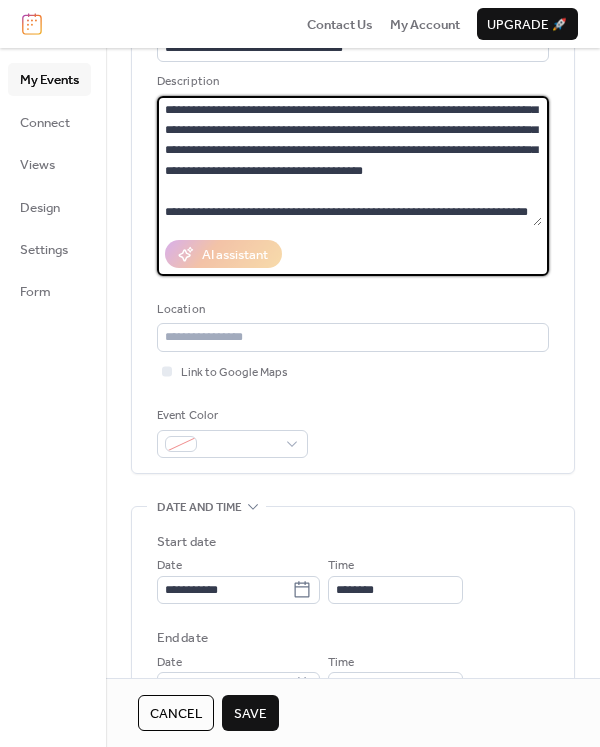 type on "**********" 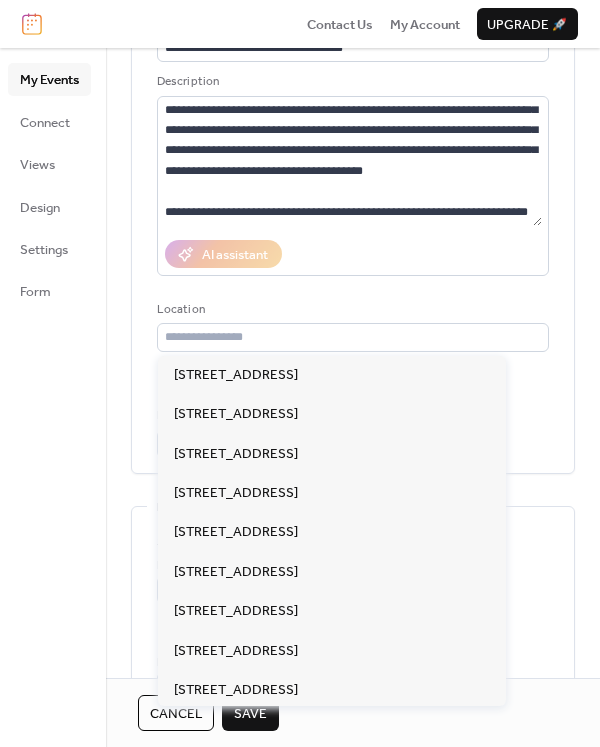 click on "Location" at bounding box center (351, 310) 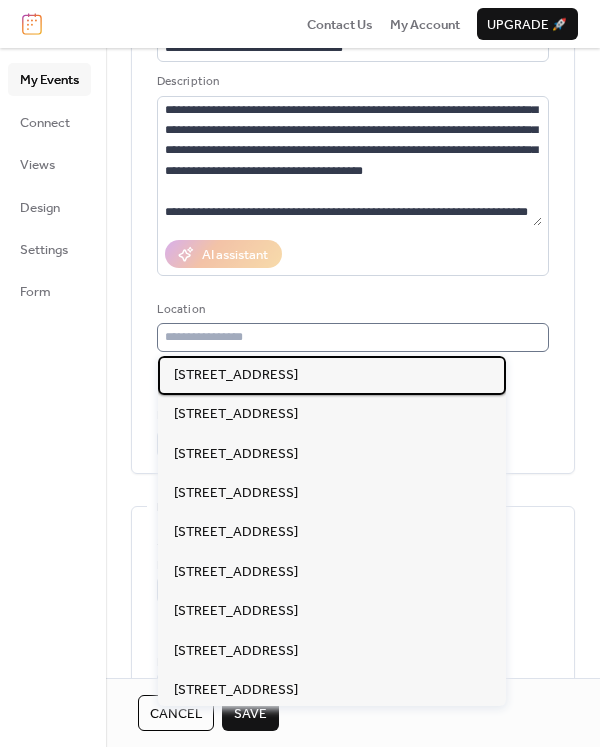 drag, startPoint x: 233, startPoint y: 393, endPoint x: 298, endPoint y: 324, distance: 94.79452 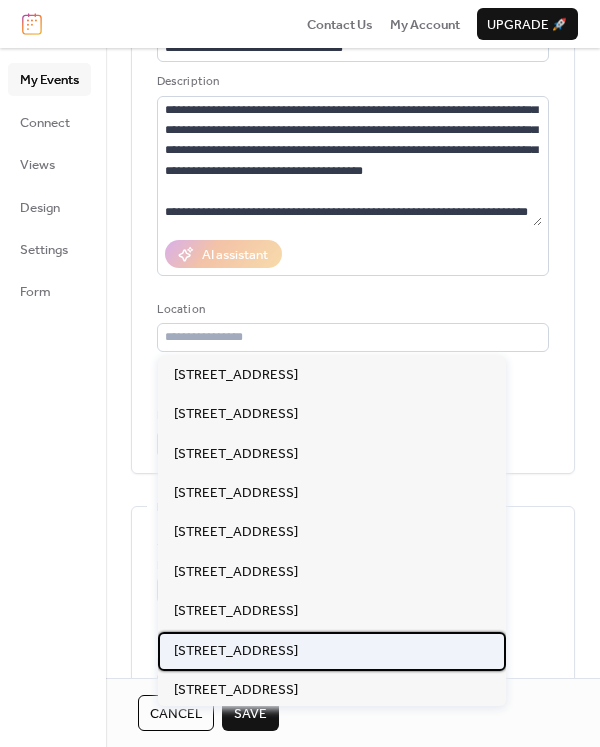 click on "253 Municipal Dr. Thorndale PA 19372" at bounding box center [236, 651] 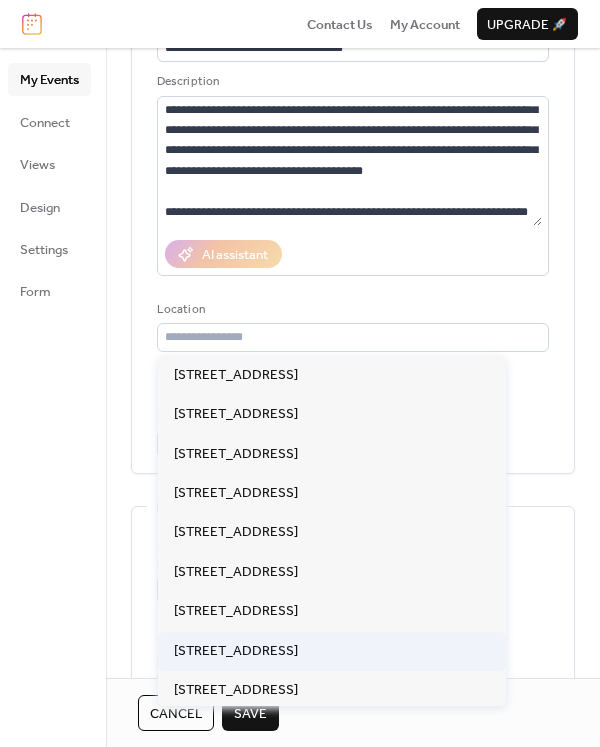 type on "**********" 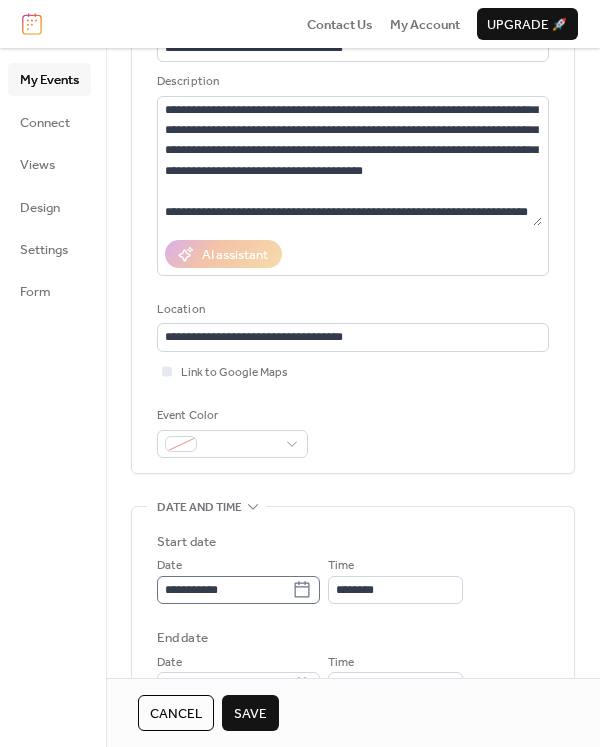 scroll, scrollTop: 1, scrollLeft: 0, axis: vertical 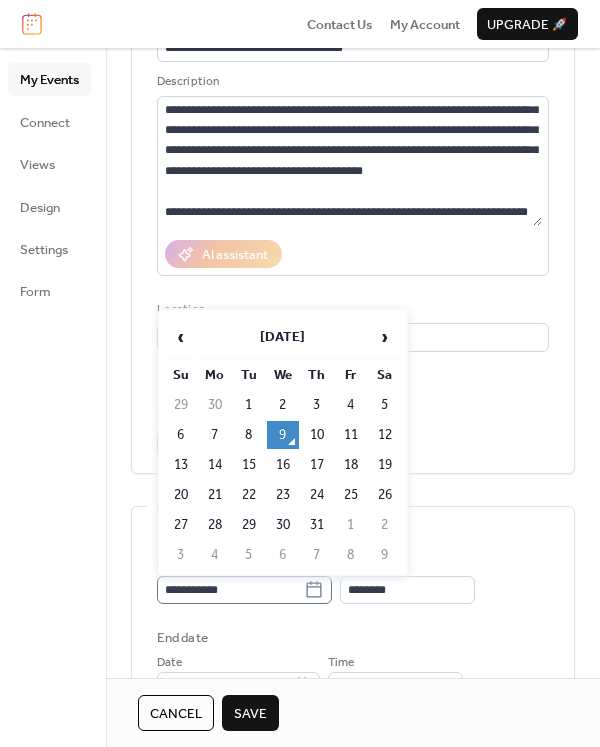 click 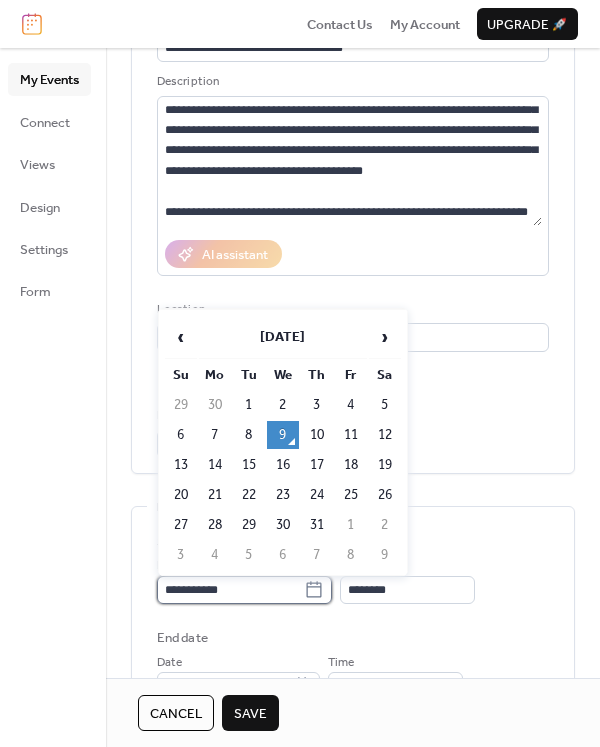 click on "**********" at bounding box center [230, 590] 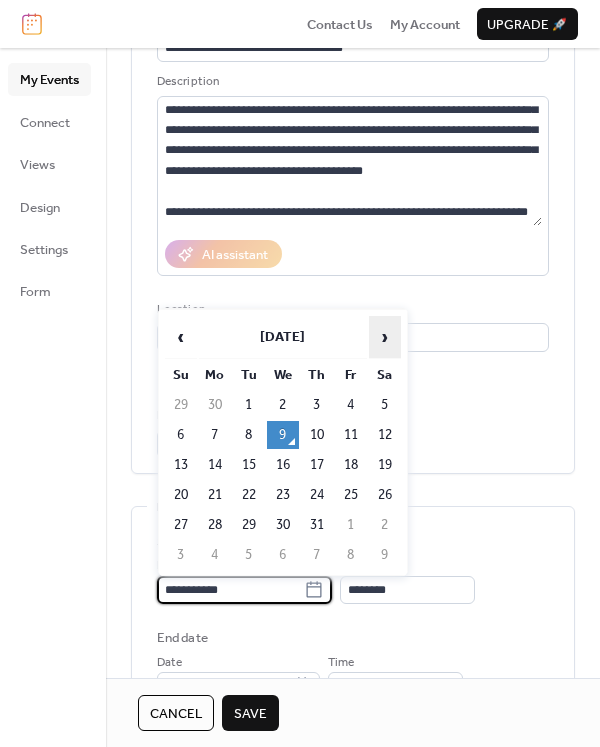 click on "›" at bounding box center (385, 337) 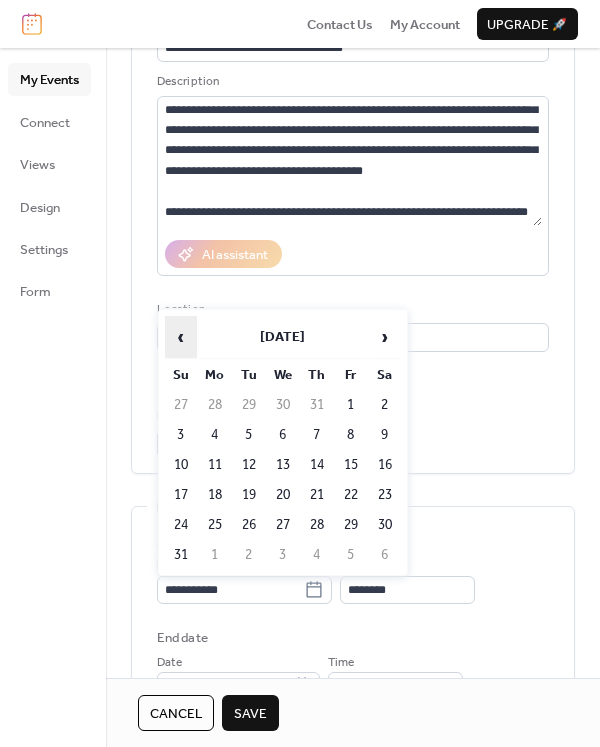 click on "‹" at bounding box center (181, 337) 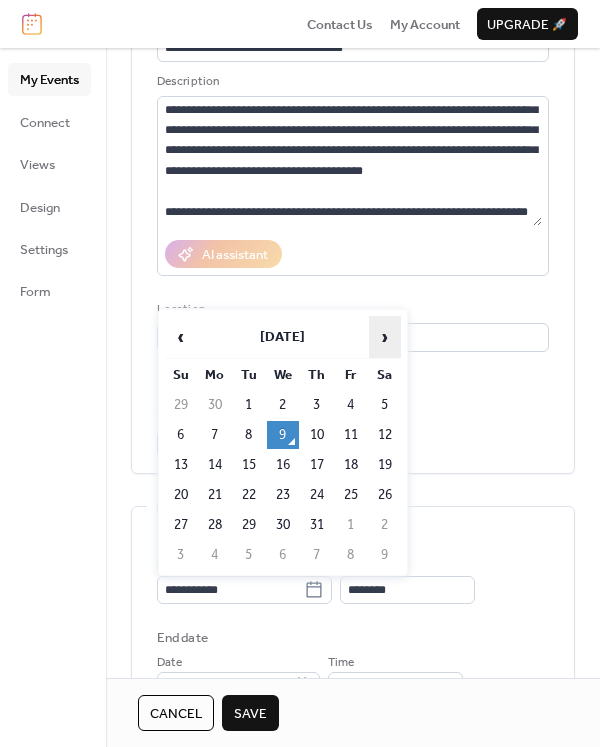 click on "›" at bounding box center [385, 337] 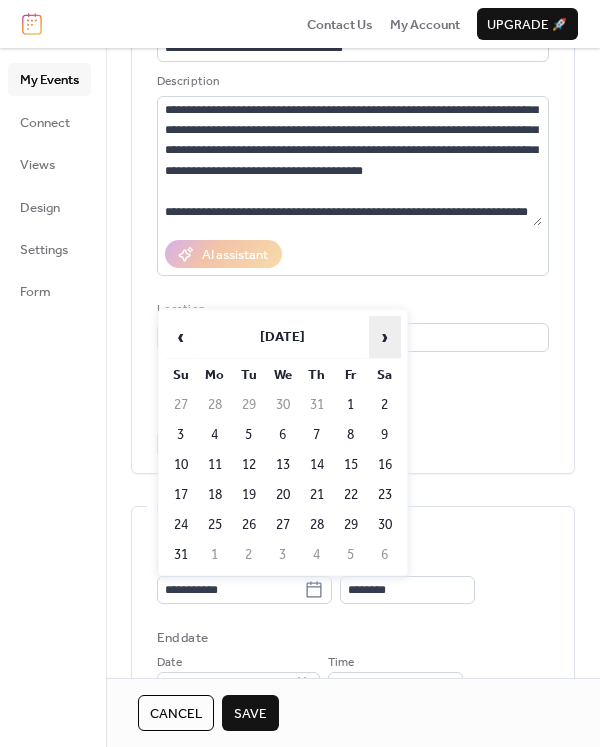 click on "›" at bounding box center (385, 337) 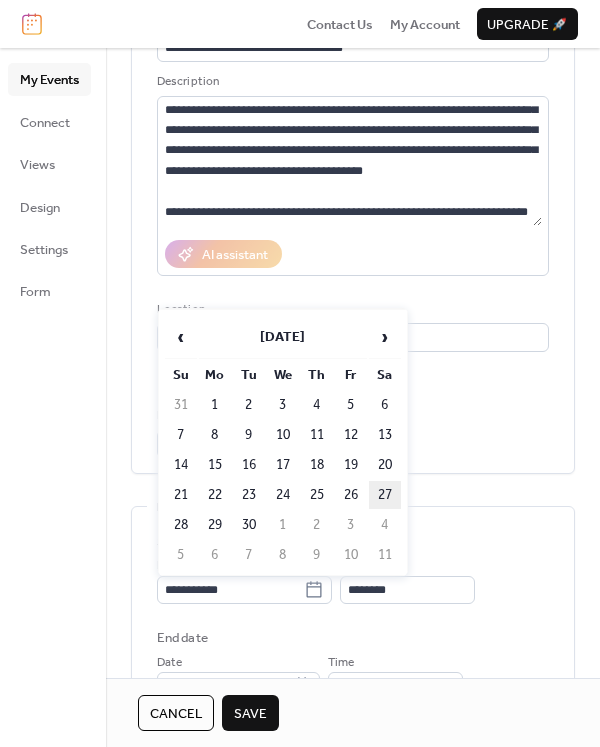 click on "27" at bounding box center [385, 495] 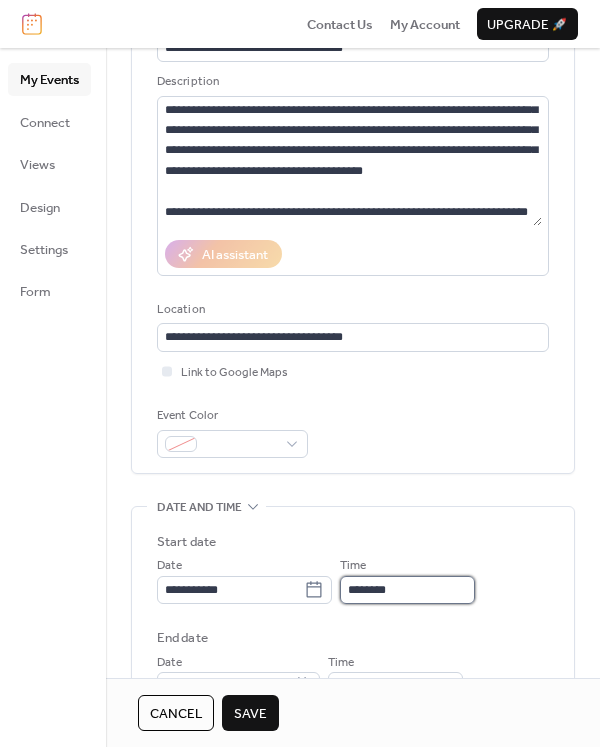 click on "********" at bounding box center (407, 590) 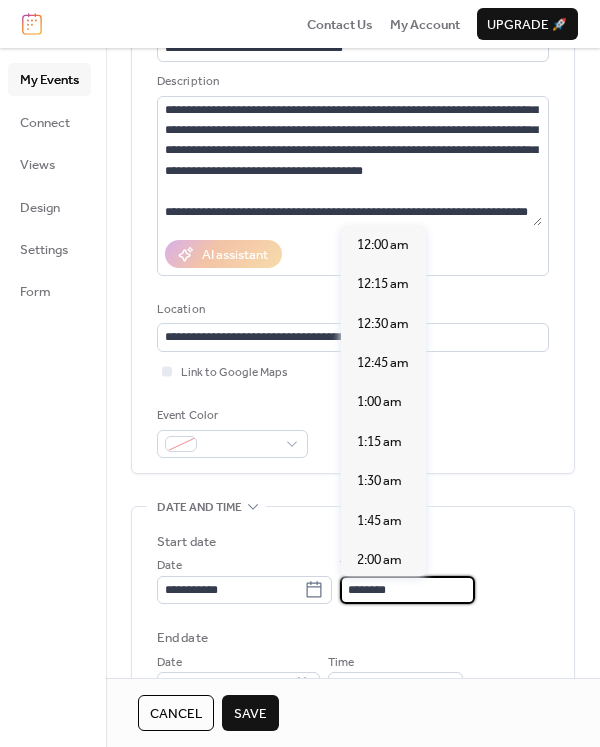 scroll, scrollTop: 1892, scrollLeft: 0, axis: vertical 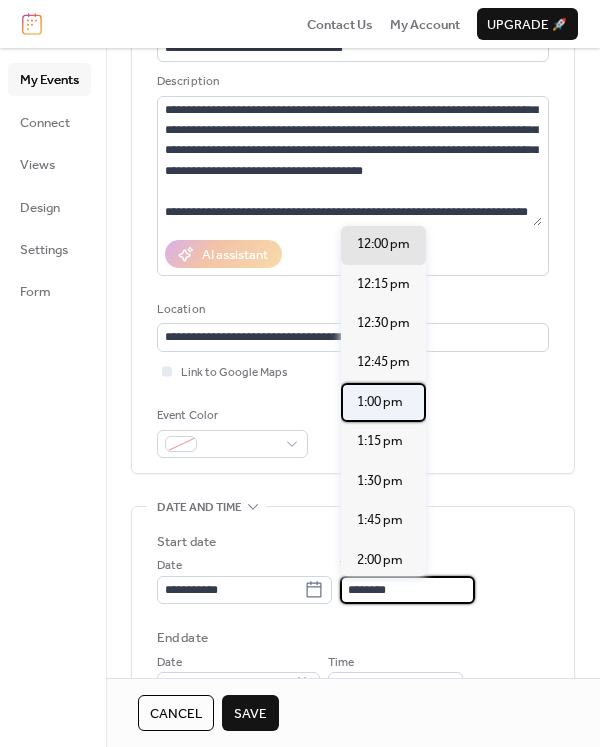 click on "1:00 pm" at bounding box center (380, 402) 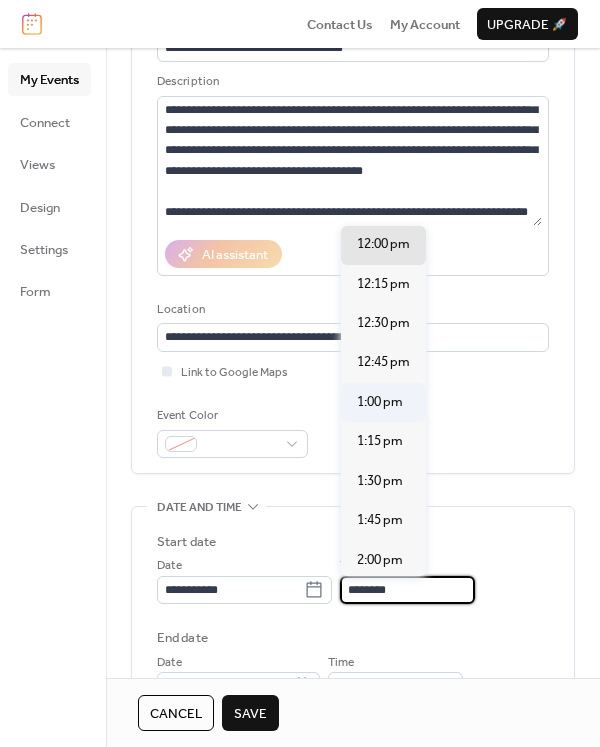 type on "*******" 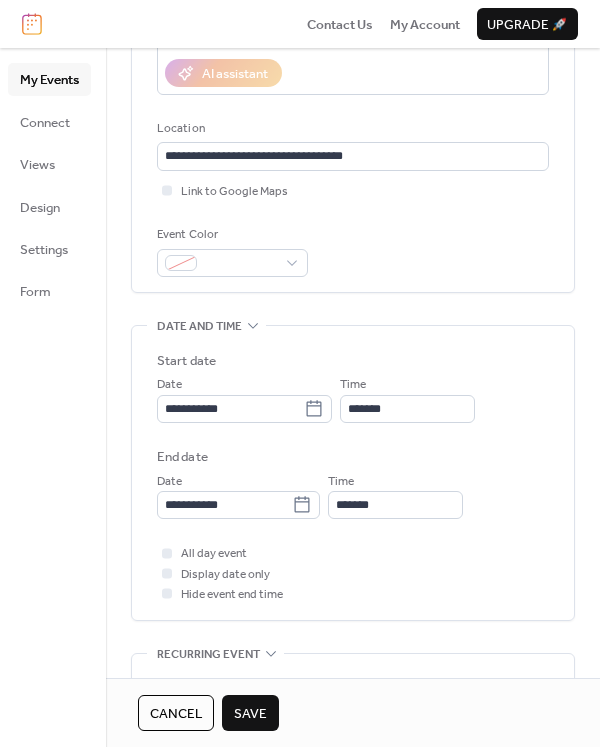 scroll, scrollTop: 356, scrollLeft: 0, axis: vertical 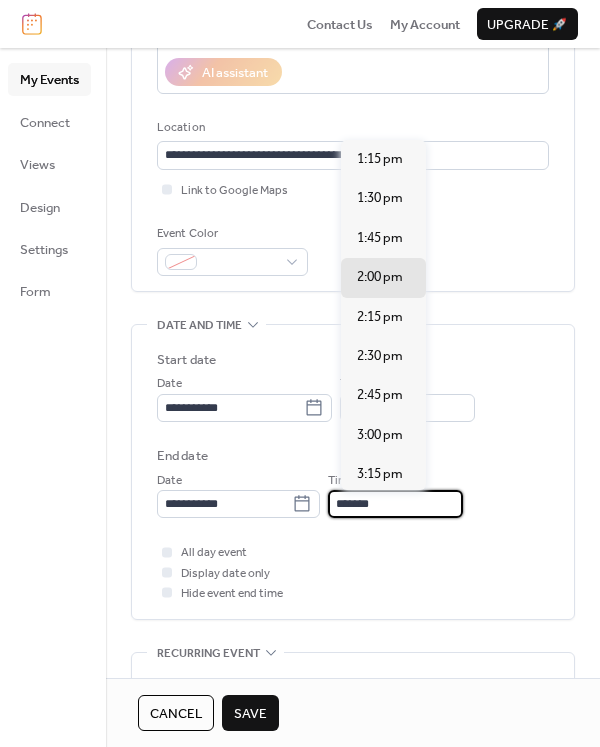click on "*******" at bounding box center (395, 504) 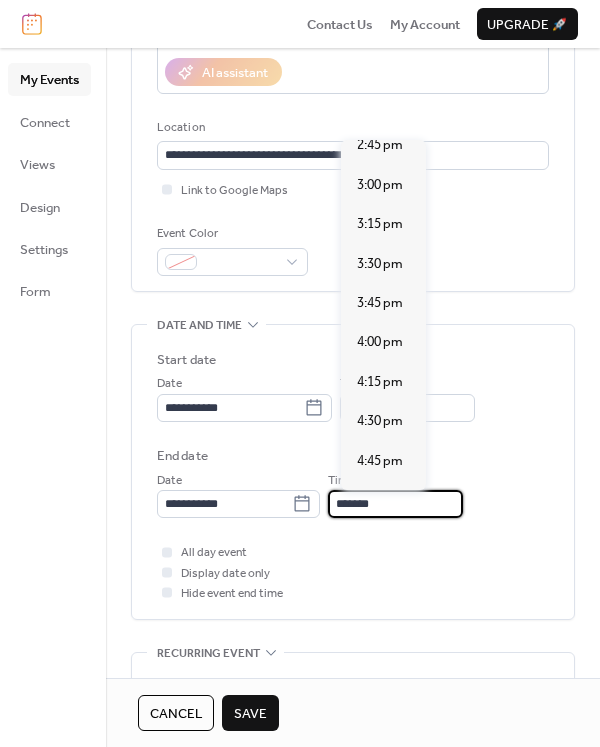 scroll, scrollTop: 251, scrollLeft: 0, axis: vertical 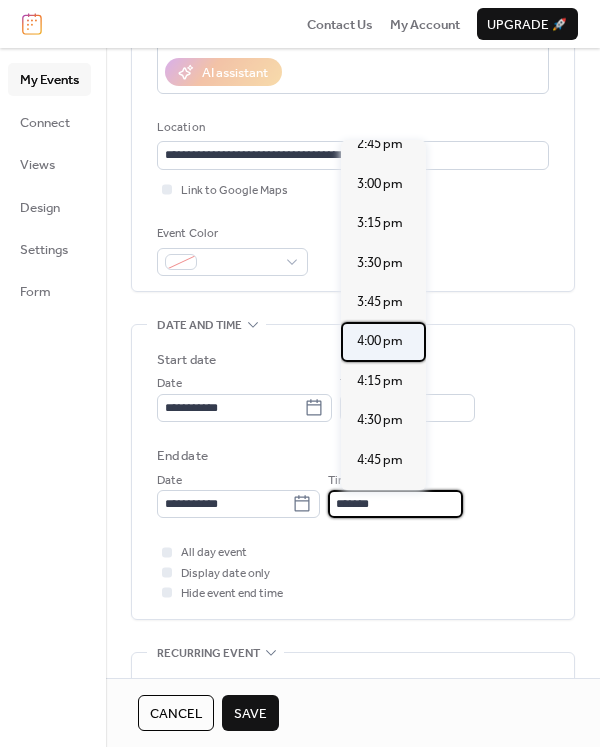 click on "4:00 pm" at bounding box center [380, 341] 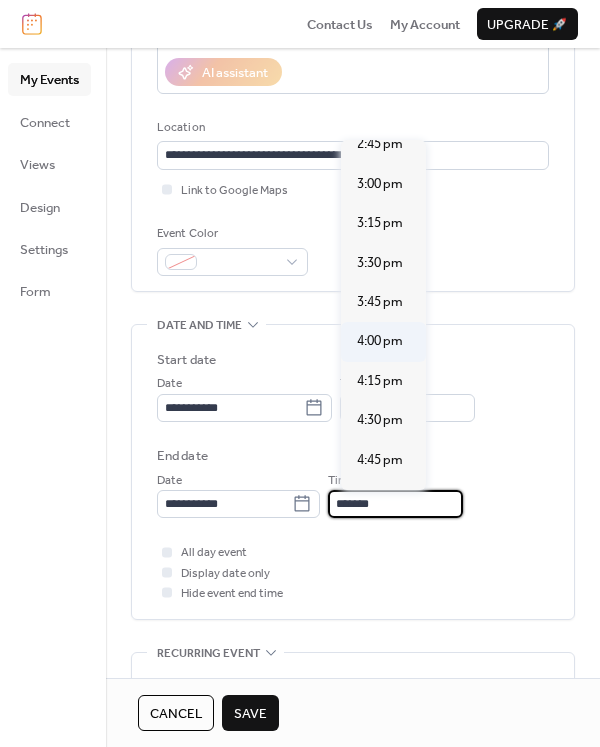 type on "*******" 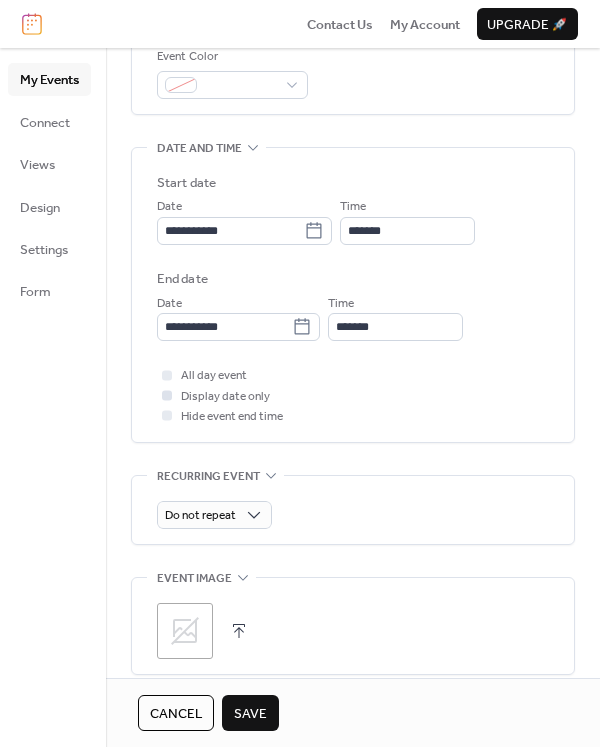 scroll, scrollTop: 535, scrollLeft: 0, axis: vertical 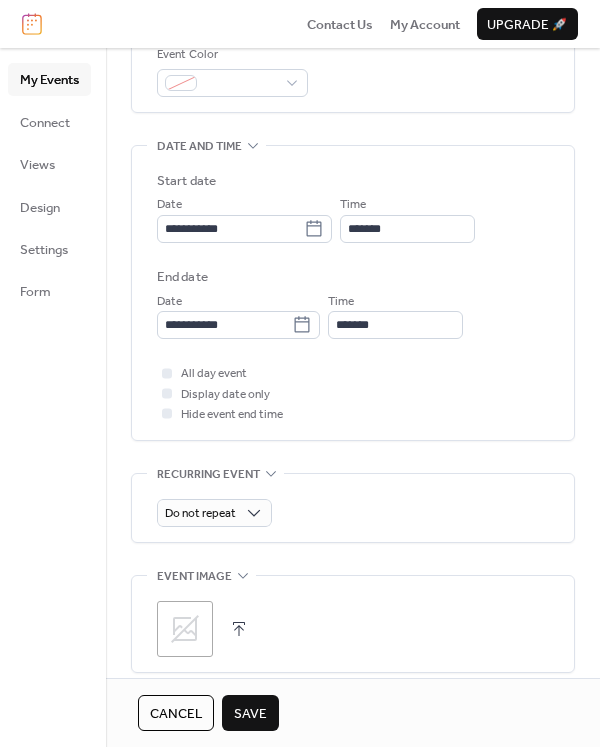 click 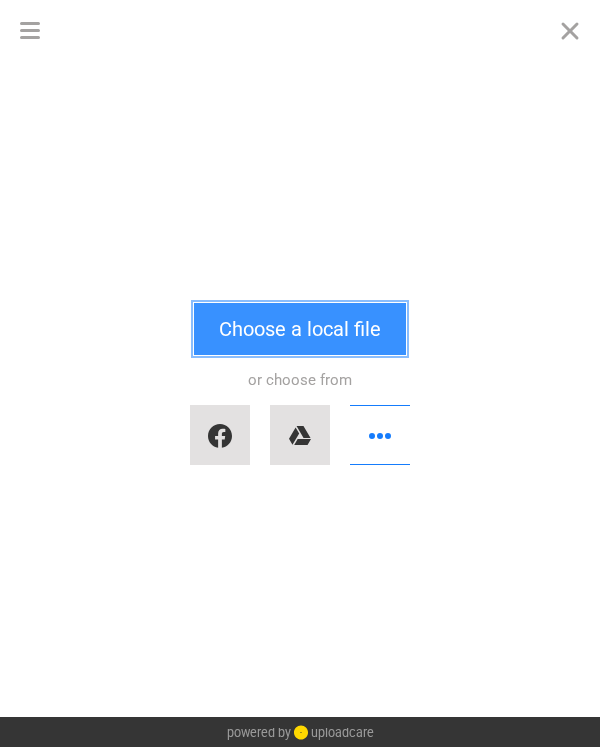 click on "Choose a local file" at bounding box center [300, 329] 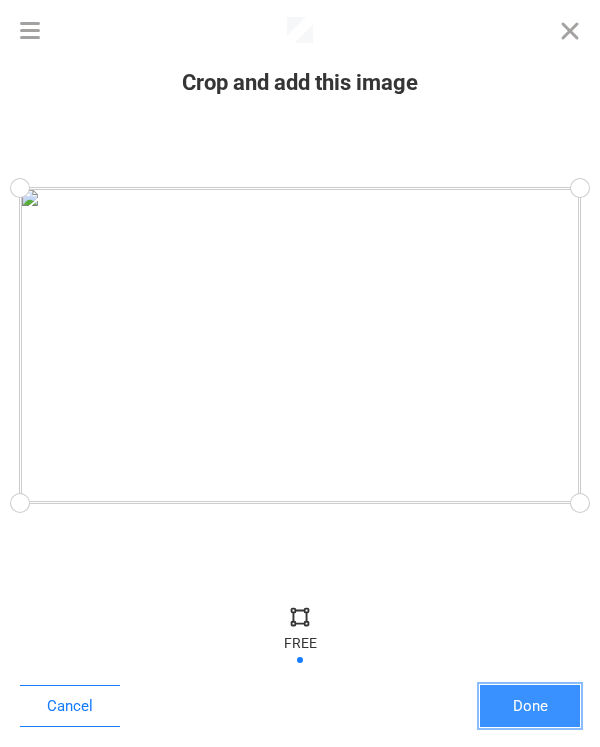 click on "Done" at bounding box center (530, 706) 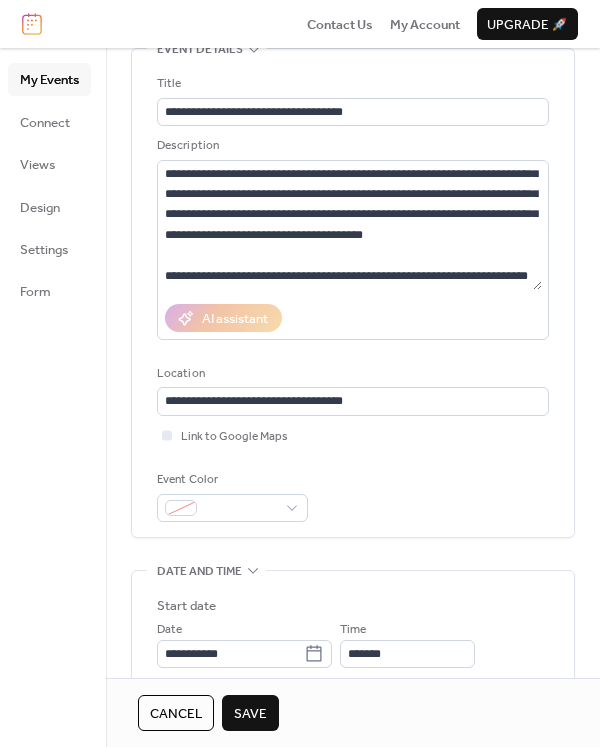 scroll, scrollTop: 109, scrollLeft: 0, axis: vertical 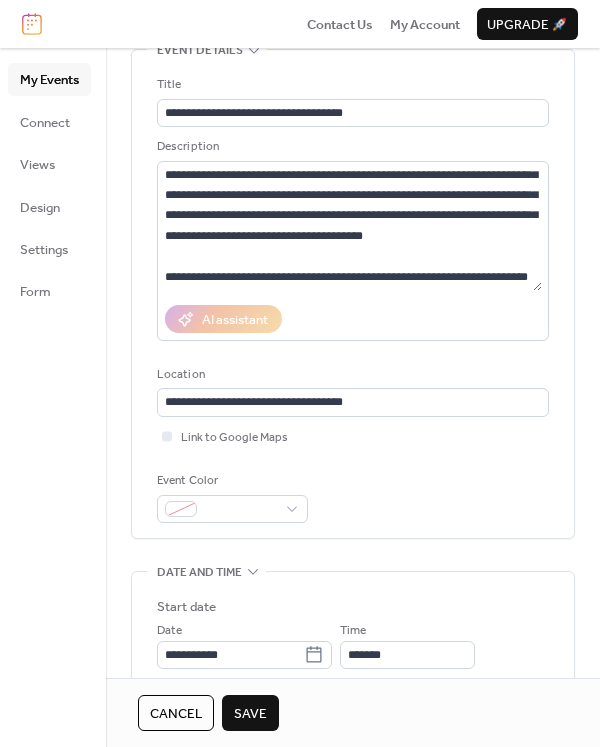 click on "Save" at bounding box center (250, 714) 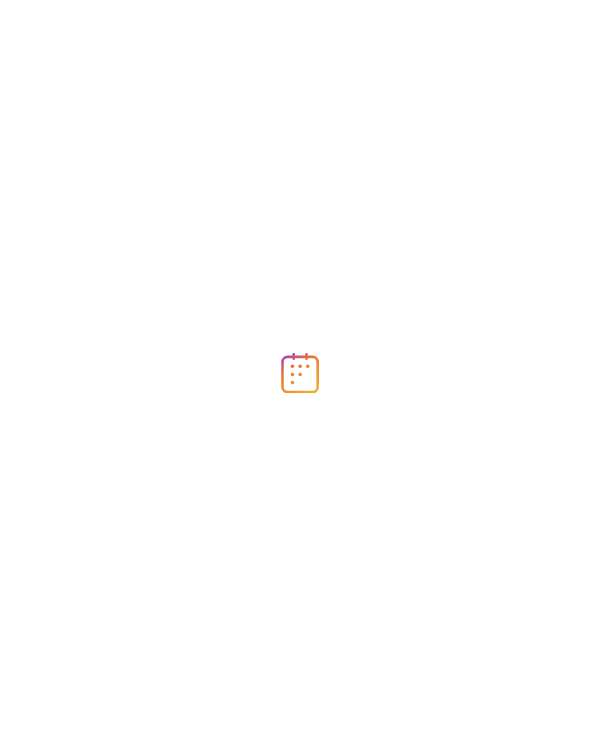 scroll, scrollTop: 0, scrollLeft: 0, axis: both 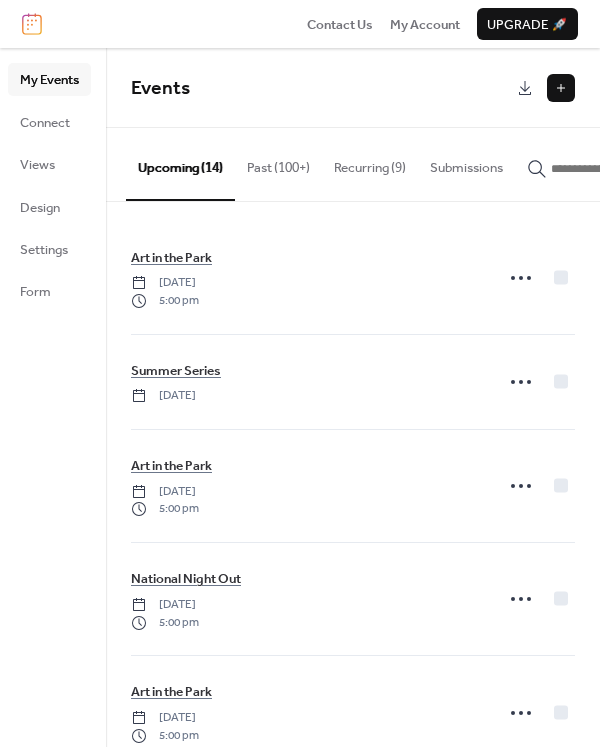 click at bounding box center [561, 88] 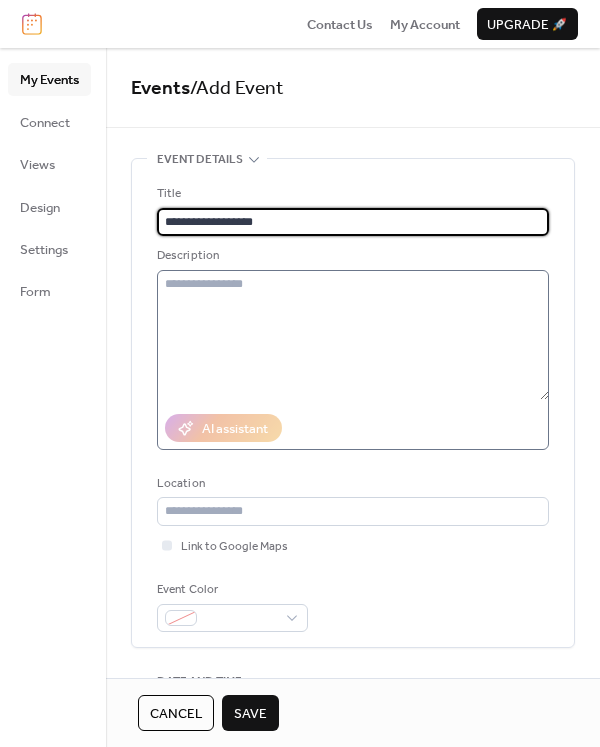 type on "**********" 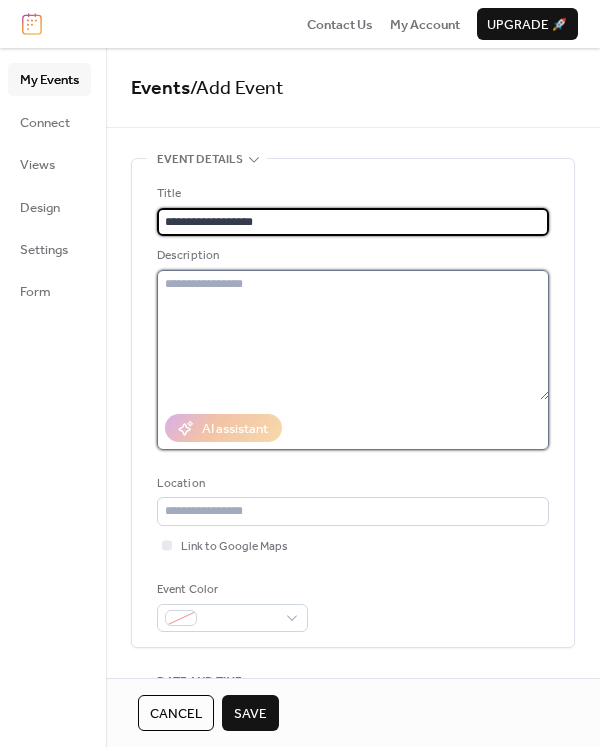 click at bounding box center [353, 335] 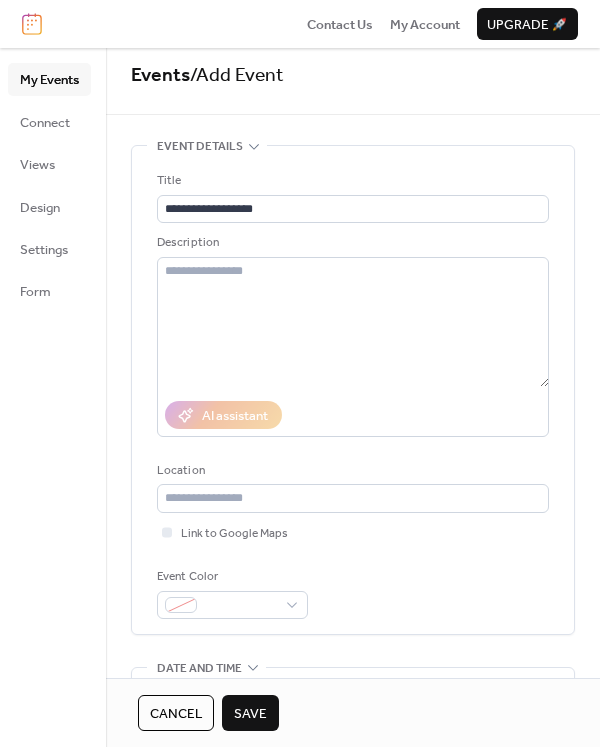 scroll, scrollTop: 0, scrollLeft: 0, axis: both 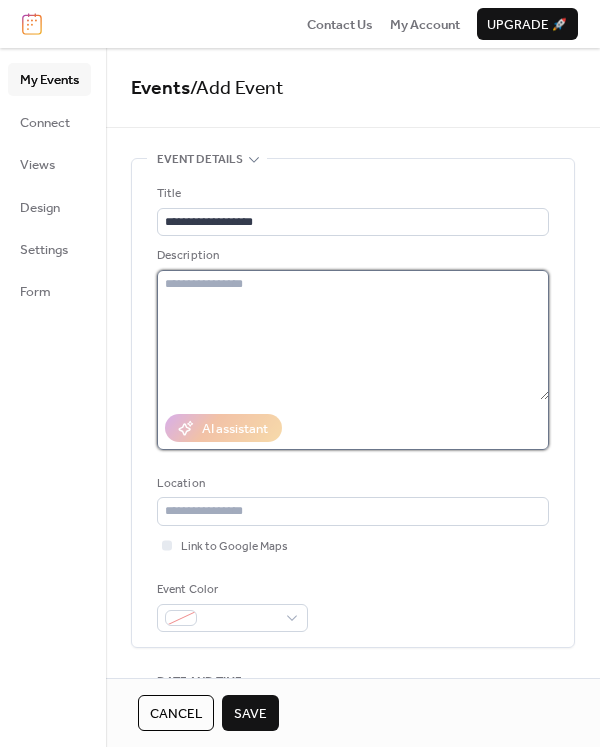 click at bounding box center (353, 335) 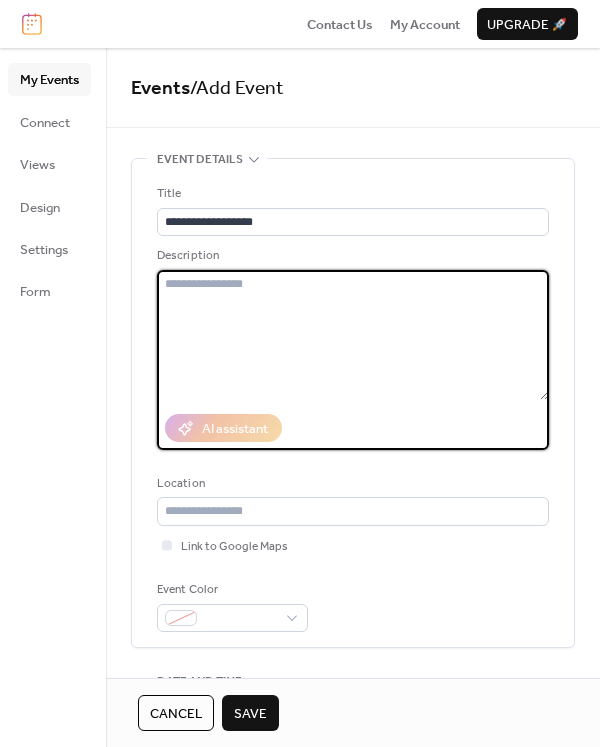 scroll, scrollTop: 772, scrollLeft: 0, axis: vertical 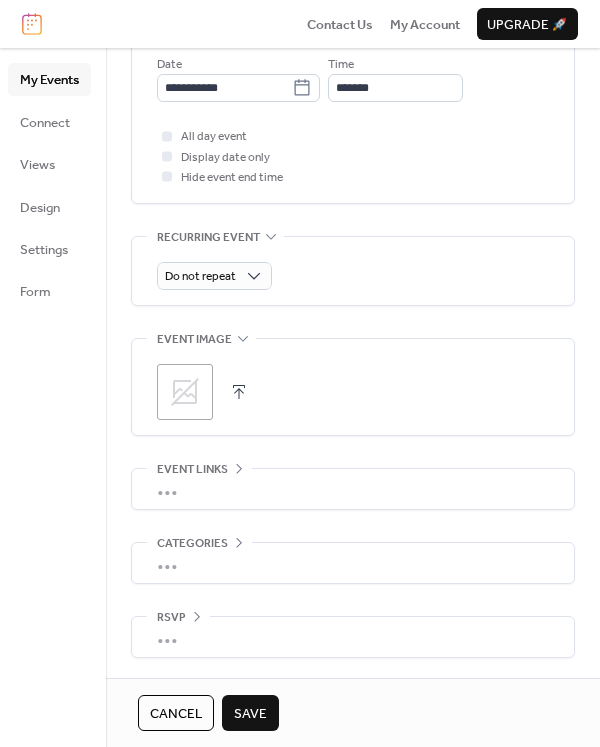 click on "•••" at bounding box center [353, 489] 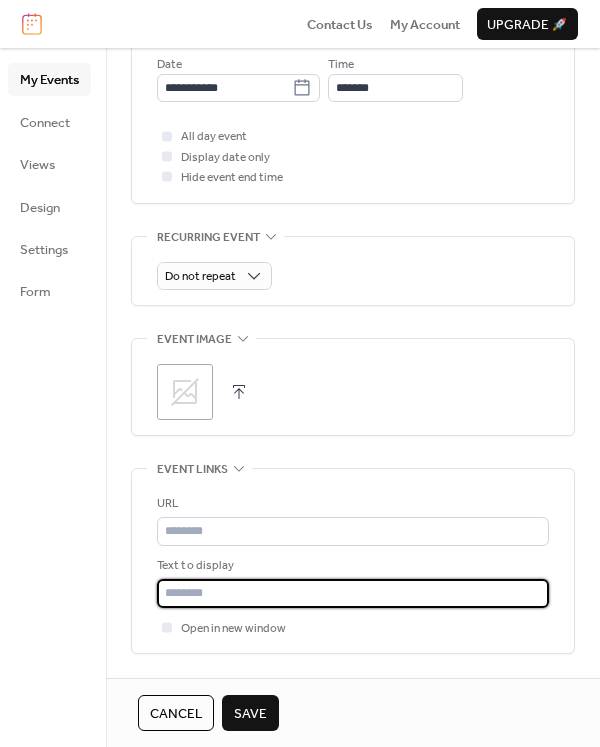 click at bounding box center (353, 593) 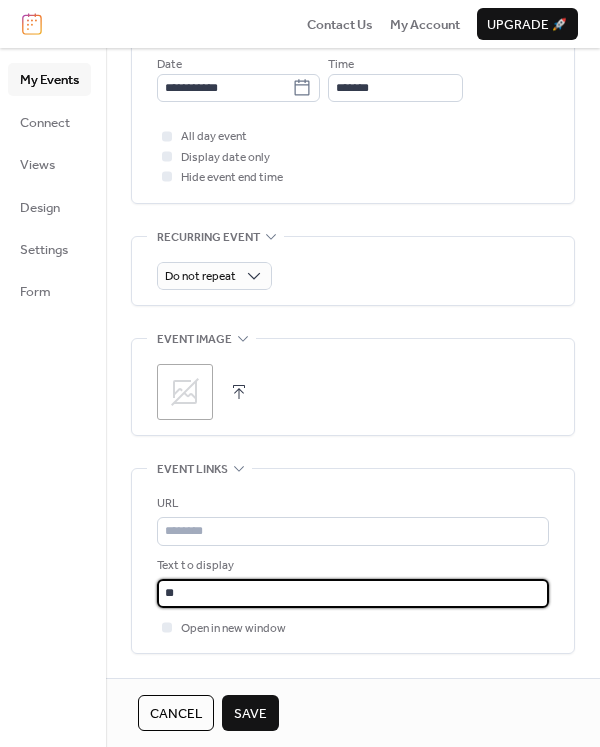 type on "*" 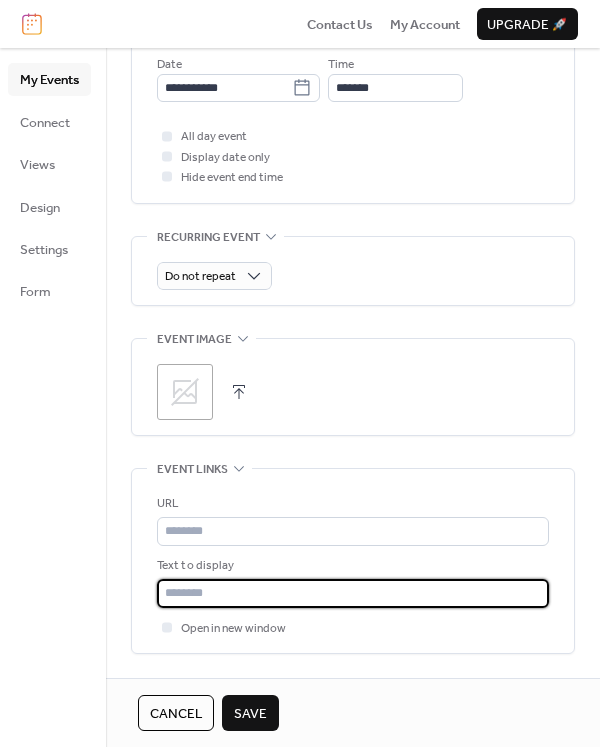 type on "*" 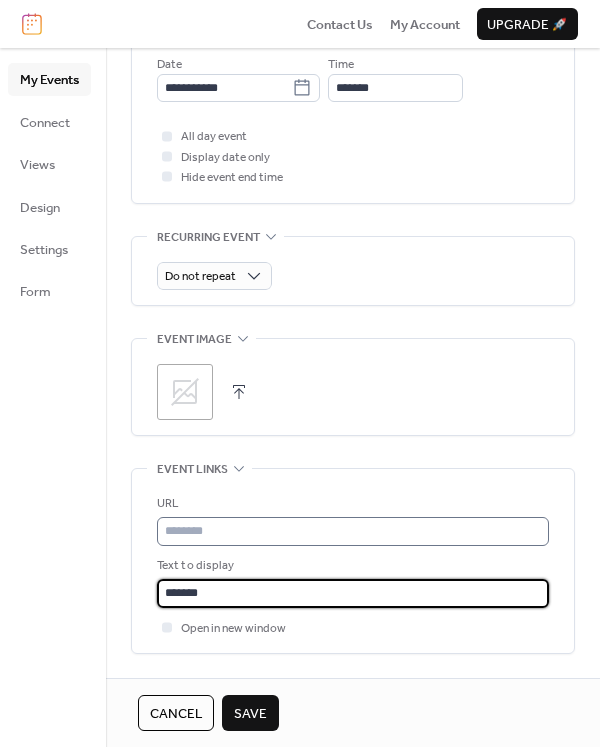 type on "*******" 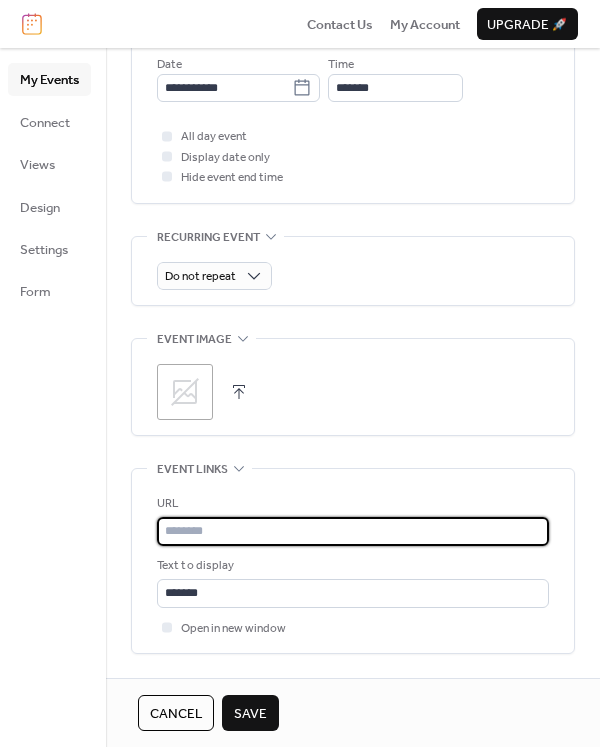 click at bounding box center [353, 531] 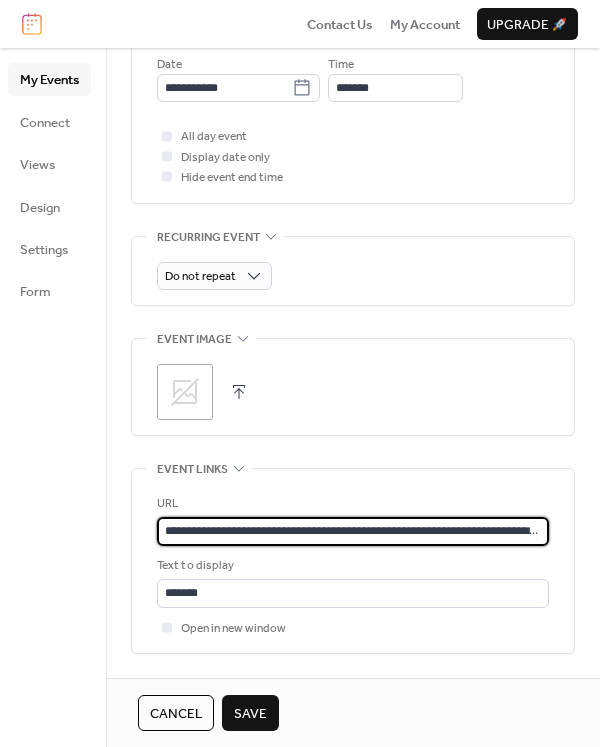scroll, scrollTop: 0, scrollLeft: 87, axis: horizontal 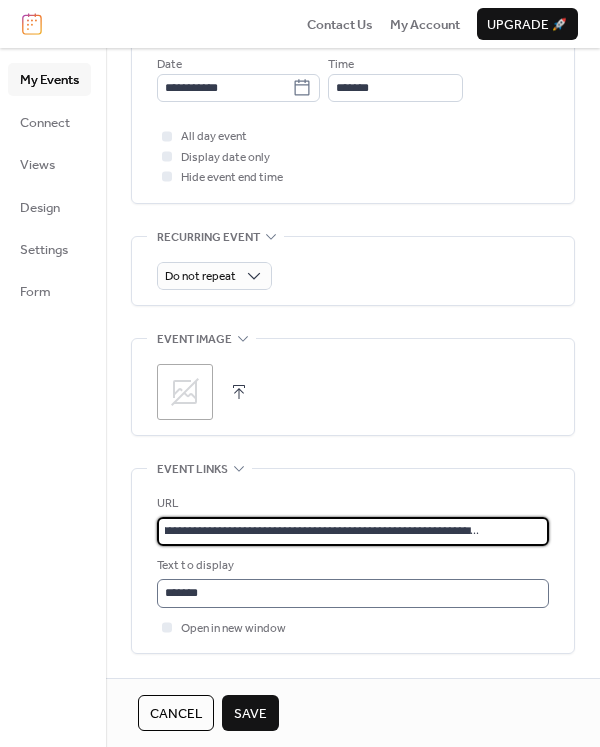 type on "**********" 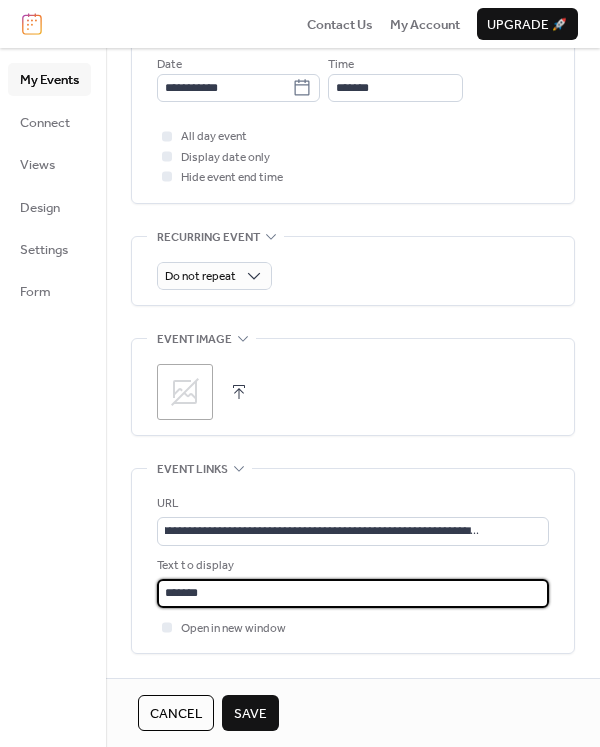 scroll, scrollTop: 0, scrollLeft: 0, axis: both 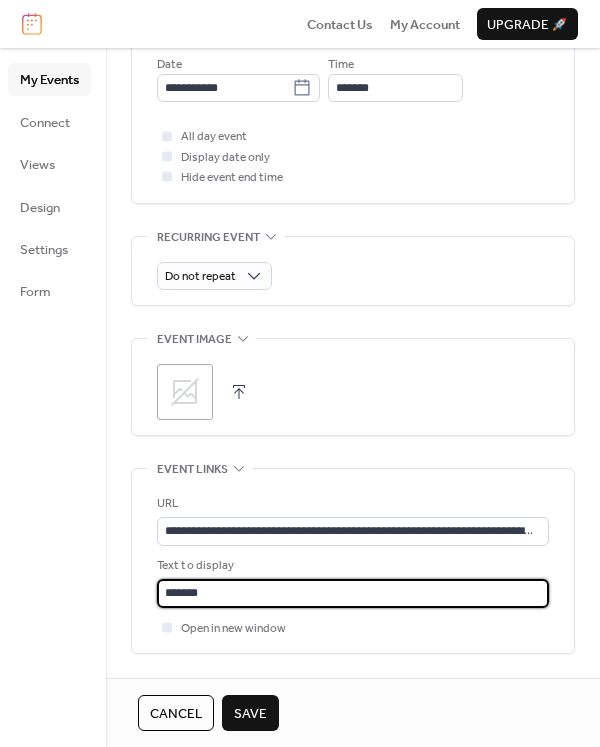 drag, startPoint x: 240, startPoint y: 587, endPoint x: 69, endPoint y: 612, distance: 172.81783 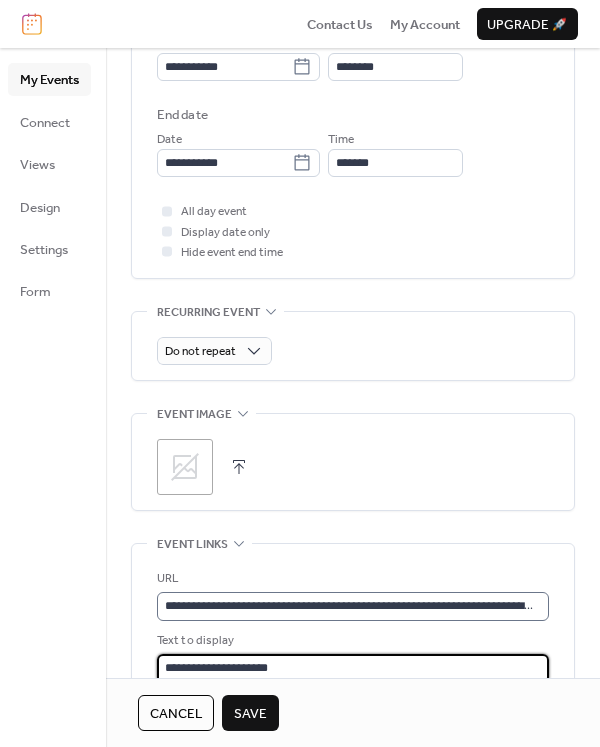 scroll, scrollTop: 696, scrollLeft: 0, axis: vertical 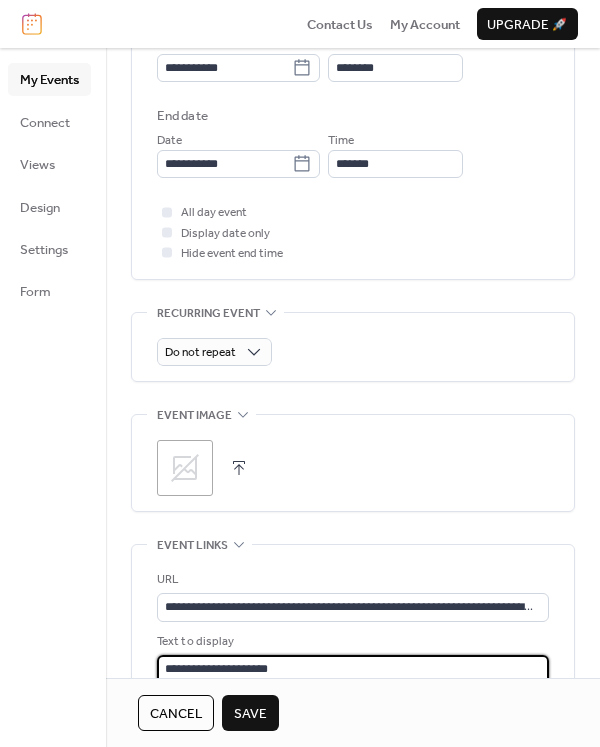 type on "**********" 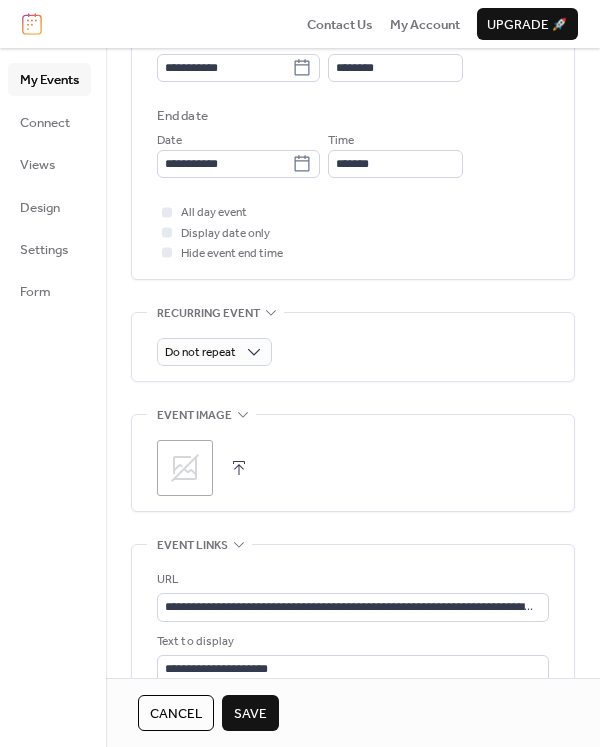 drag, startPoint x: 243, startPoint y: 717, endPoint x: 307, endPoint y: 277, distance: 444.6302 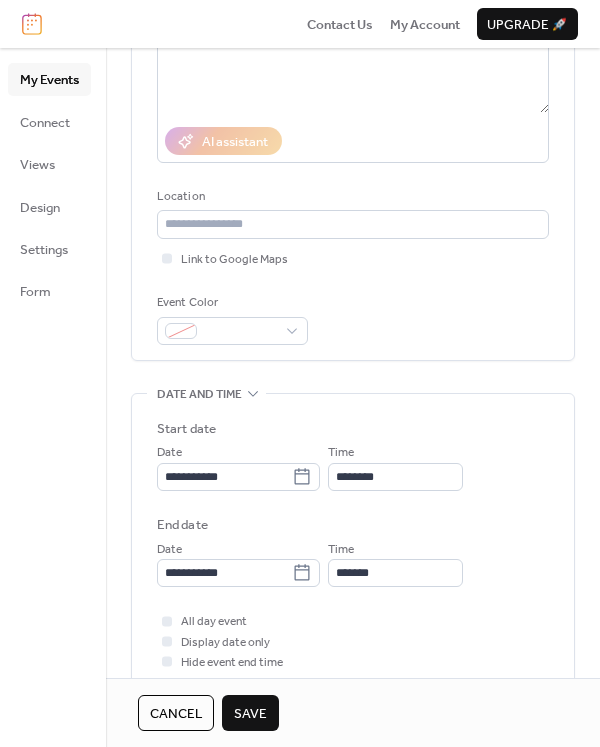 scroll, scrollTop: 286, scrollLeft: 0, axis: vertical 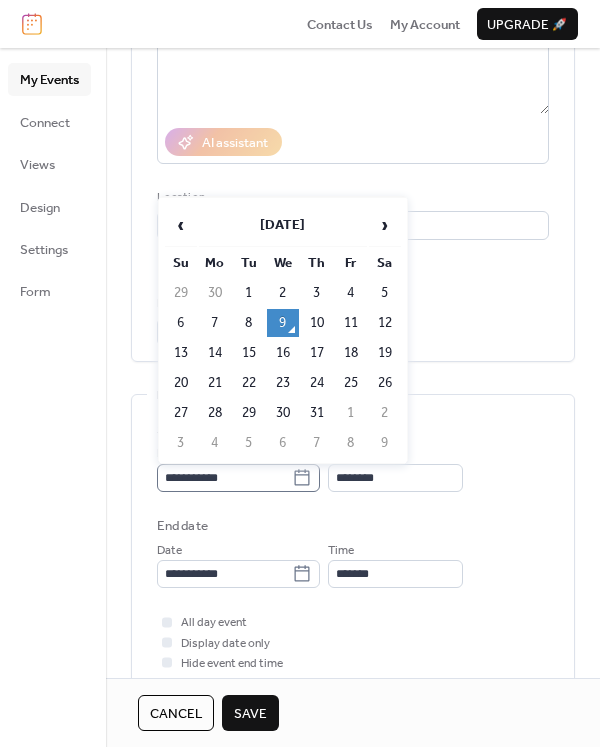 click 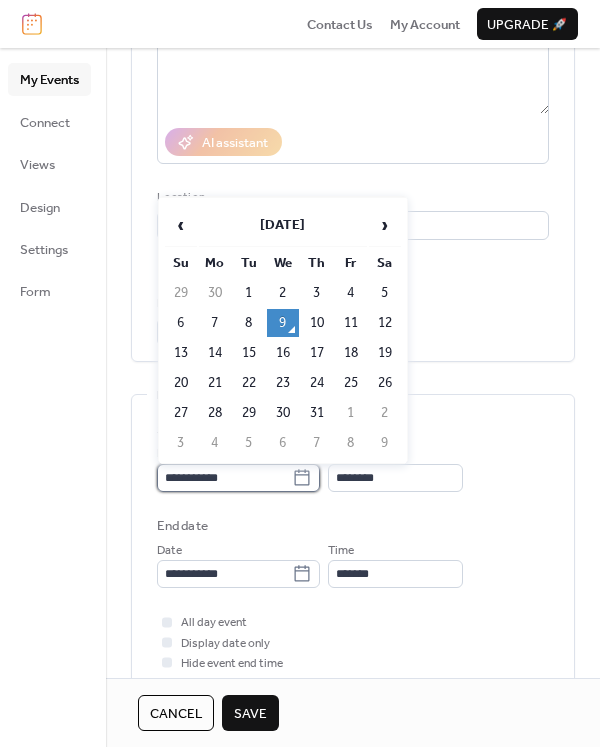 click on "**********" at bounding box center (224, 478) 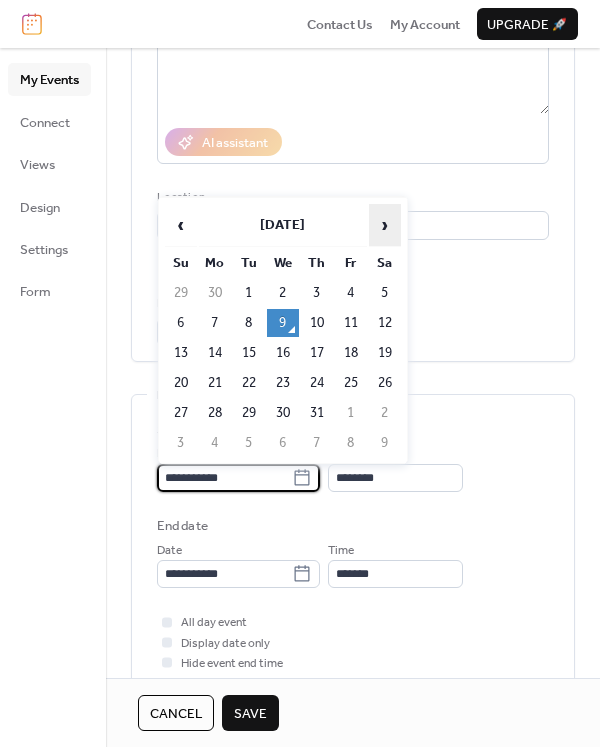click on "›" at bounding box center (385, 225) 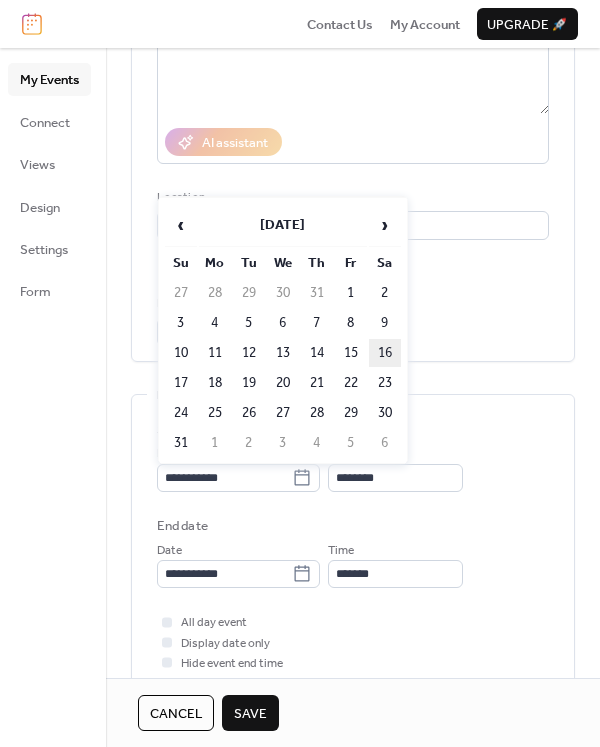click on "16" at bounding box center [385, 353] 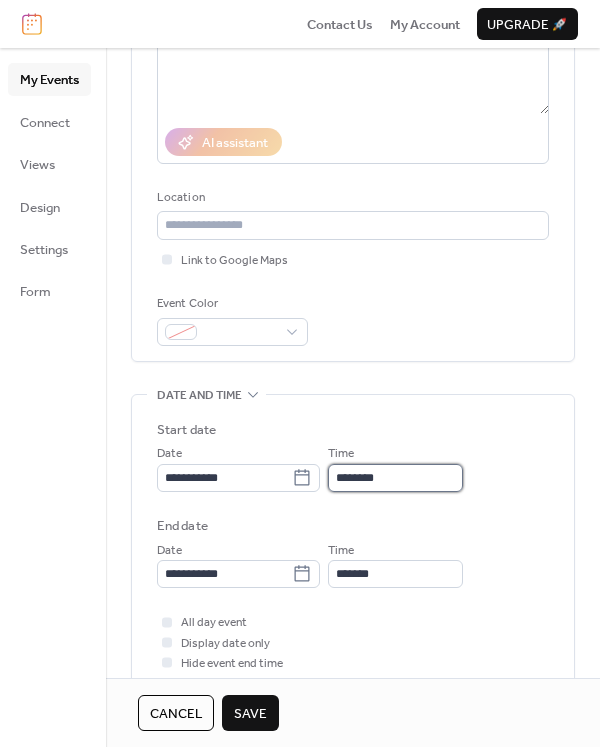 click on "********" at bounding box center [395, 478] 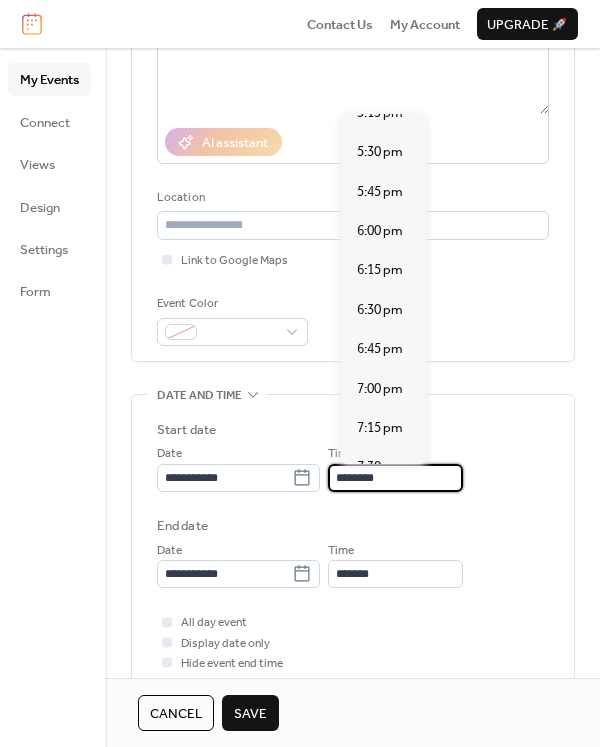 scroll, scrollTop: 2678, scrollLeft: 0, axis: vertical 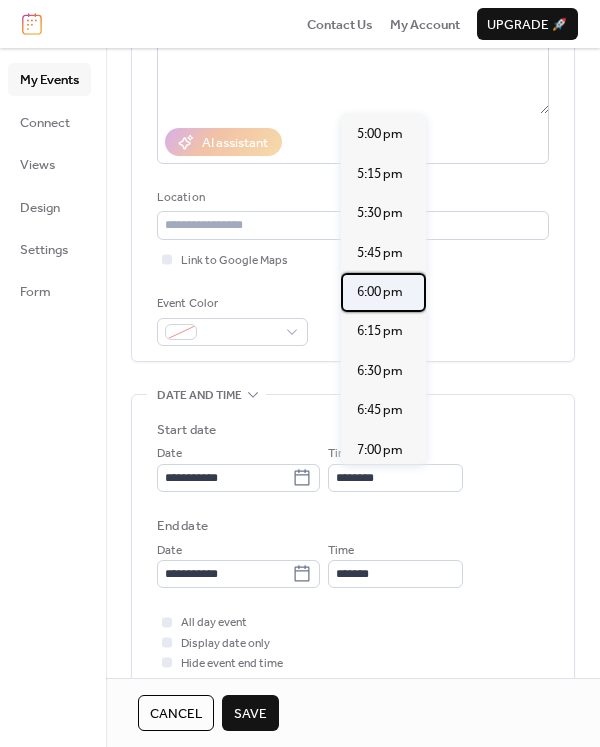click on "6:00 pm" at bounding box center [380, 292] 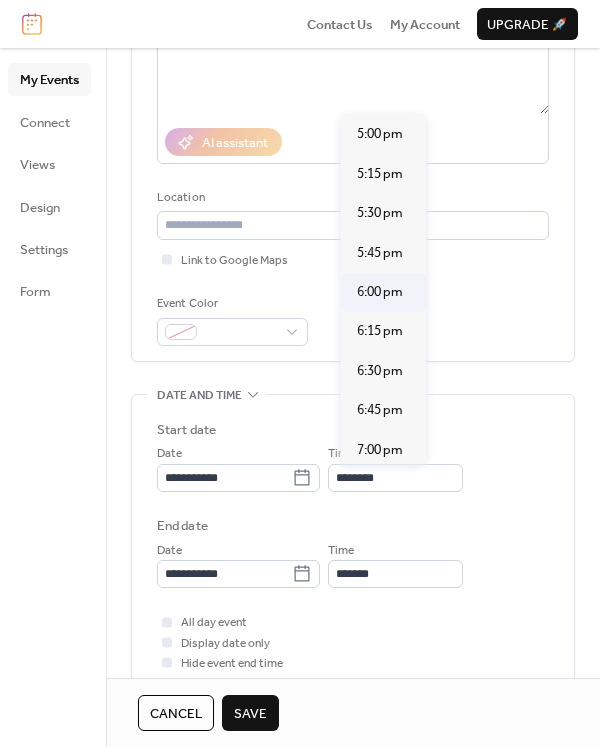 type on "*******" 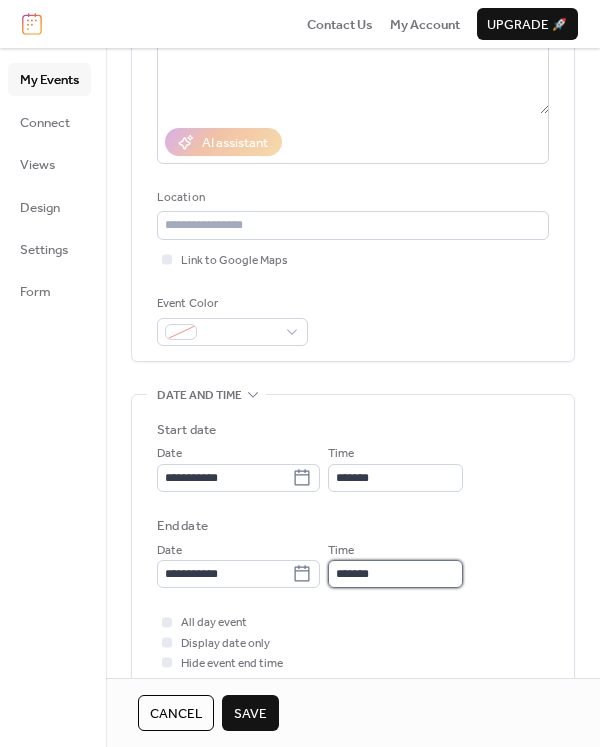 click on "*******" at bounding box center (395, 574) 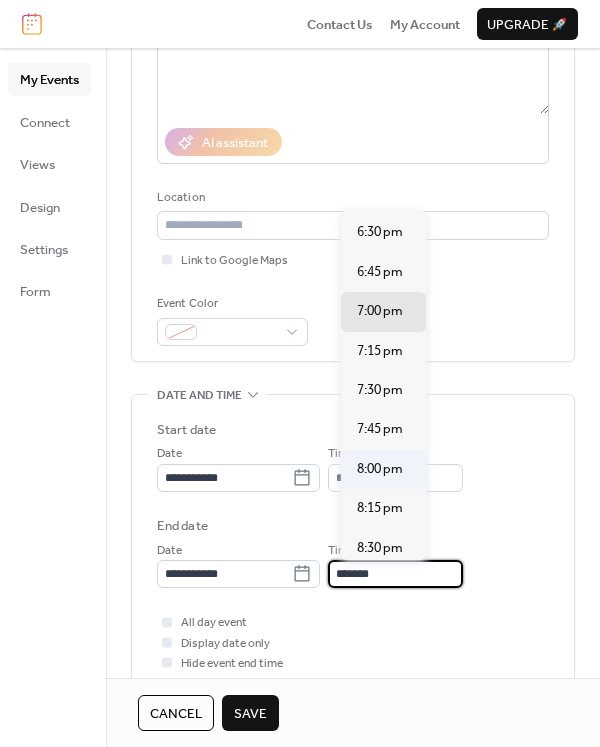 scroll, scrollTop: 35, scrollLeft: 0, axis: vertical 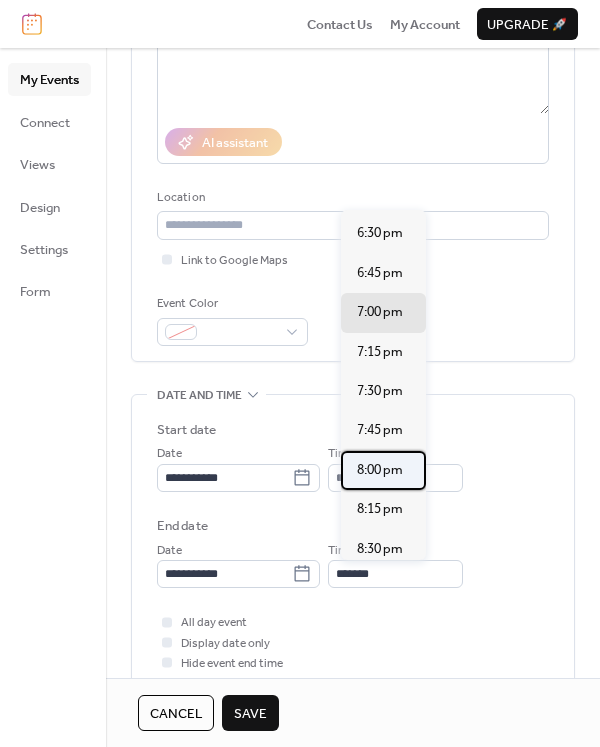 click on "8:00 pm" at bounding box center (380, 470) 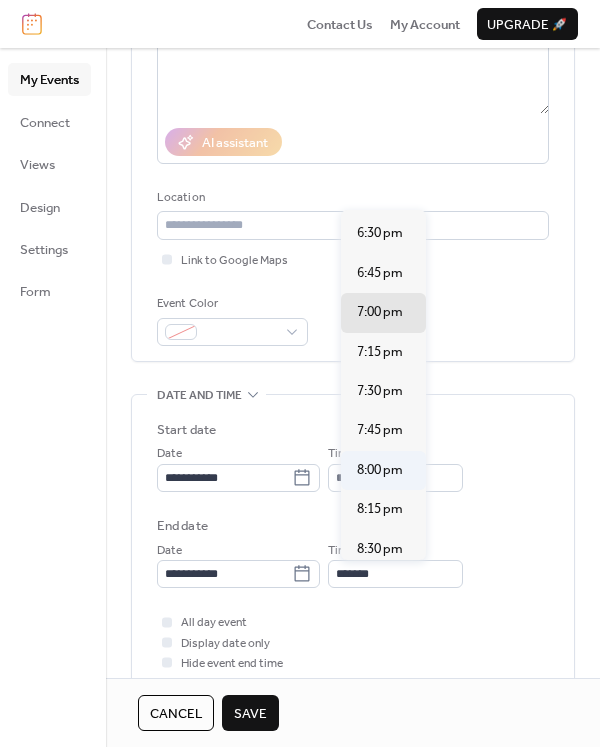 type on "*******" 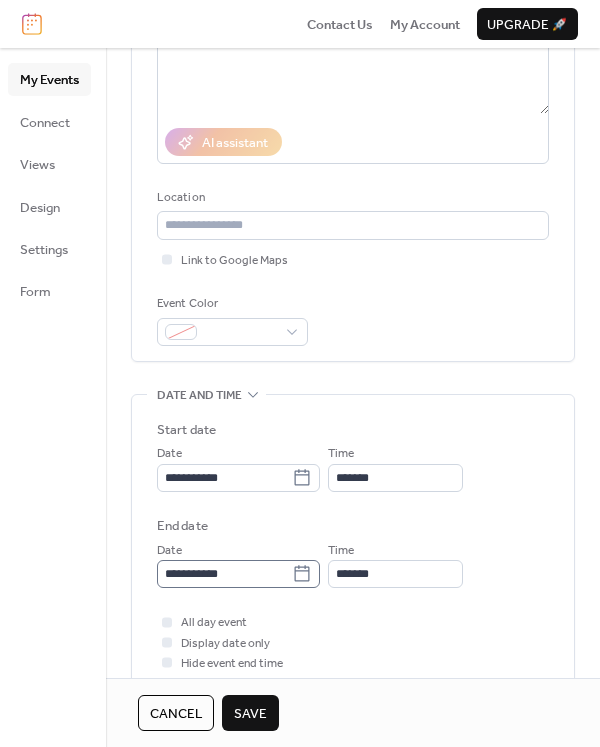scroll, scrollTop: 1, scrollLeft: 0, axis: vertical 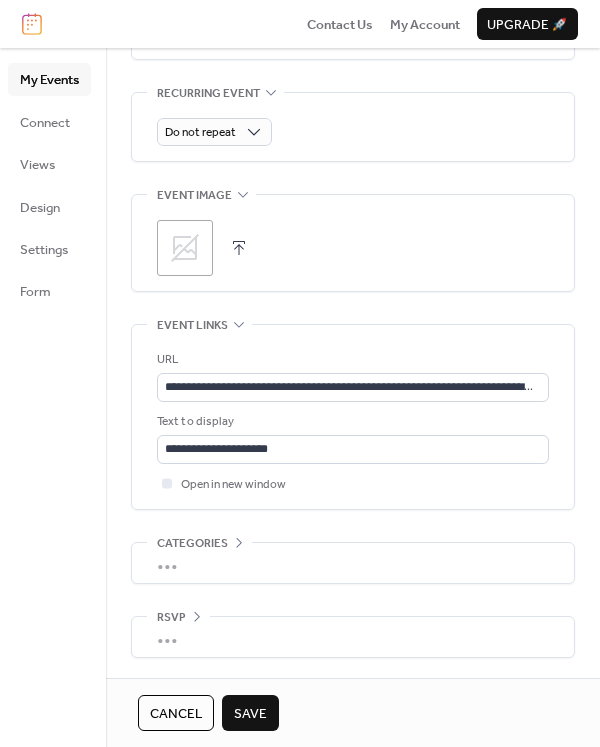 click on "Save" at bounding box center (250, 713) 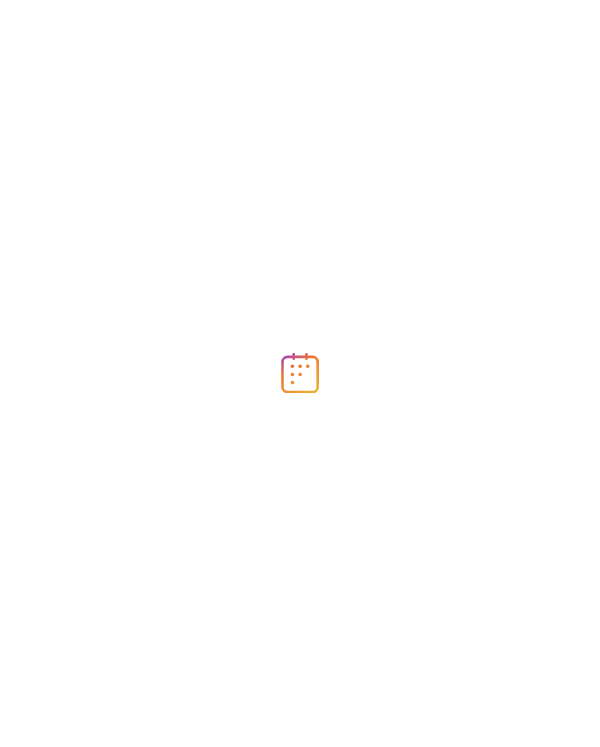 scroll, scrollTop: 0, scrollLeft: 0, axis: both 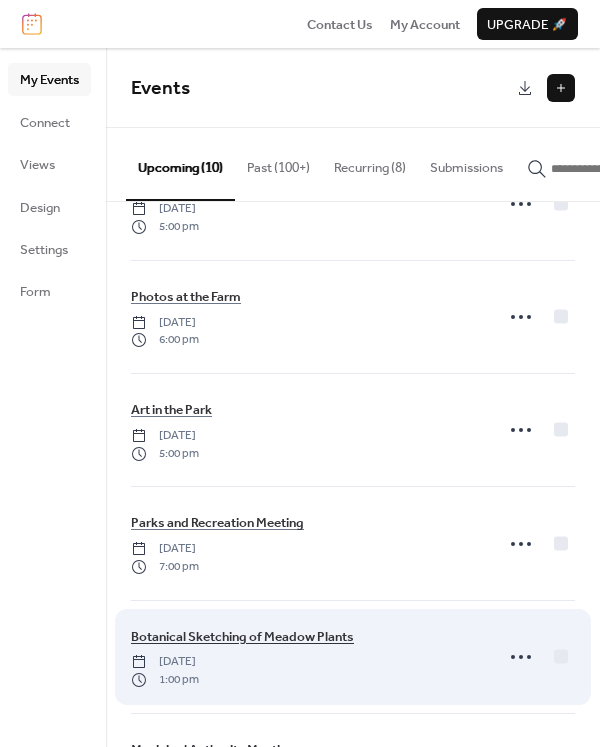 click on "Botanical Sketching of Meadow Plants" at bounding box center (242, 637) 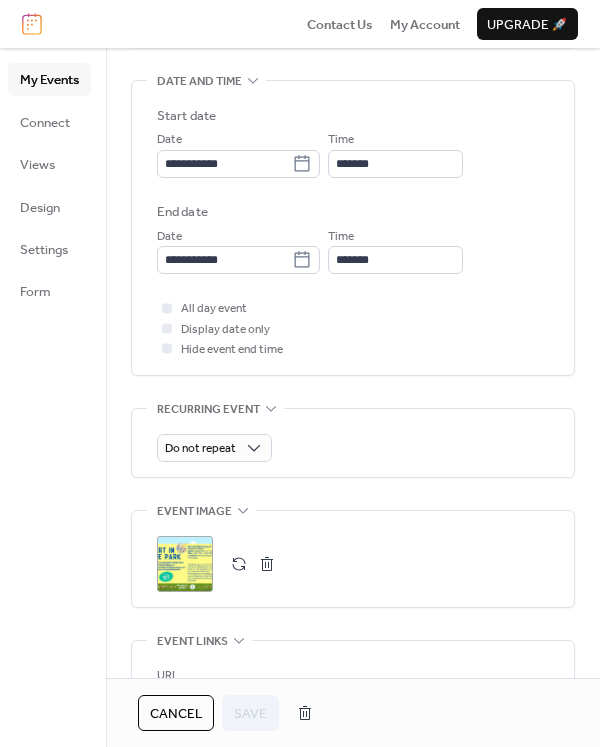 scroll, scrollTop: 900, scrollLeft: 0, axis: vertical 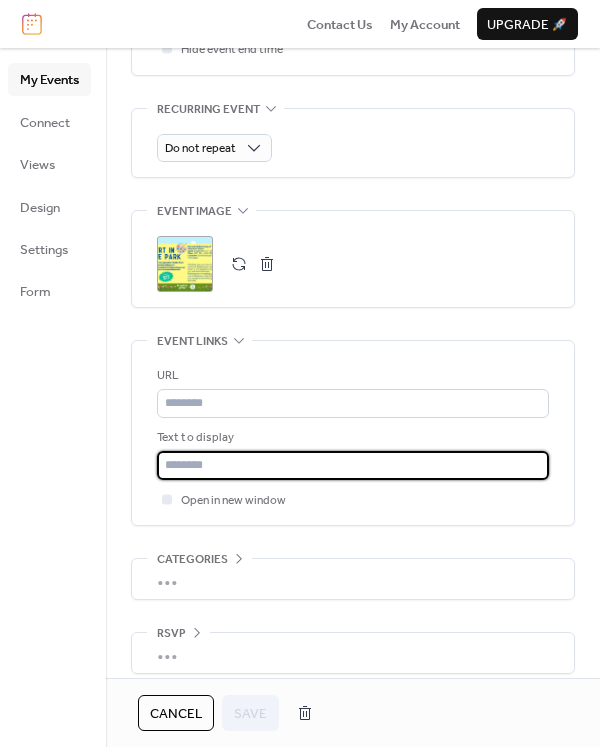 click at bounding box center (353, 465) 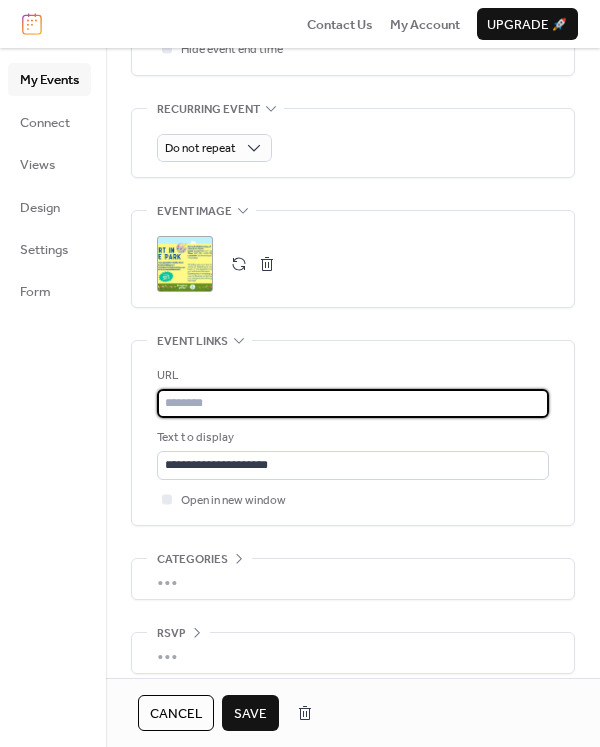 click at bounding box center (353, 403) 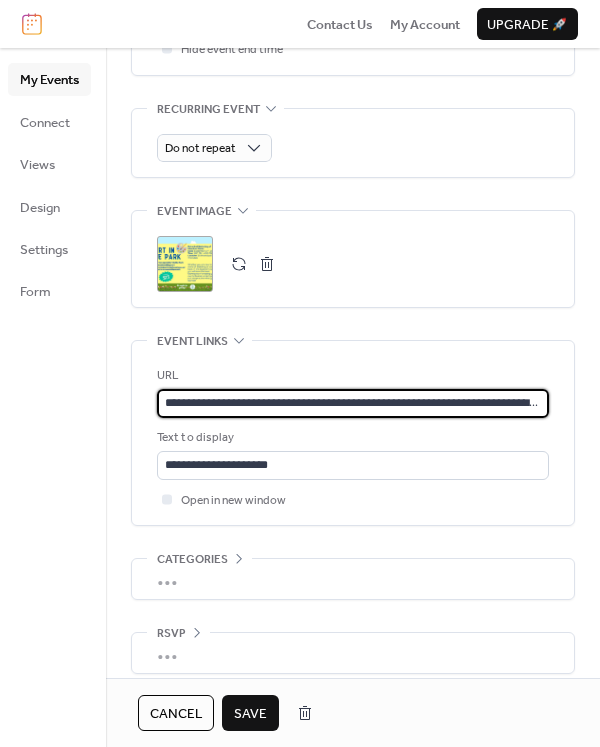 scroll, scrollTop: 0, scrollLeft: 187, axis: horizontal 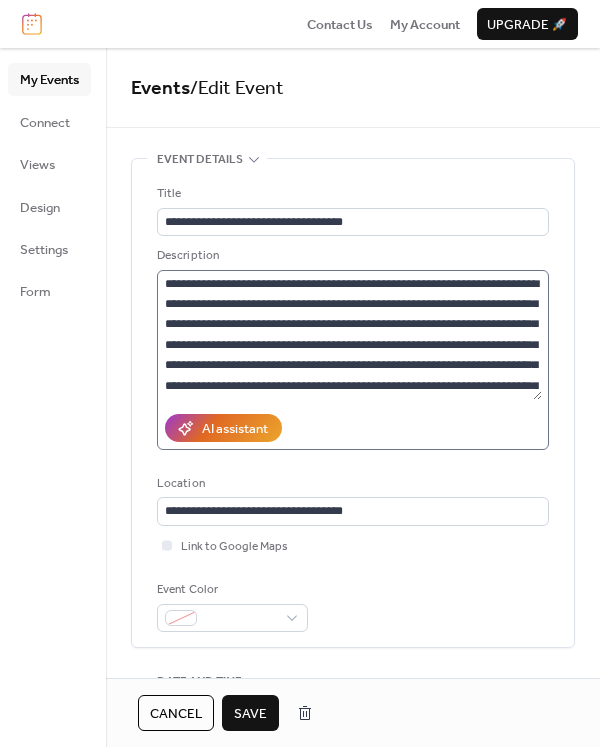 type on "**********" 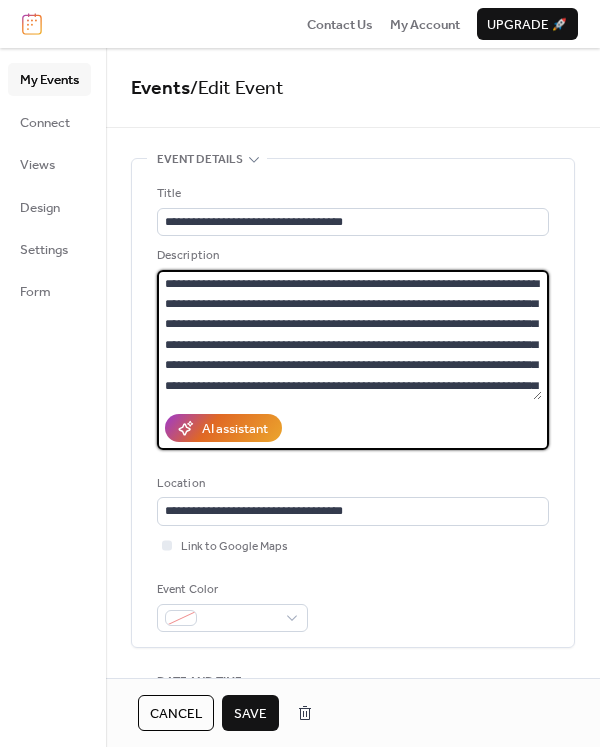 scroll, scrollTop: 0, scrollLeft: 0, axis: both 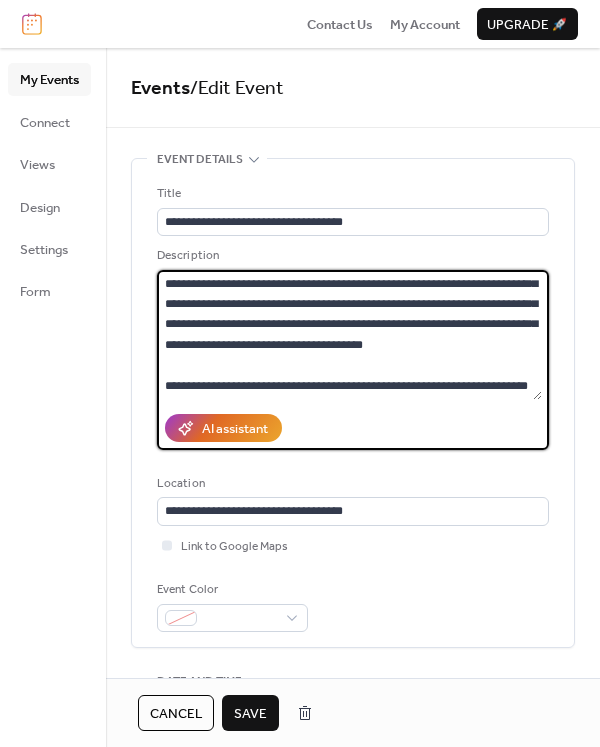 drag, startPoint x: 166, startPoint y: 280, endPoint x: 769, endPoint y: 567, distance: 667.81586 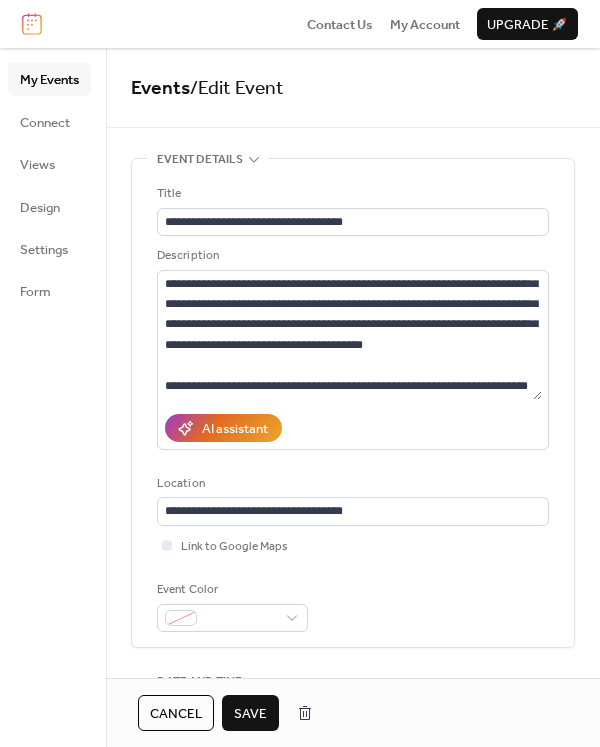 click on "Save" at bounding box center (250, 714) 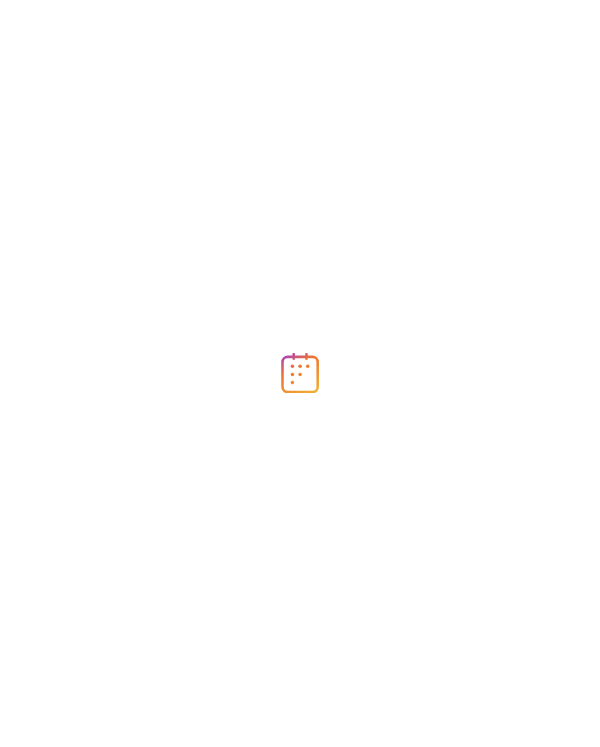 scroll, scrollTop: 0, scrollLeft: 0, axis: both 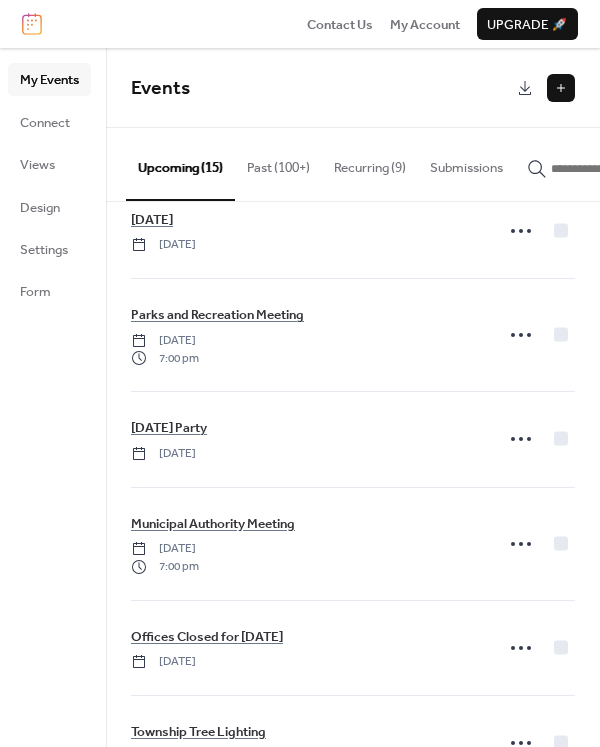 click at bounding box center [561, 88] 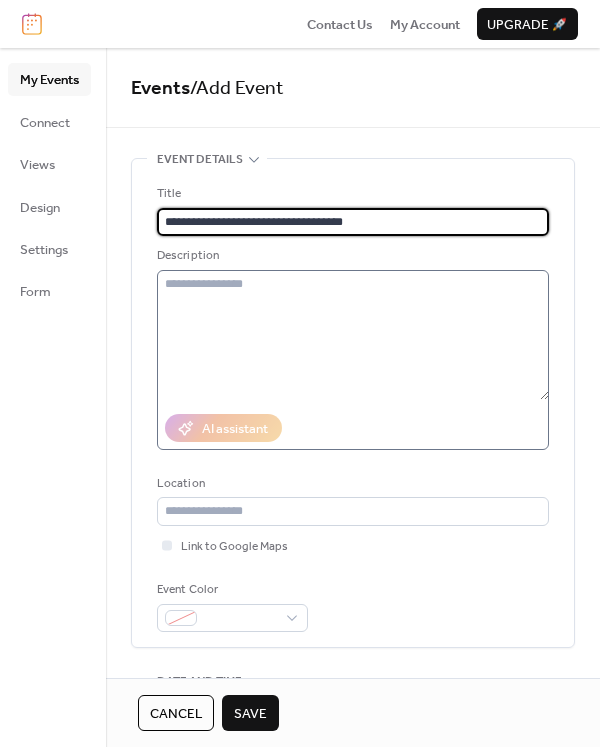 type on "**********" 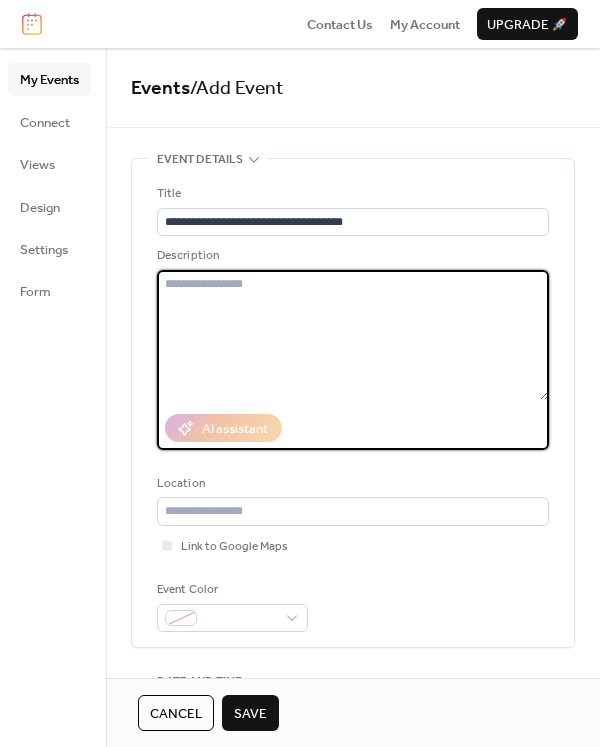 click at bounding box center [353, 335] 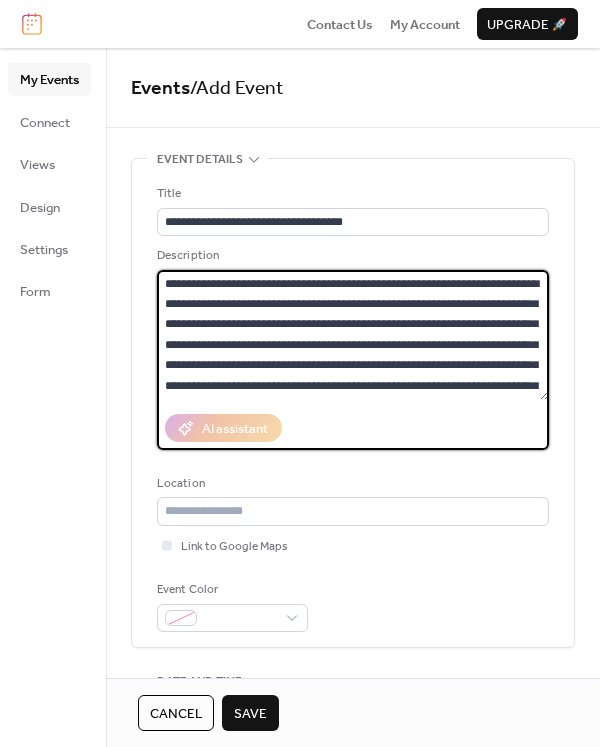 scroll, scrollTop: 120, scrollLeft: 0, axis: vertical 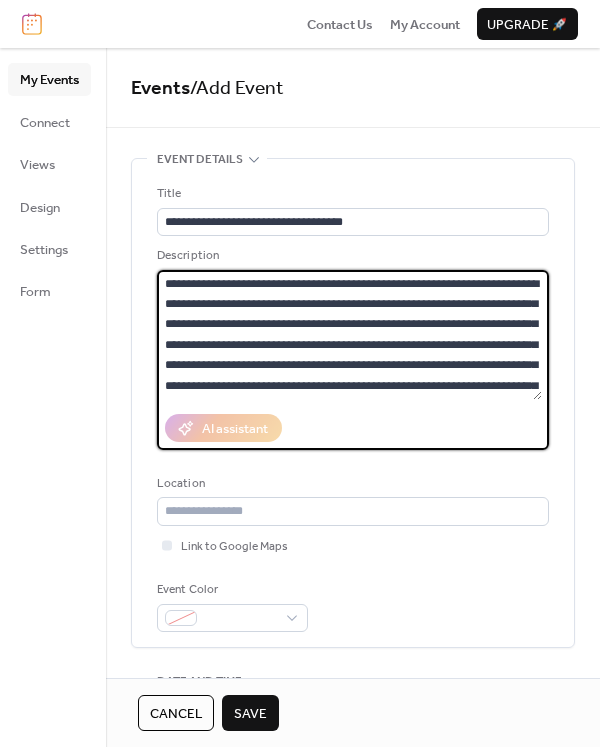 drag, startPoint x: 514, startPoint y: 383, endPoint x: -141, endPoint y: 140, distance: 698.6229 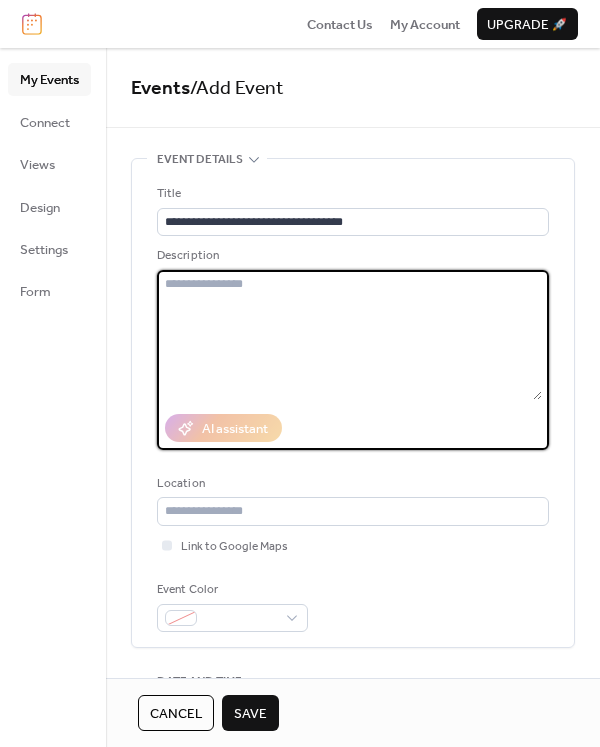 paste on "**********" 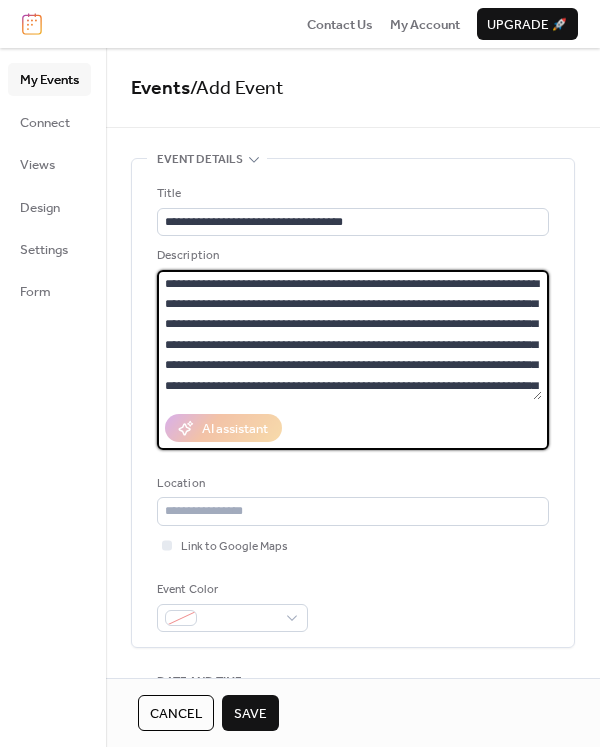 scroll, scrollTop: 120, scrollLeft: 0, axis: vertical 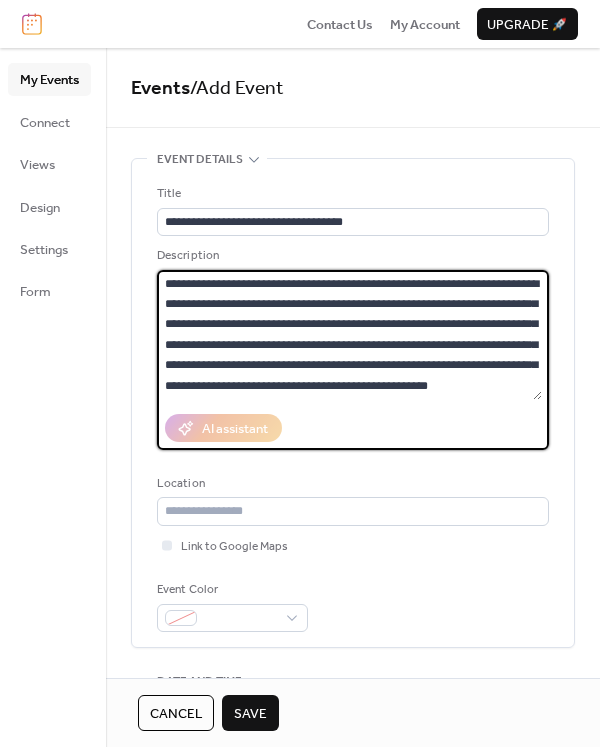 type on "**********" 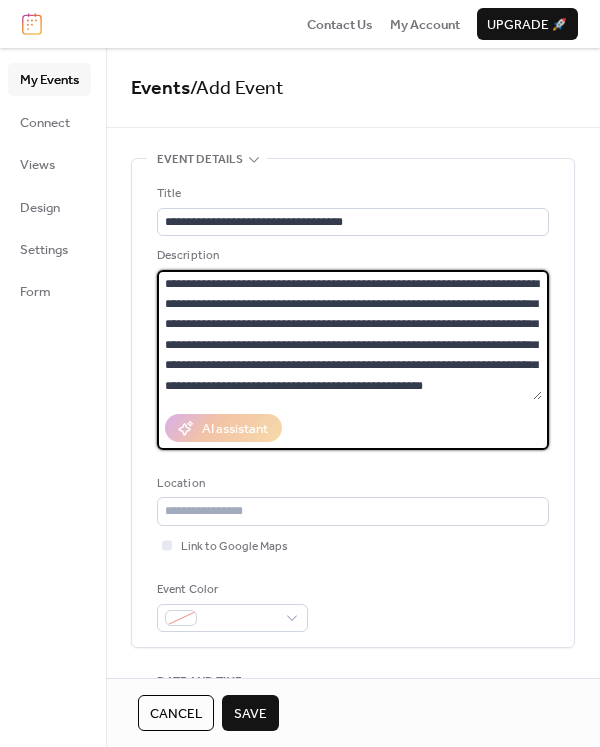 scroll, scrollTop: 0, scrollLeft: 0, axis: both 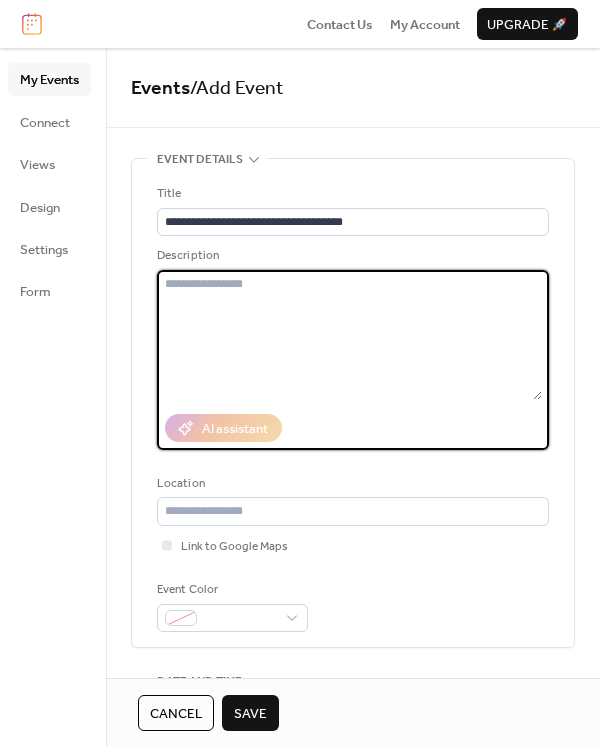 paste on "**********" 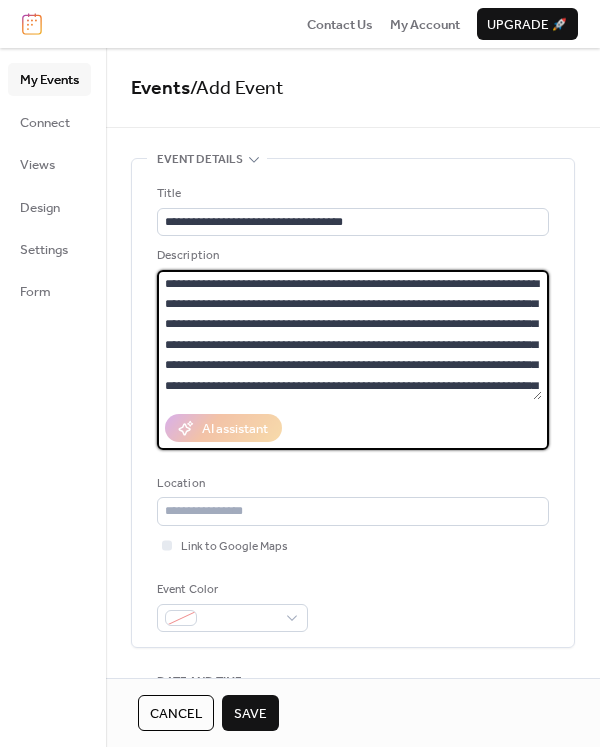 scroll, scrollTop: 120, scrollLeft: 0, axis: vertical 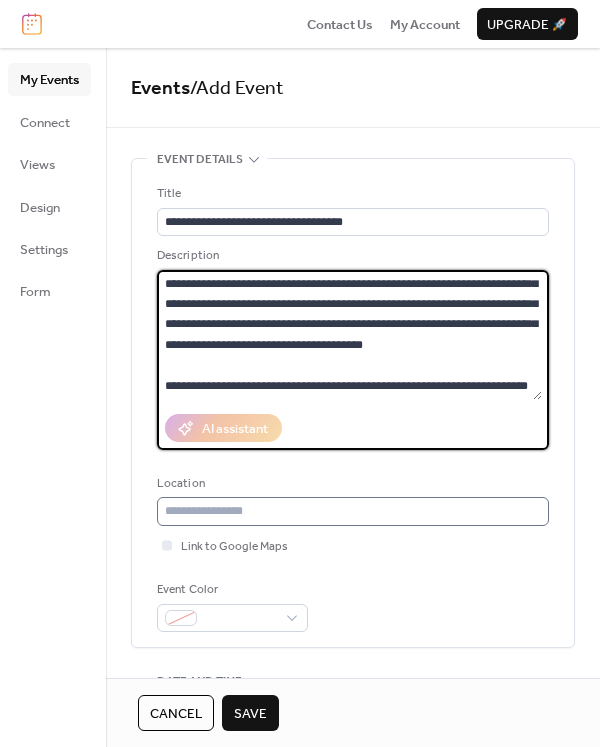 type on "**********" 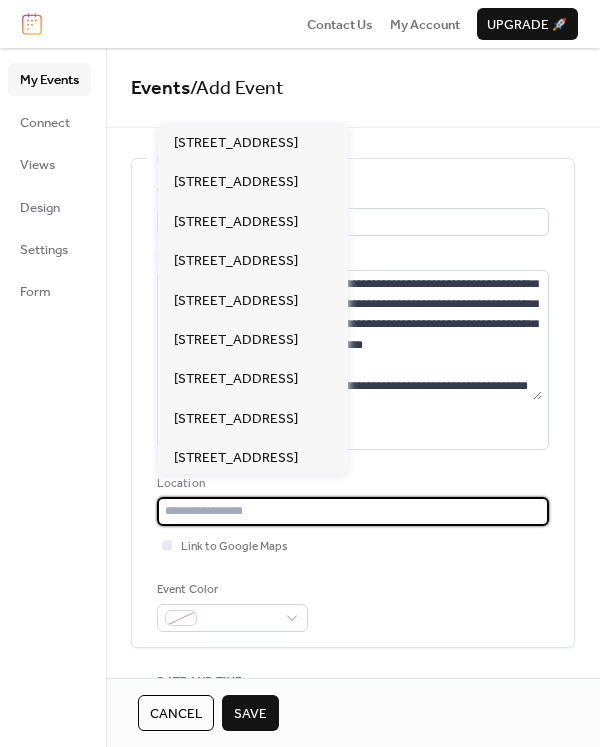 click at bounding box center [353, 511] 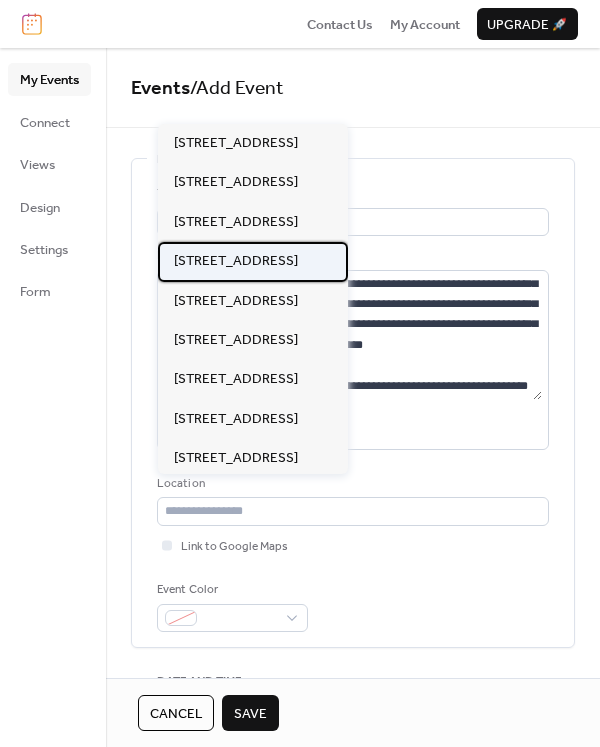 click on "253 Municipal Dr. Thorndale PA 19372" at bounding box center (253, 261) 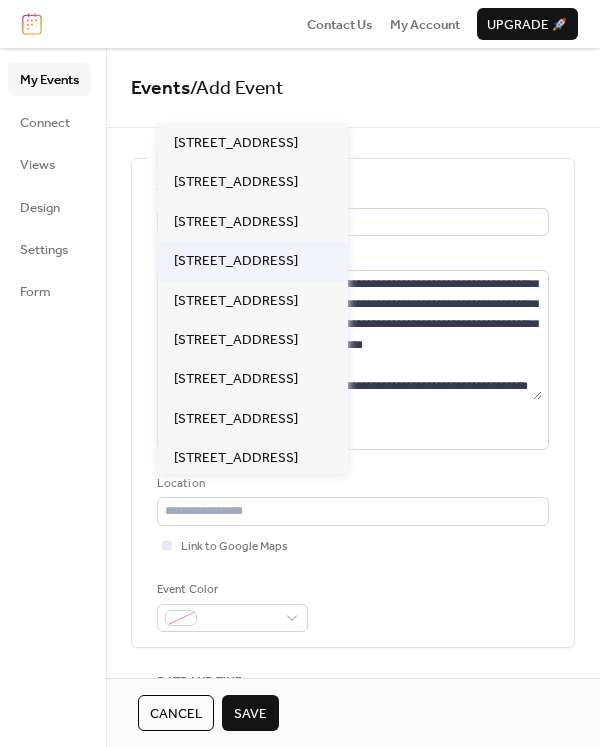 type on "**********" 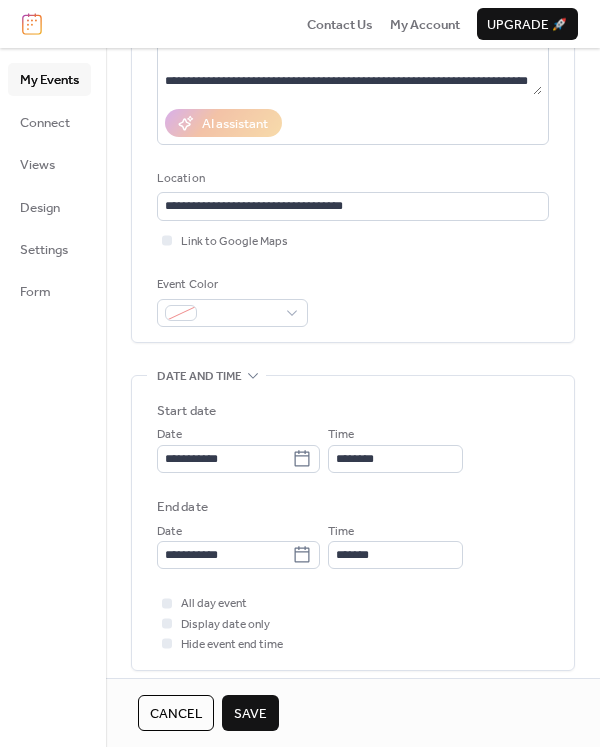 scroll, scrollTop: 340, scrollLeft: 0, axis: vertical 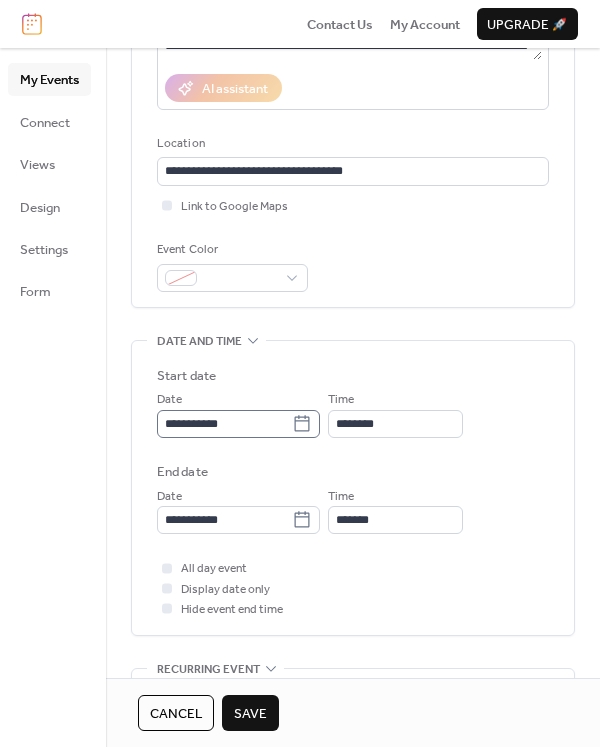 click 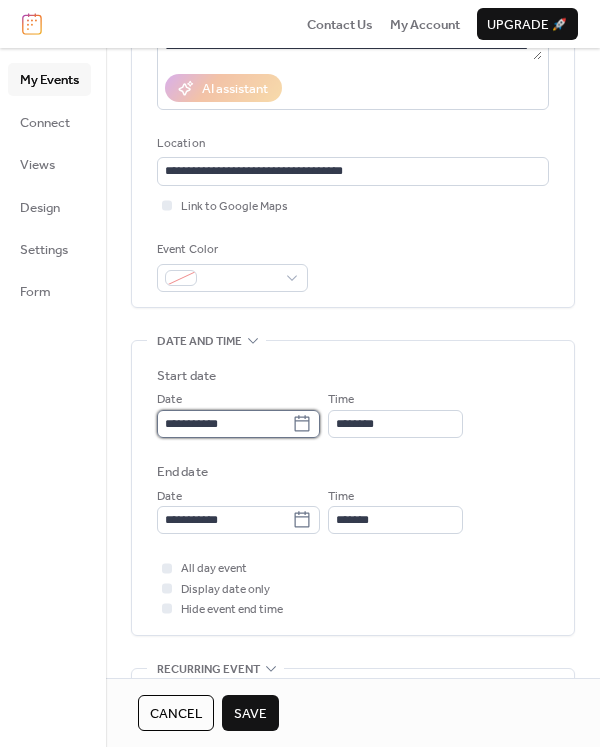 click on "**********" at bounding box center [224, 424] 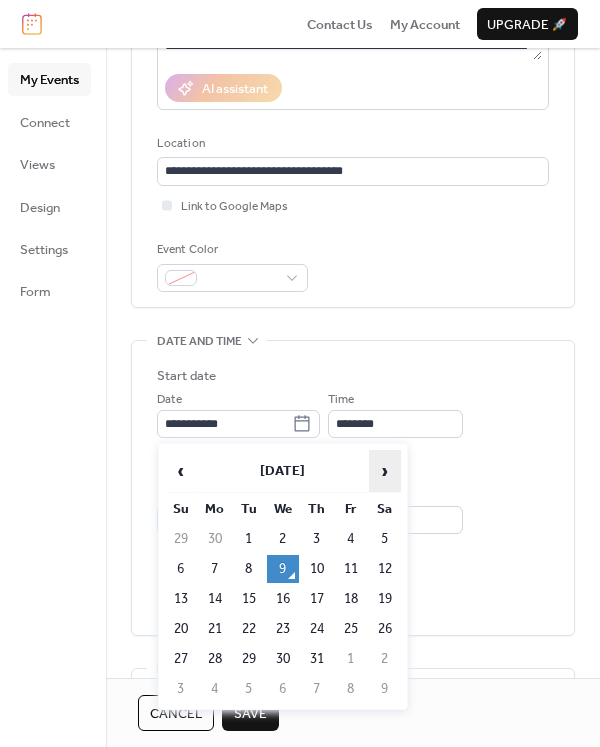 click on "›" at bounding box center [385, 471] 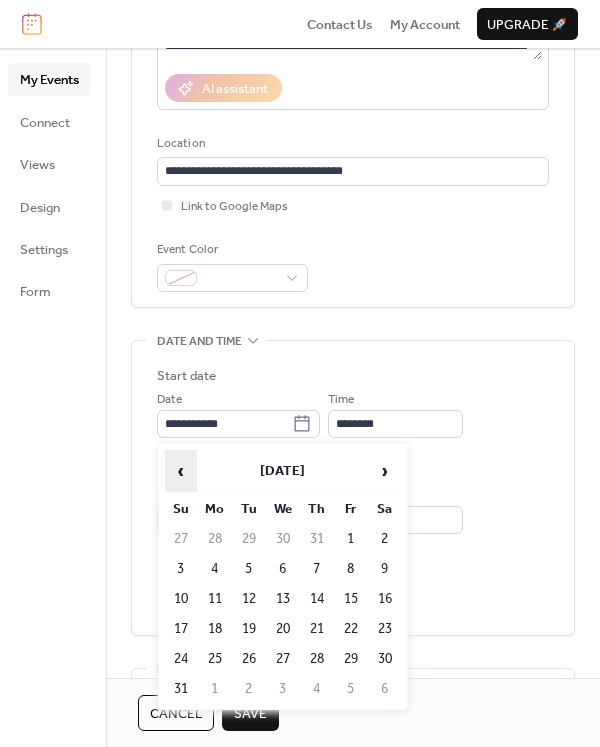 click on "‹" at bounding box center [181, 471] 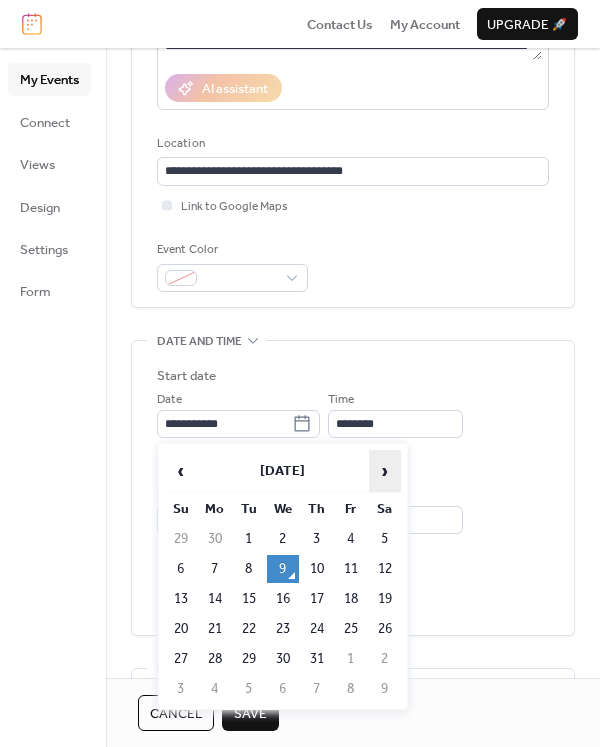 click on "›" at bounding box center (385, 471) 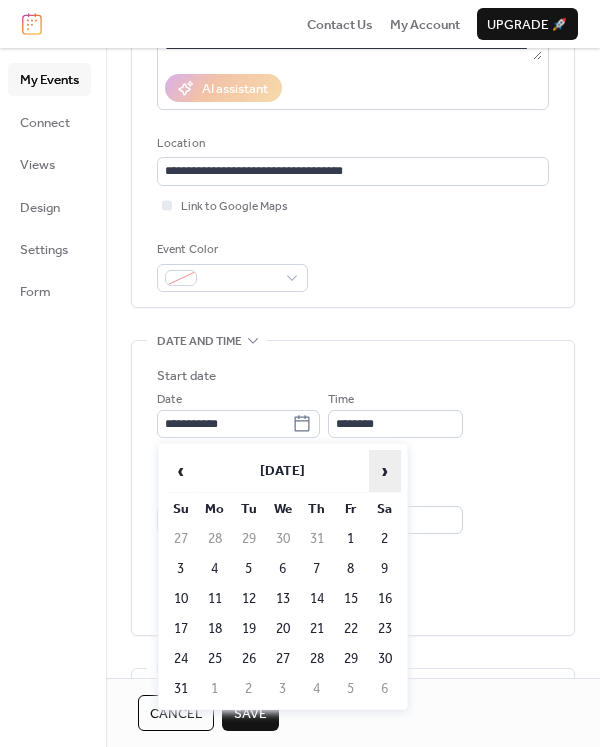 click on "›" at bounding box center [385, 471] 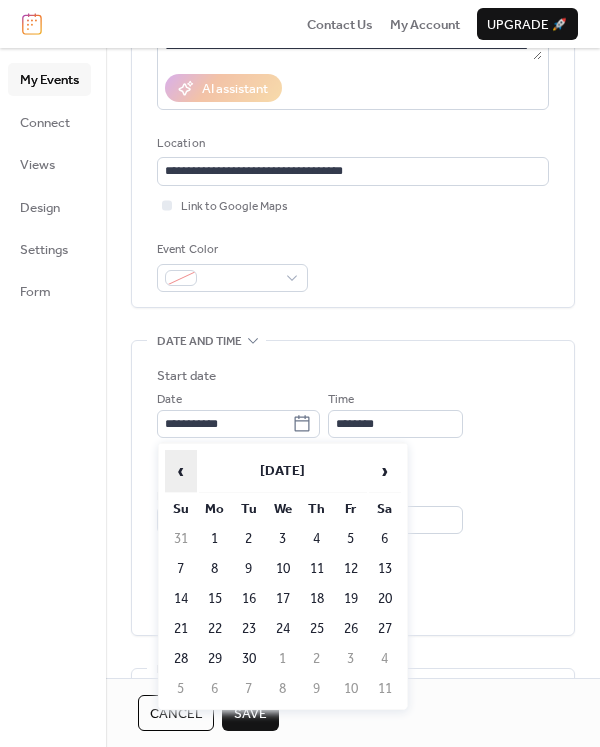 click on "‹" at bounding box center (181, 471) 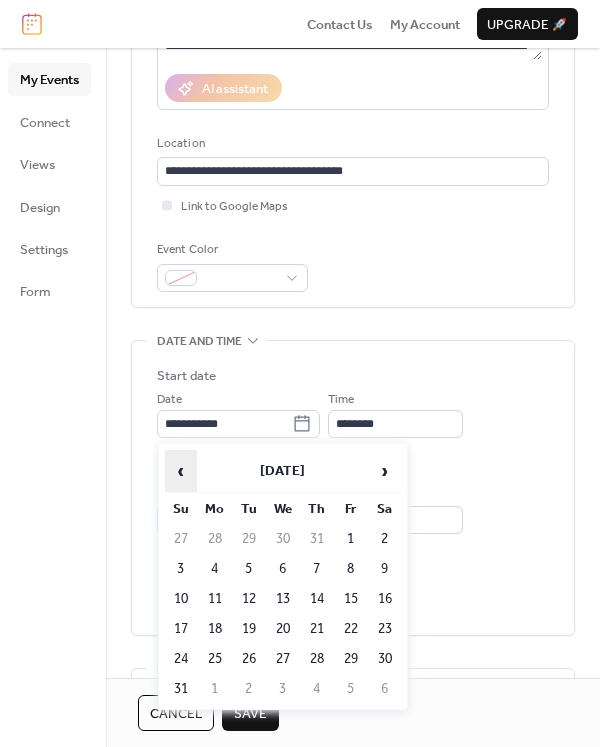 click on "‹" at bounding box center [181, 471] 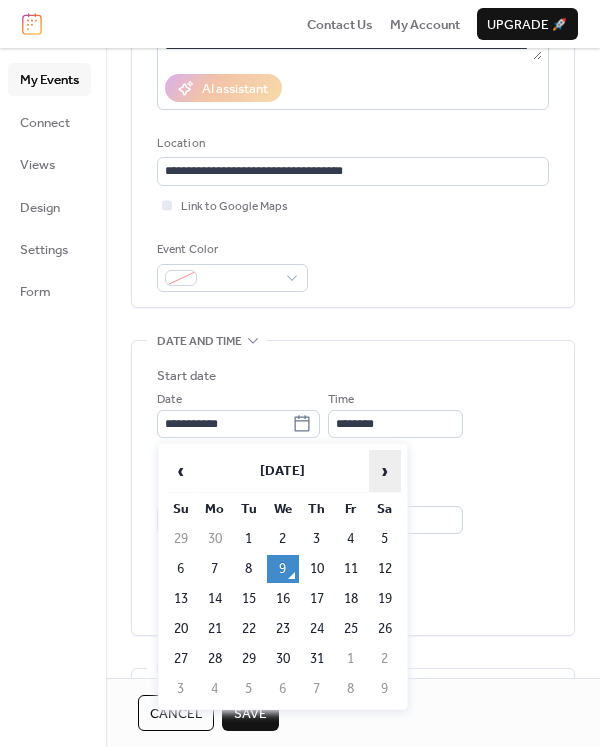 click on "›" at bounding box center (385, 471) 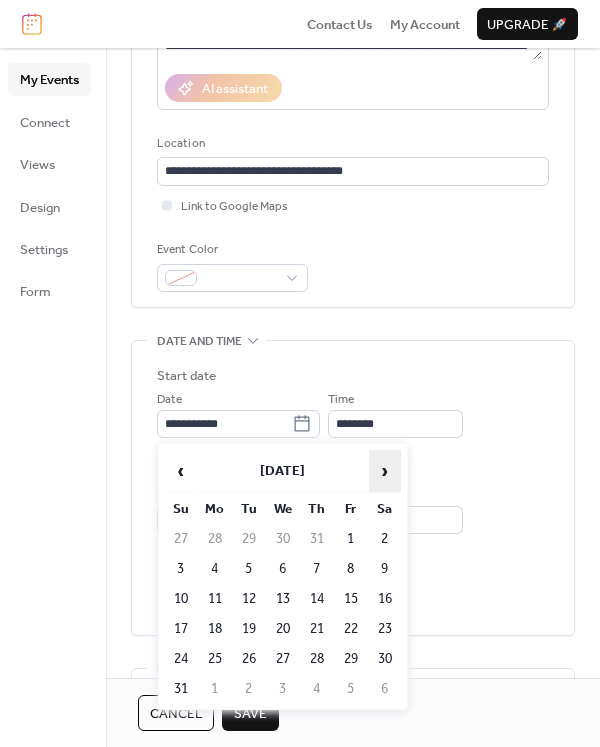 click on "›" at bounding box center (385, 471) 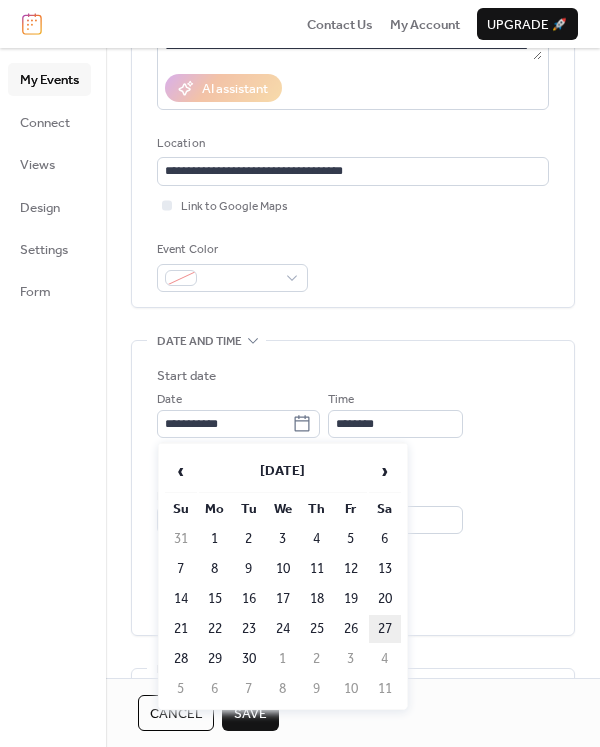 click on "27" at bounding box center (385, 629) 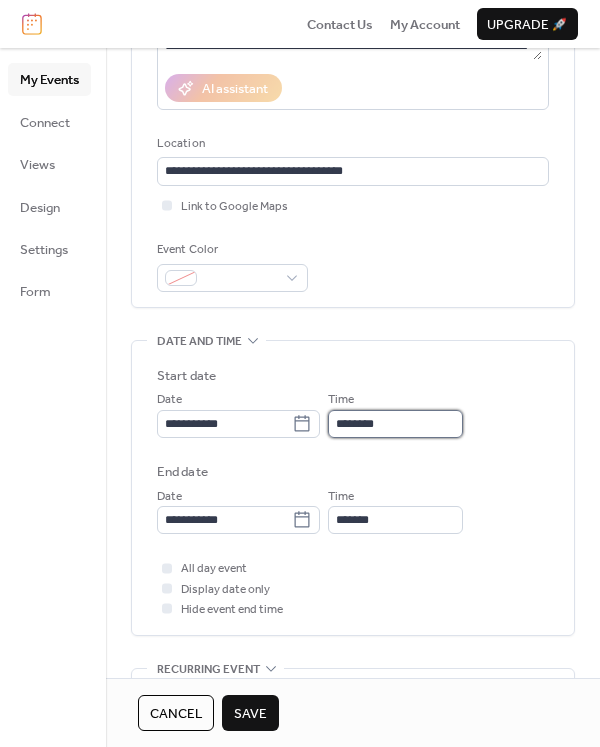 click on "********" at bounding box center (395, 424) 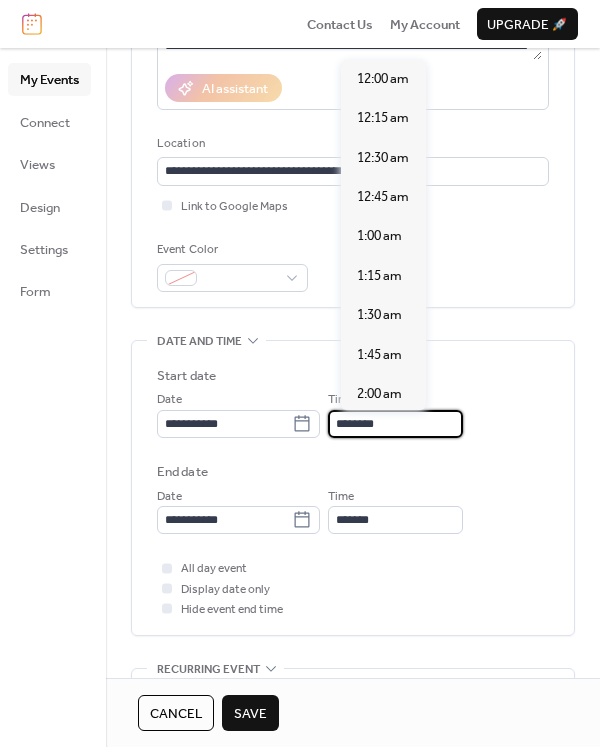 scroll, scrollTop: 1892, scrollLeft: 0, axis: vertical 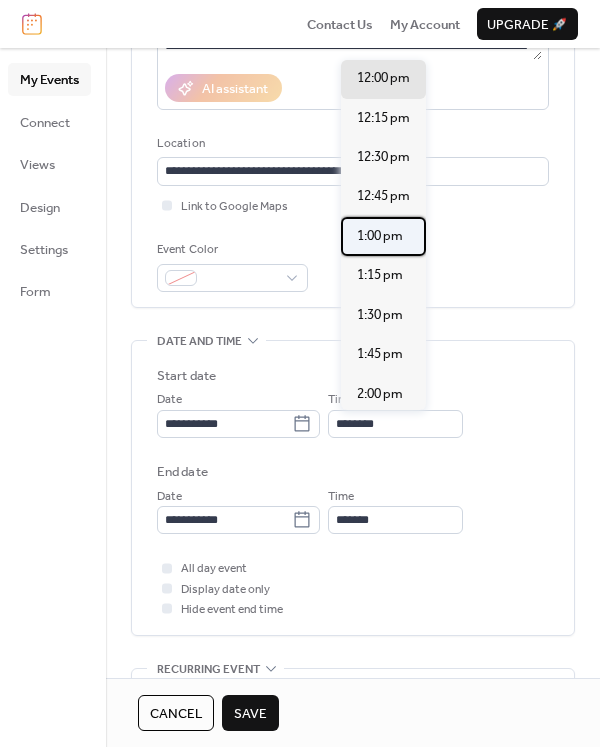 click on "1:00 pm" at bounding box center (380, 236) 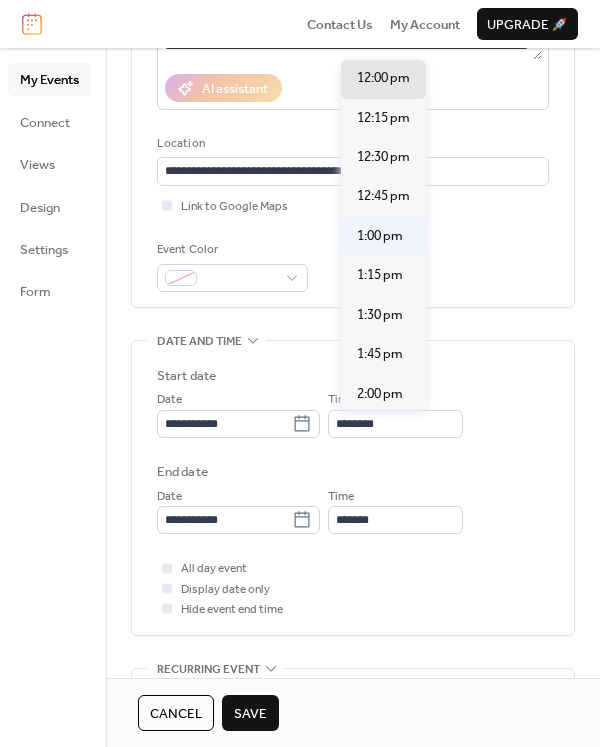 type on "*******" 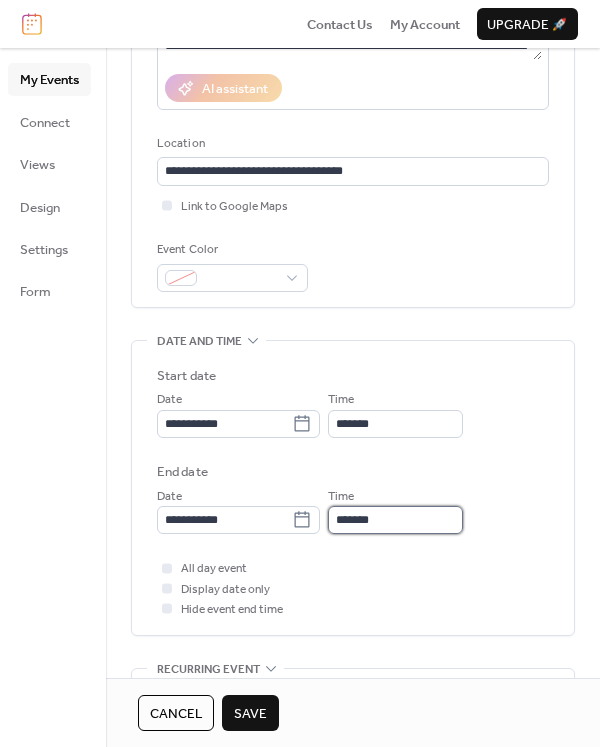 click on "*******" at bounding box center [395, 520] 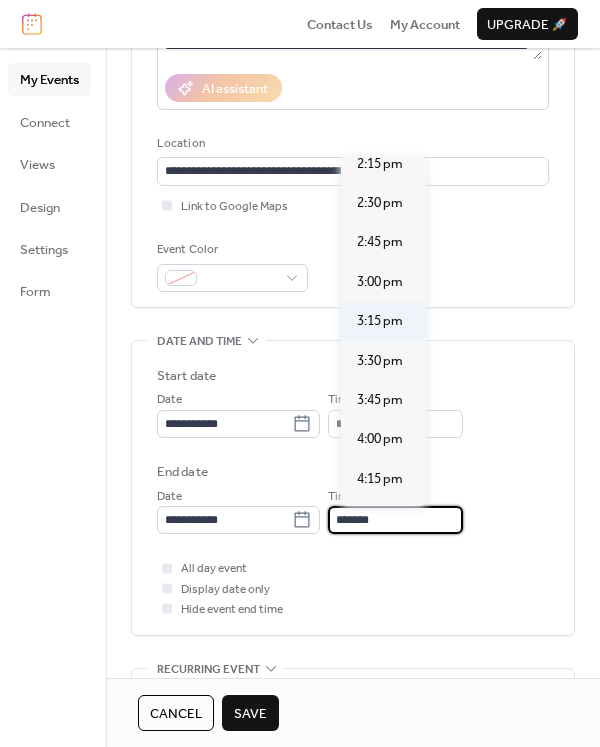 scroll, scrollTop: 170, scrollLeft: 0, axis: vertical 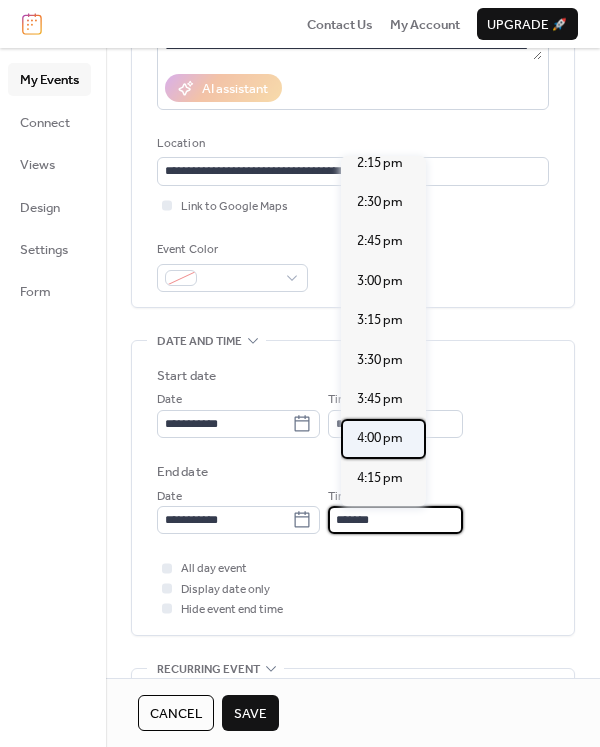 click on "4:00 pm" at bounding box center [380, 438] 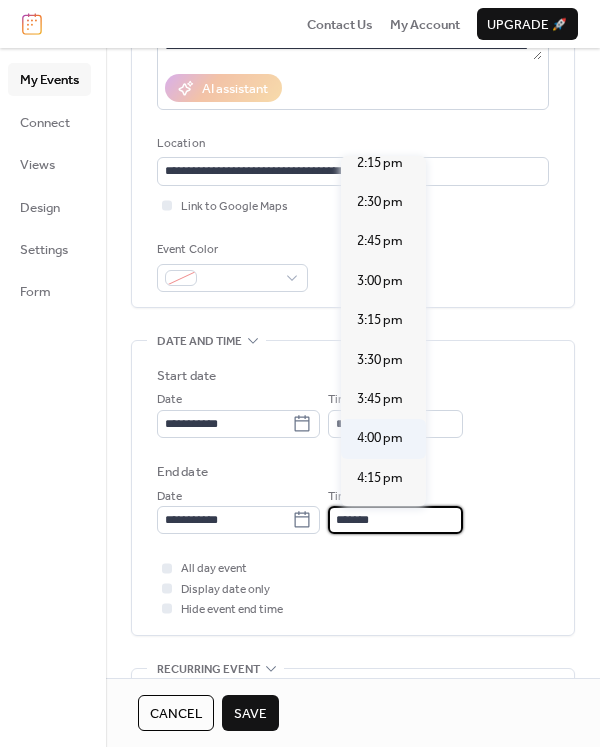 type on "*******" 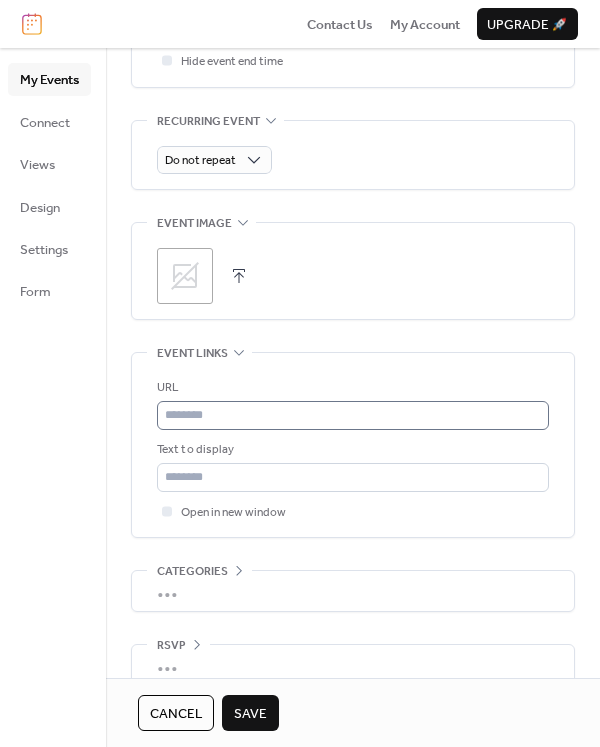 scroll, scrollTop: 889, scrollLeft: 0, axis: vertical 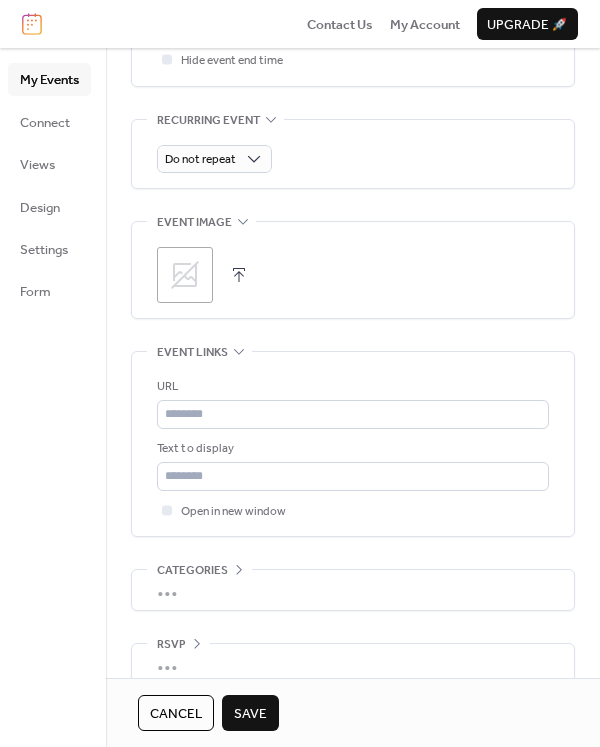 click on "URL Text to display Open in new window" at bounding box center (353, 449) 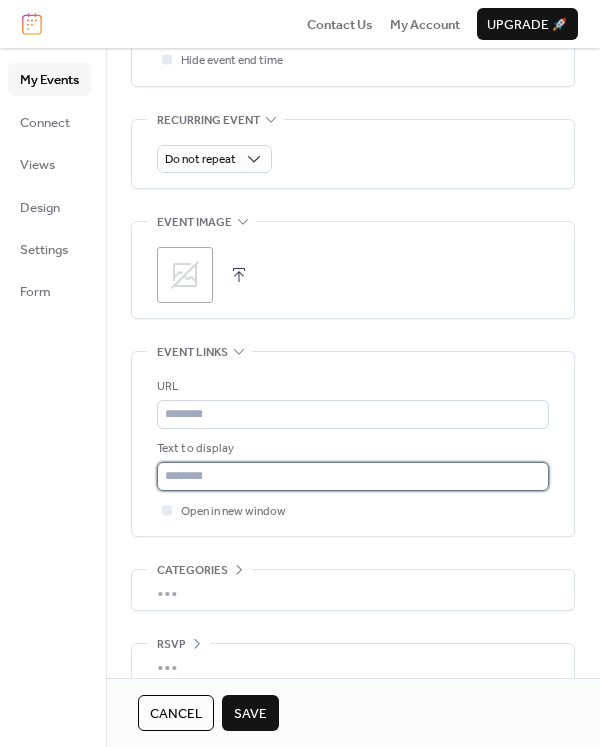 click at bounding box center [353, 476] 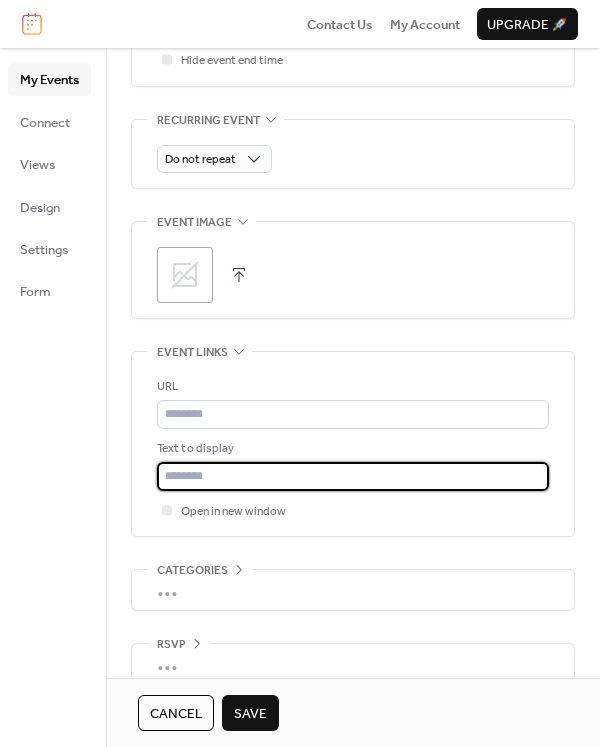 type on "**********" 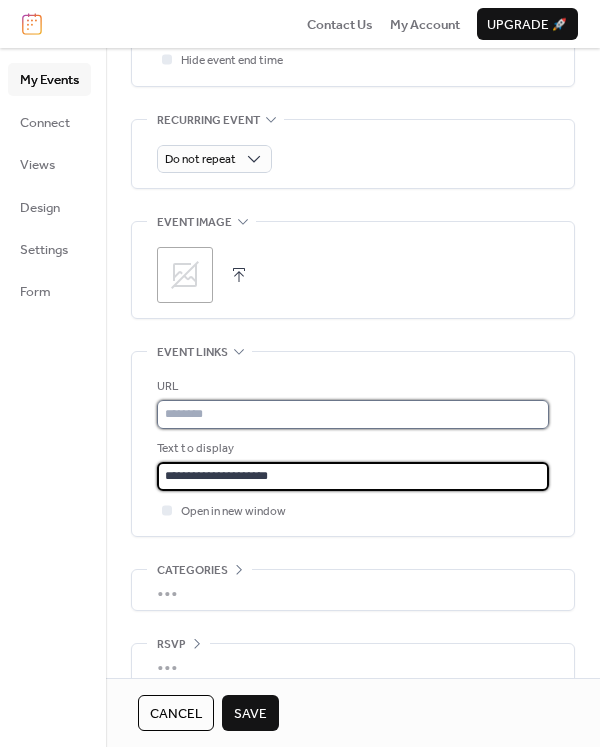 click at bounding box center (353, 414) 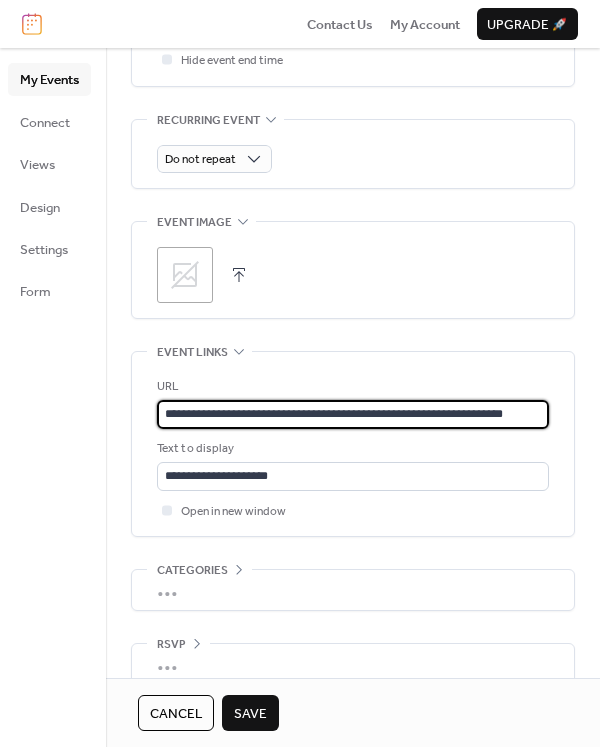 scroll, scrollTop: 0, scrollLeft: 0, axis: both 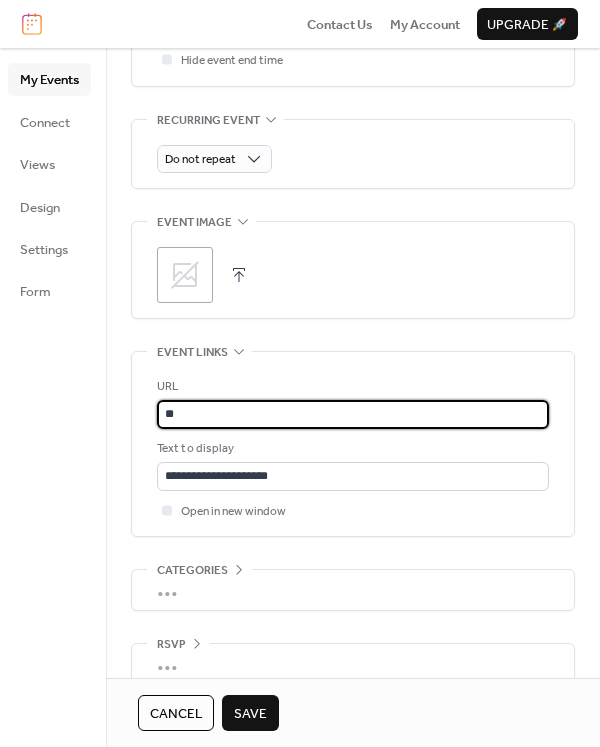 type on "*" 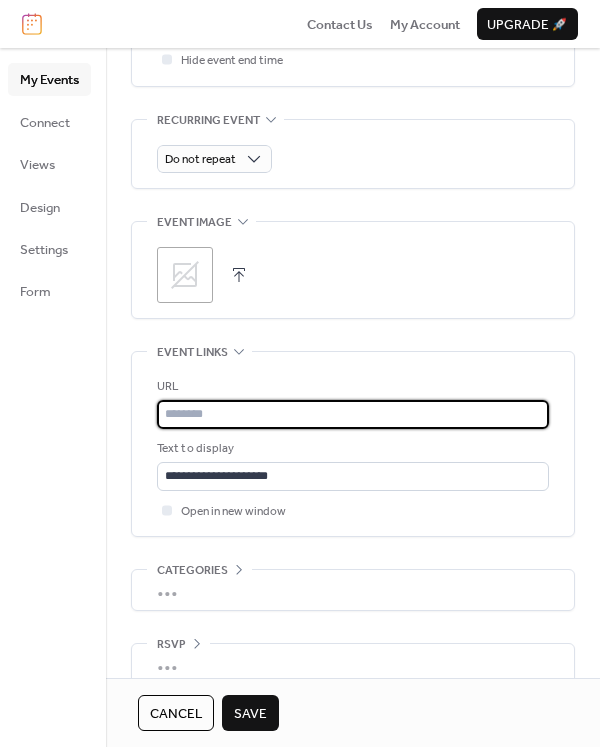 paste on "**********" 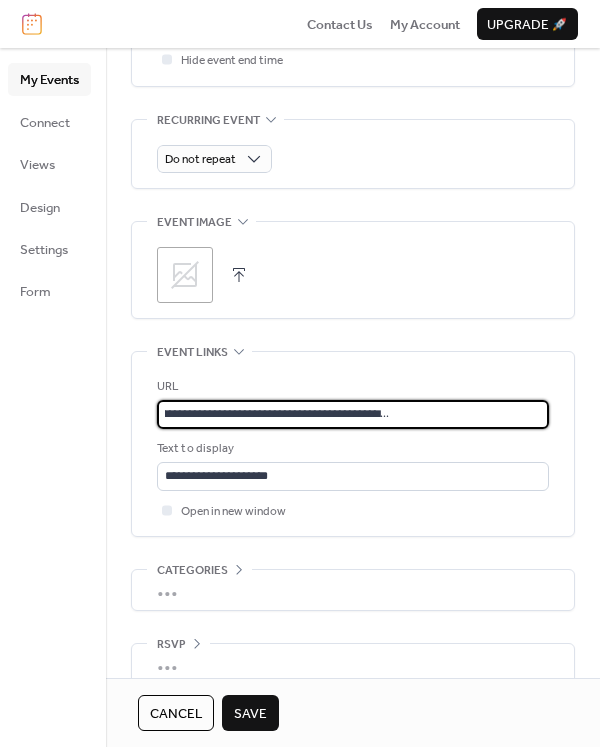 scroll, scrollTop: 0, scrollLeft: 188, axis: horizontal 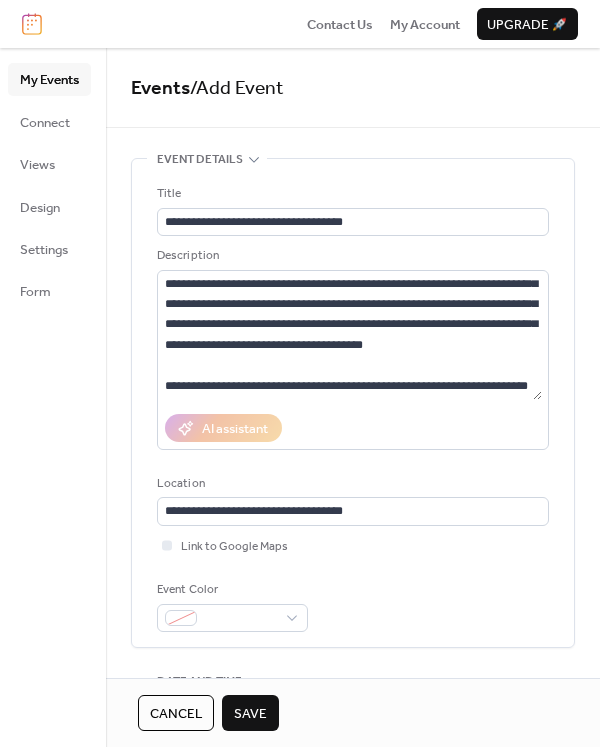type on "**********" 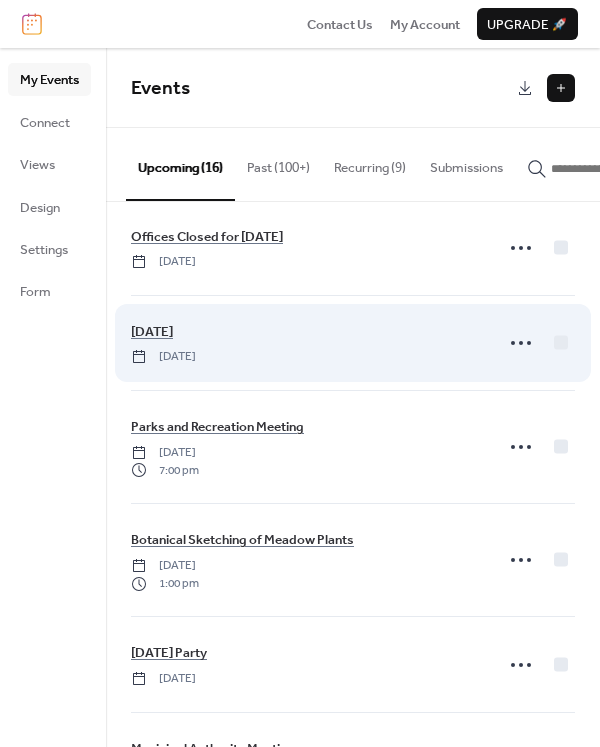 scroll, scrollTop: 700, scrollLeft: 0, axis: vertical 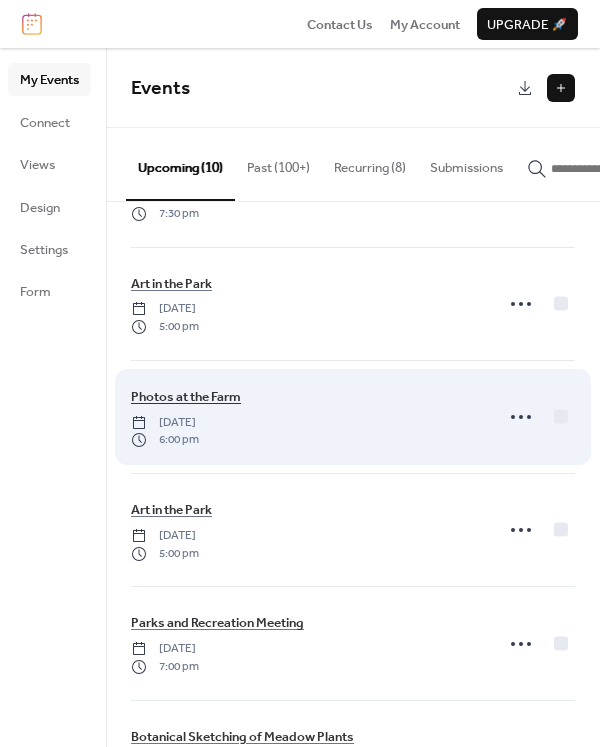 click on "Photos at the Farm" at bounding box center (186, 397) 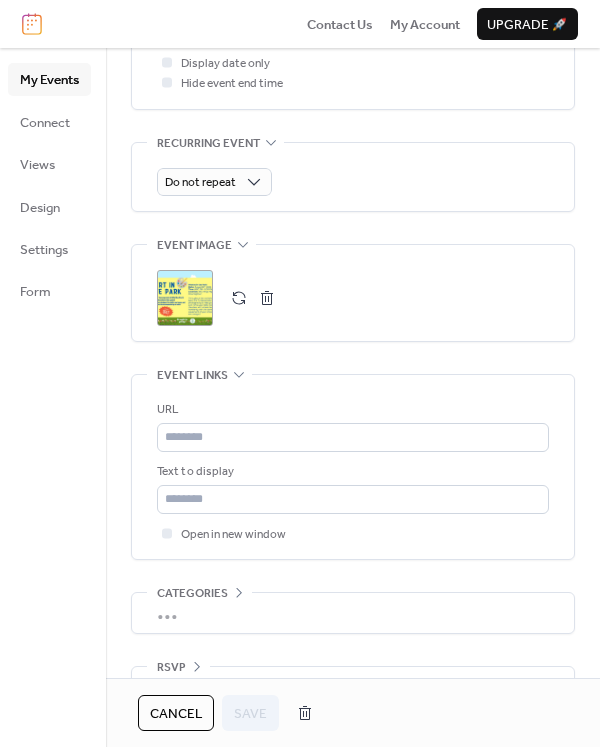 scroll, scrollTop: 900, scrollLeft: 0, axis: vertical 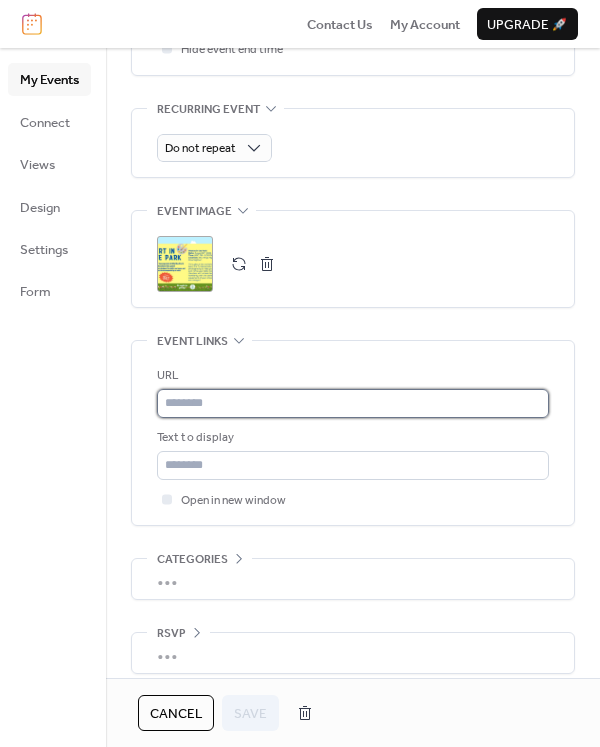 click at bounding box center [353, 403] 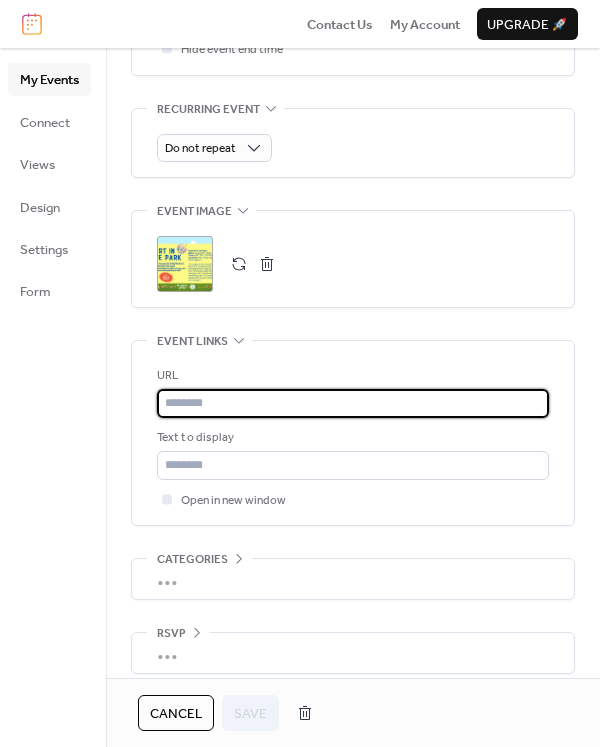 paste on "**********" 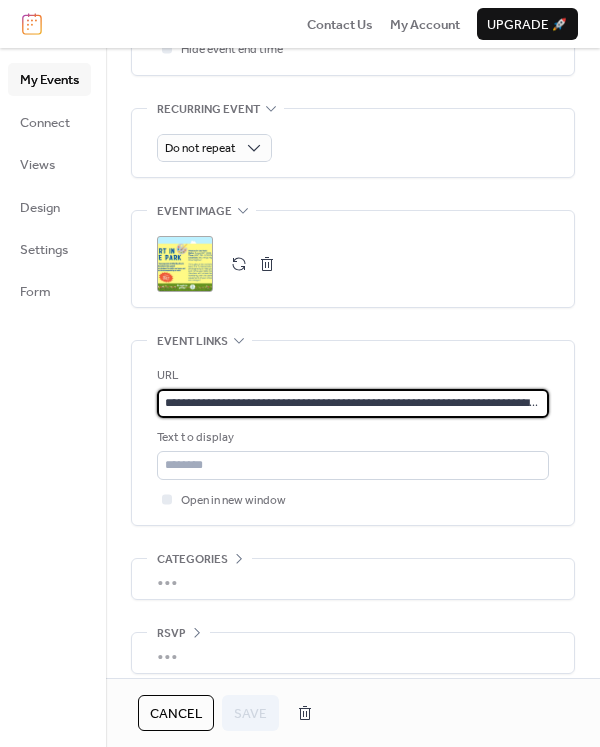 scroll, scrollTop: 0, scrollLeft: 87, axis: horizontal 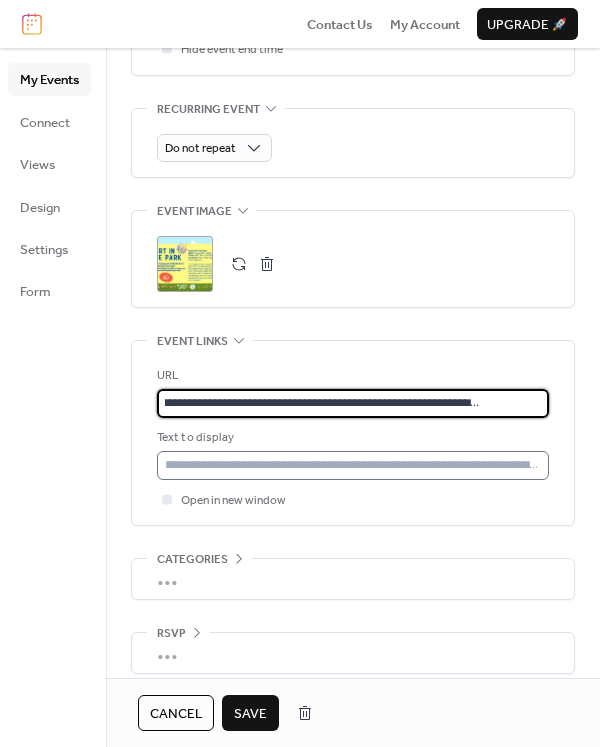 type on "**********" 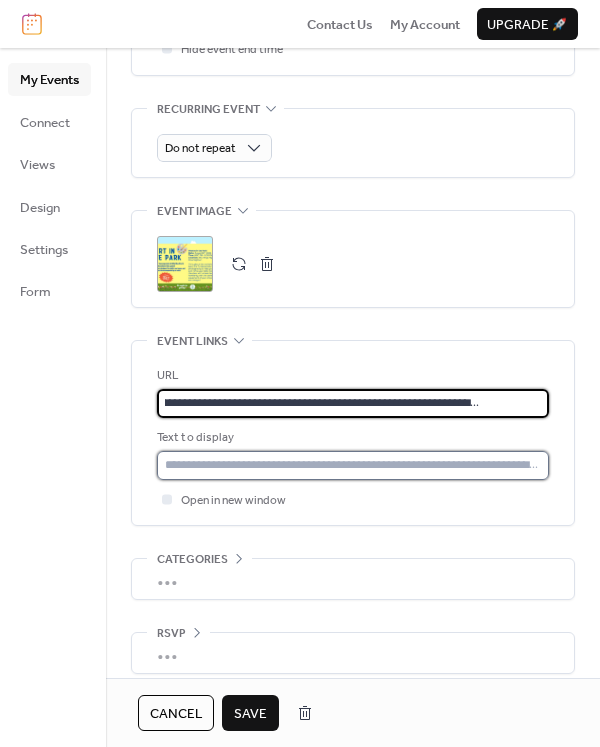 click at bounding box center (353, 465) 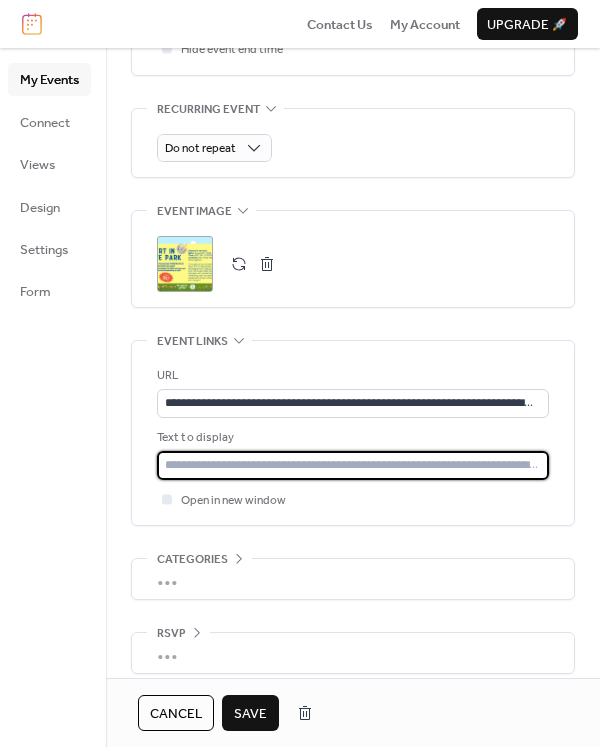 type on "**********" 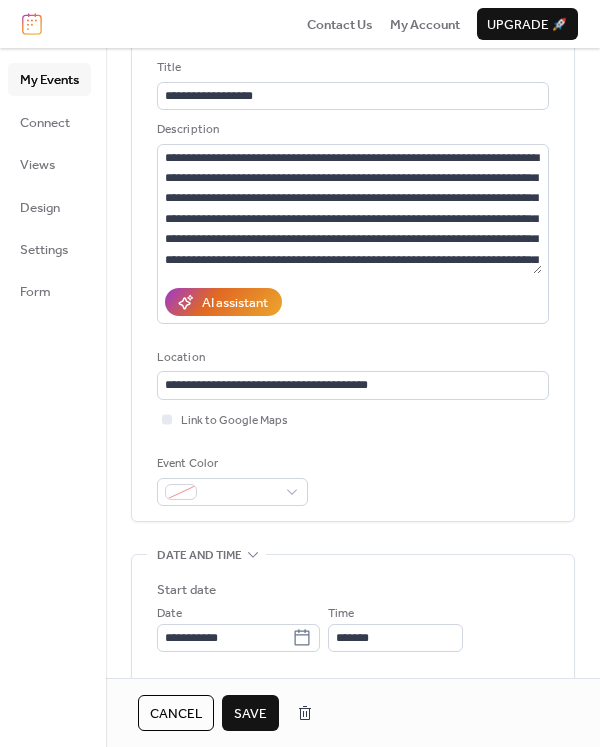 scroll, scrollTop: 0, scrollLeft: 0, axis: both 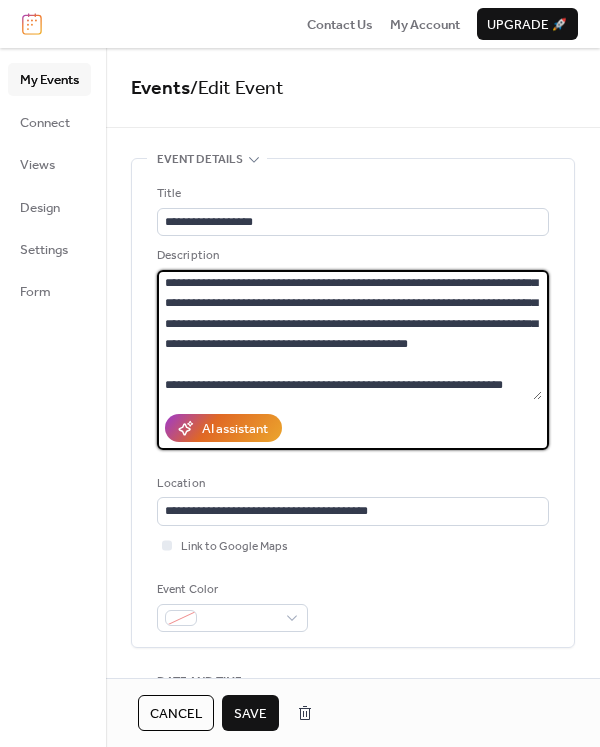 drag, startPoint x: 171, startPoint y: 281, endPoint x: 409, endPoint y: 384, distance: 259.33185 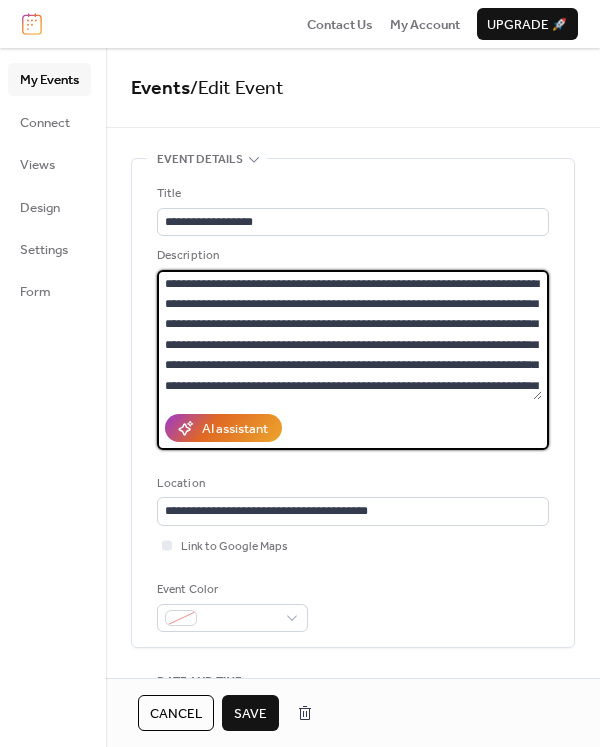 scroll, scrollTop: 82, scrollLeft: 0, axis: vertical 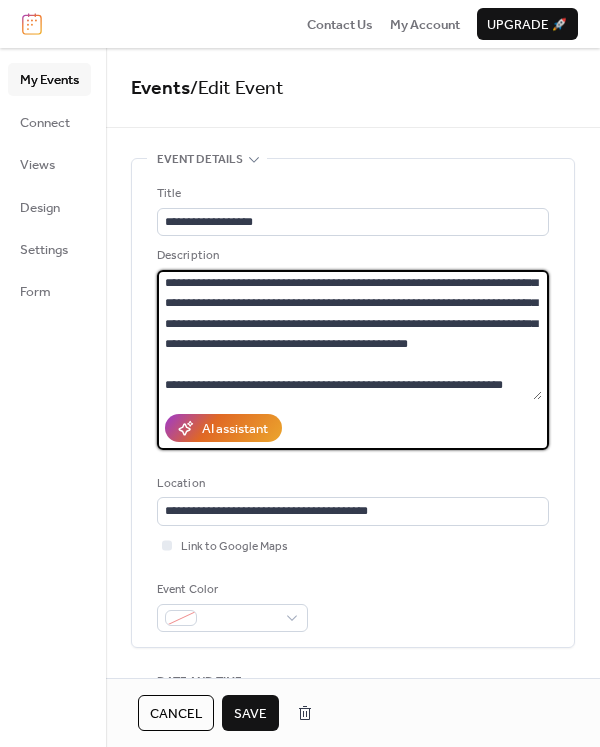 drag, startPoint x: 165, startPoint y: 280, endPoint x: 691, endPoint y: 545, distance: 588.98303 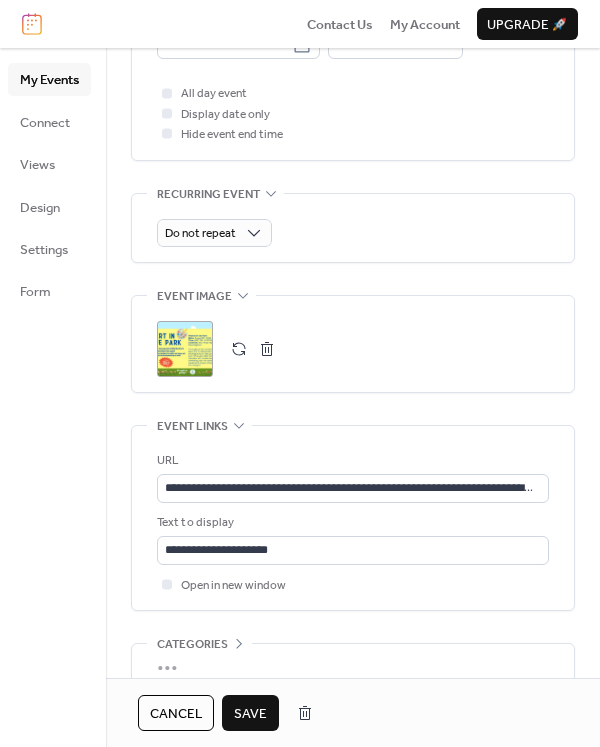 scroll, scrollTop: 916, scrollLeft: 0, axis: vertical 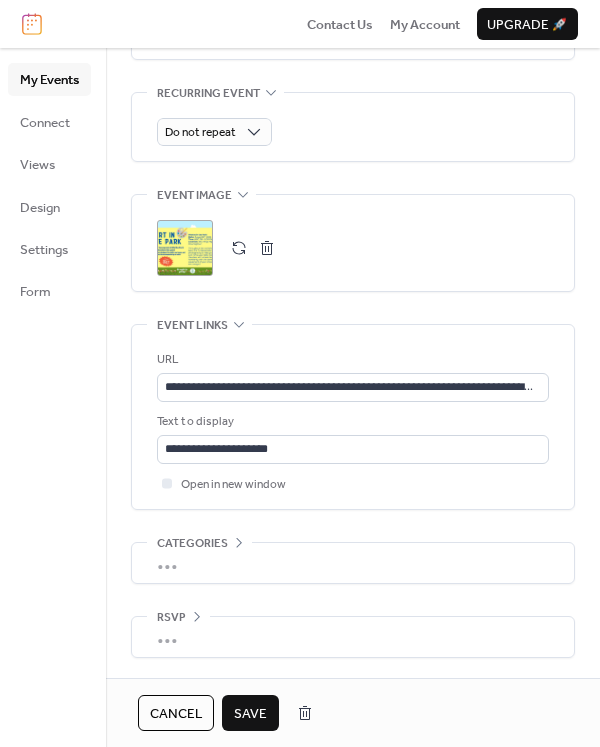 click on "Save" at bounding box center [250, 714] 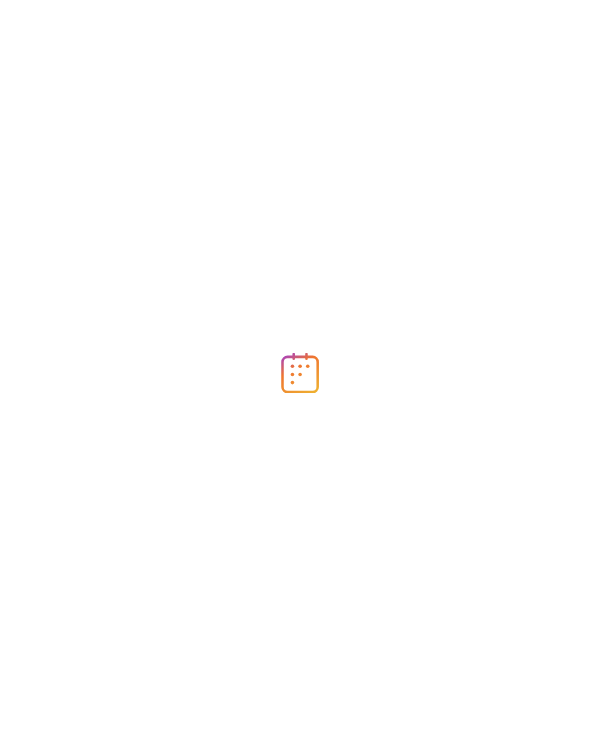 scroll, scrollTop: 0, scrollLeft: 0, axis: both 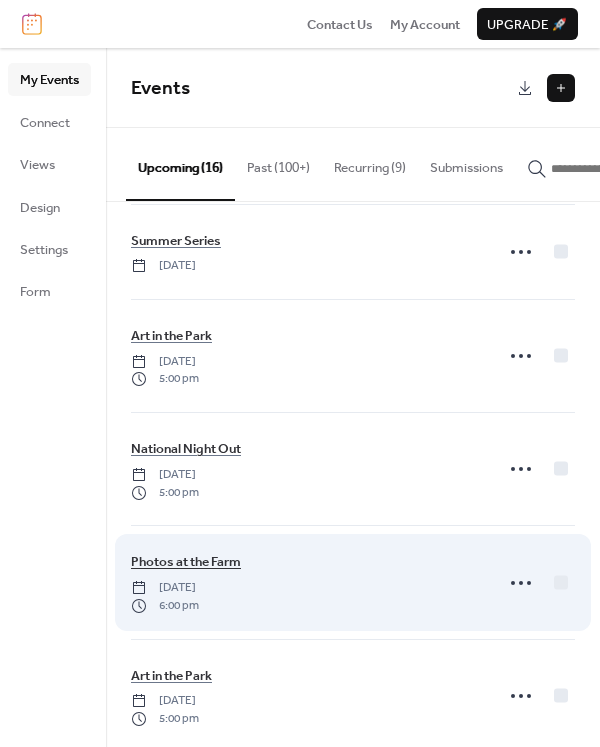 click on "Photos at the Farm" at bounding box center (186, 562) 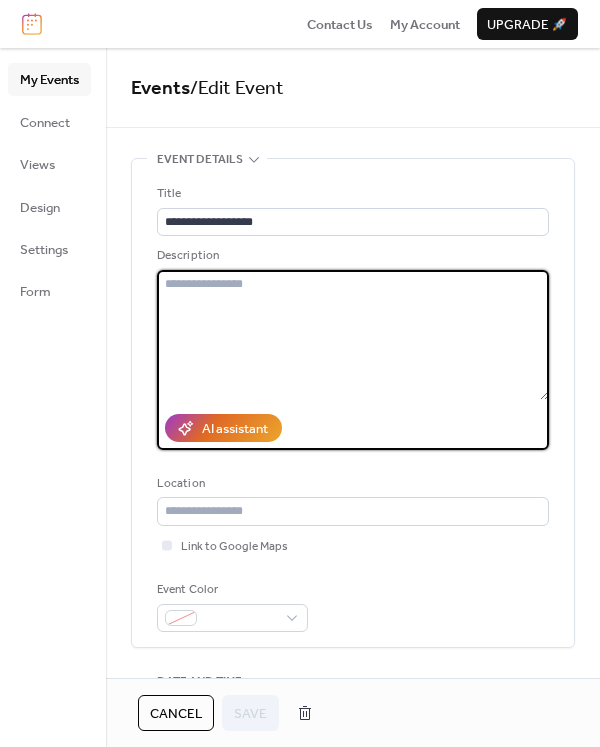 click at bounding box center [353, 335] 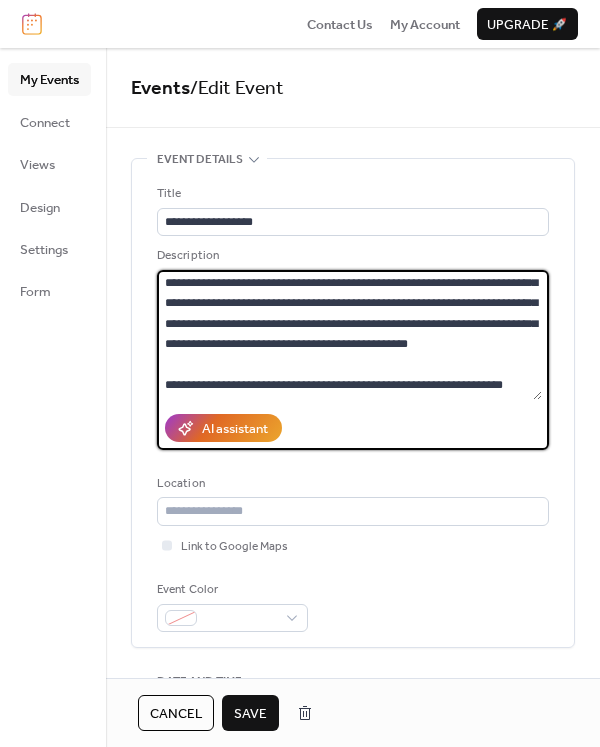 scroll, scrollTop: 0, scrollLeft: 0, axis: both 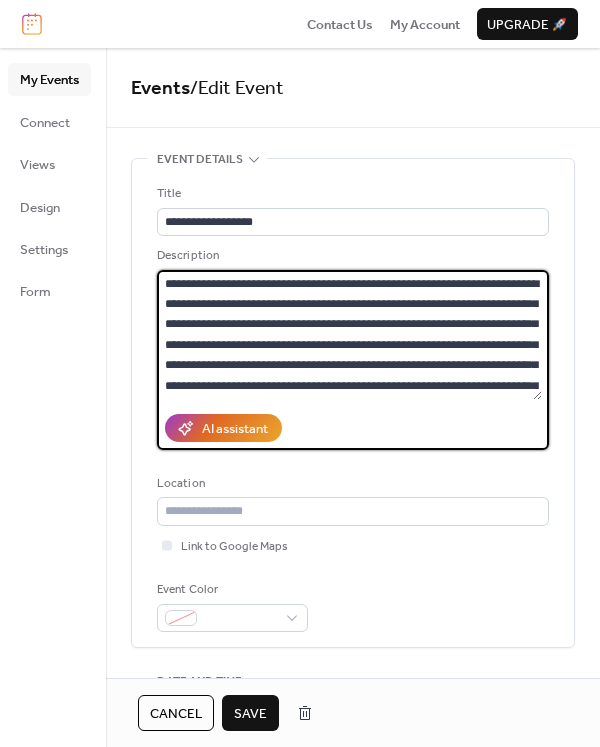type on "**********" 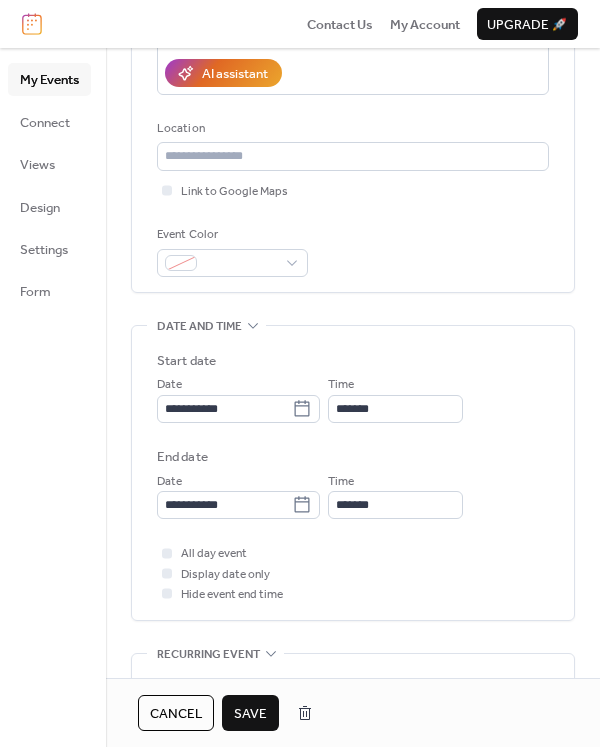 scroll, scrollTop: 0, scrollLeft: 0, axis: both 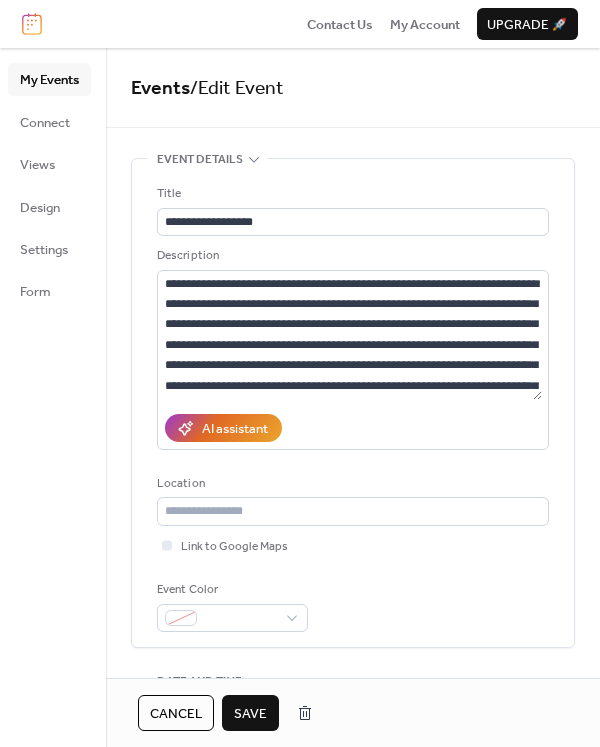 click on "Save" at bounding box center (250, 714) 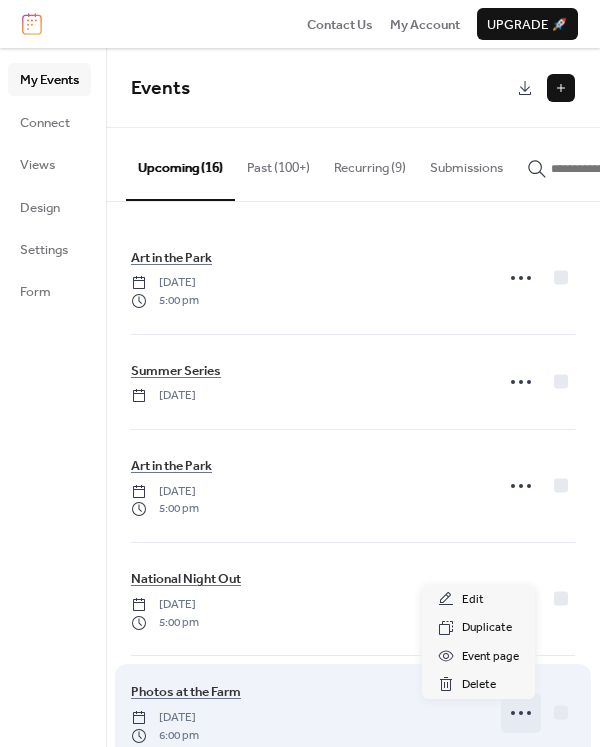click 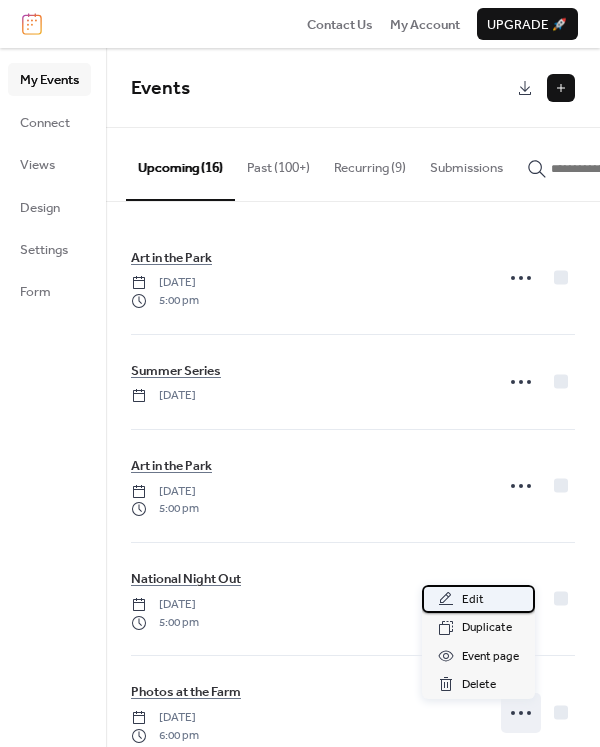 click on "Edit" at bounding box center (473, 600) 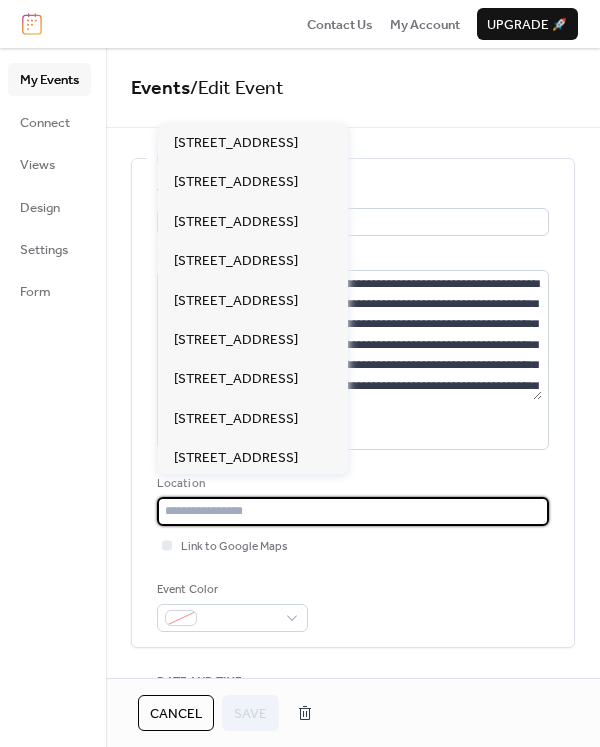 click at bounding box center [353, 511] 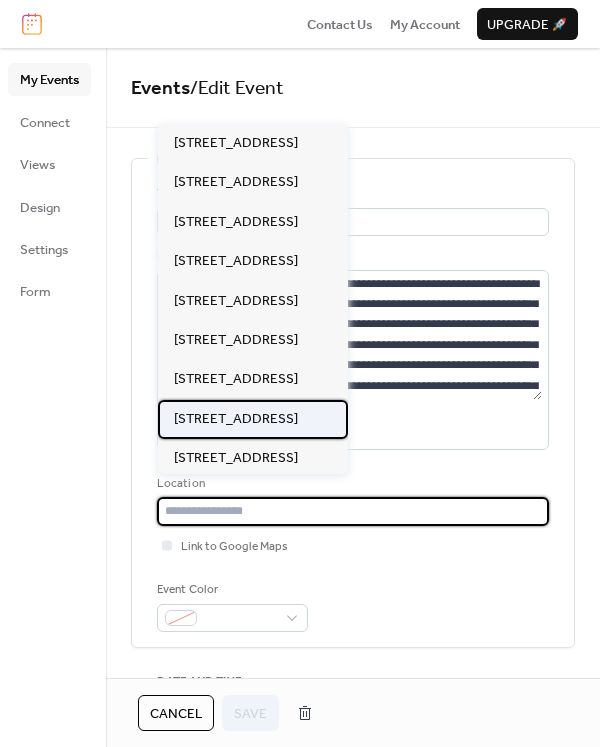 click on "[STREET_ADDRESS]" at bounding box center (236, 419) 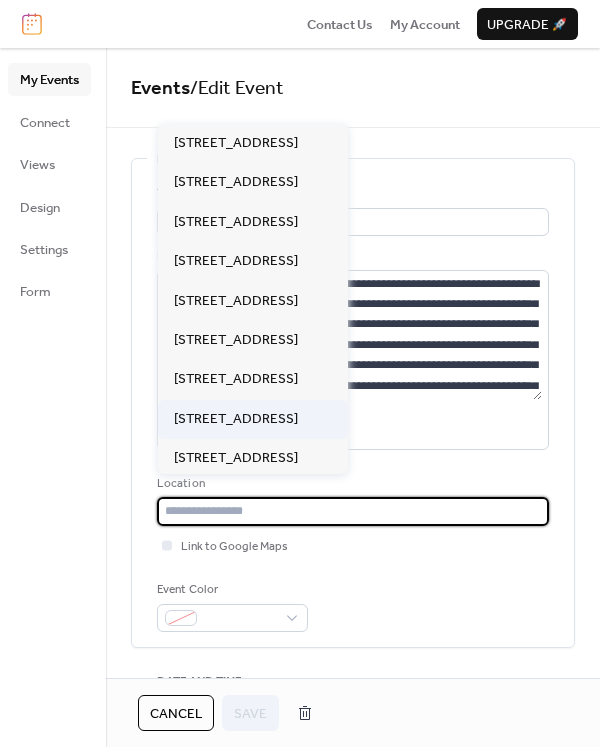 type on "**********" 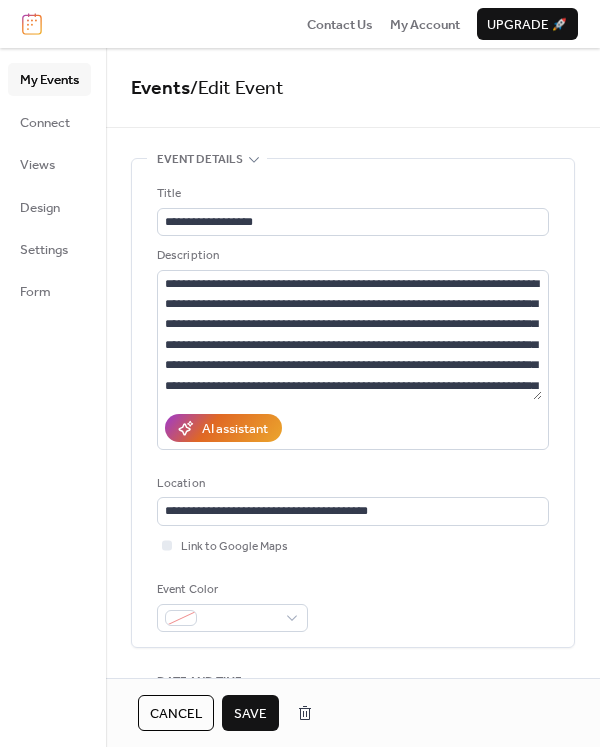 click on "Save" at bounding box center [250, 714] 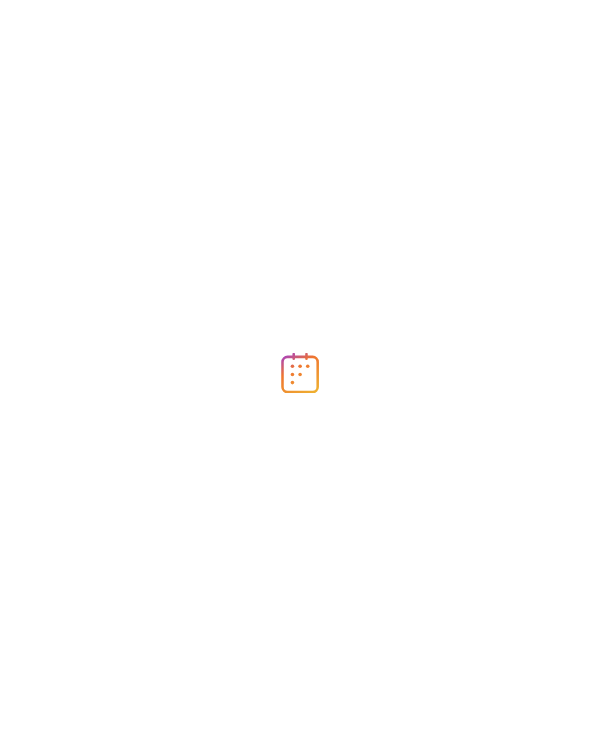 scroll, scrollTop: 0, scrollLeft: 0, axis: both 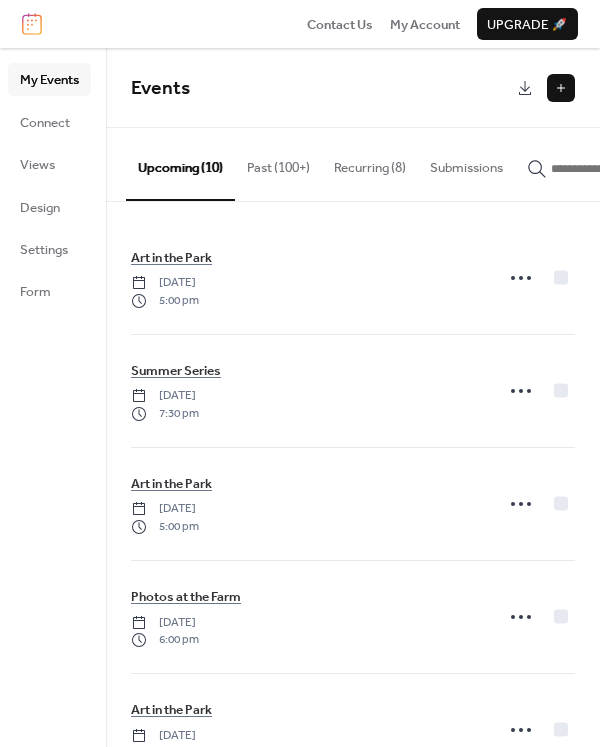 click on "Past  (100+)" at bounding box center (278, 163) 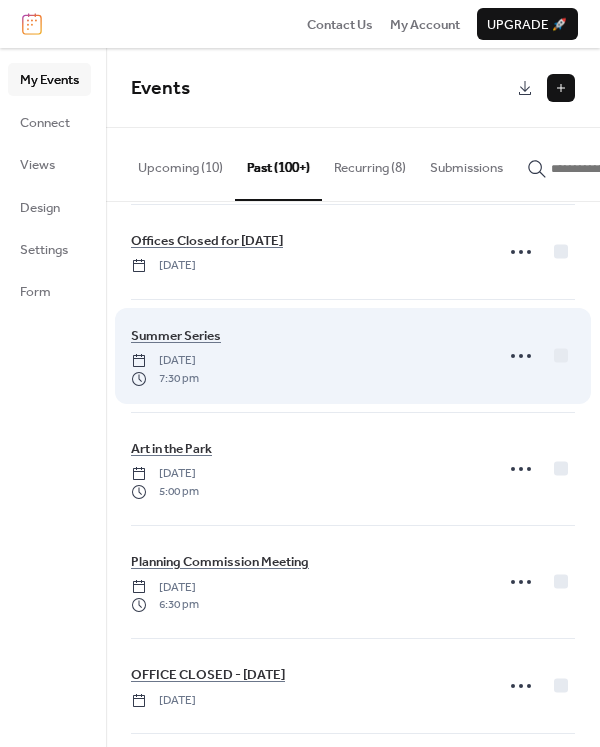 scroll, scrollTop: 600, scrollLeft: 0, axis: vertical 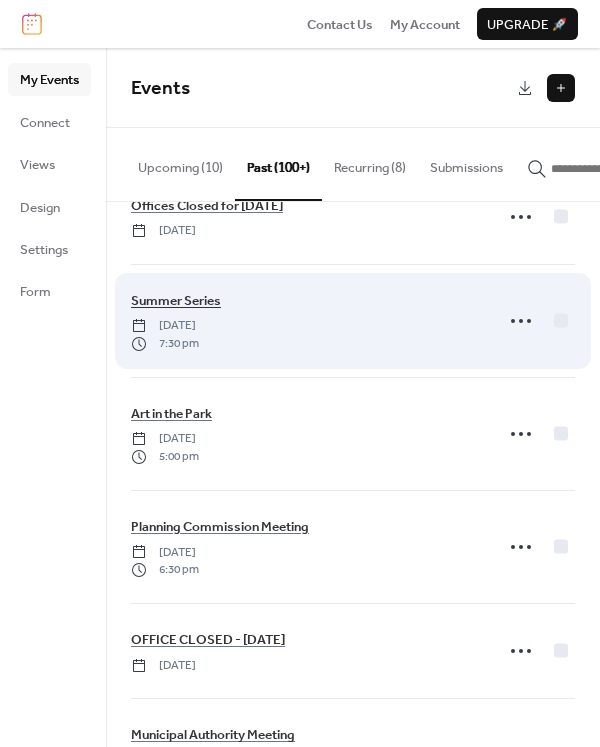 click on "Summer Series" at bounding box center [176, 301] 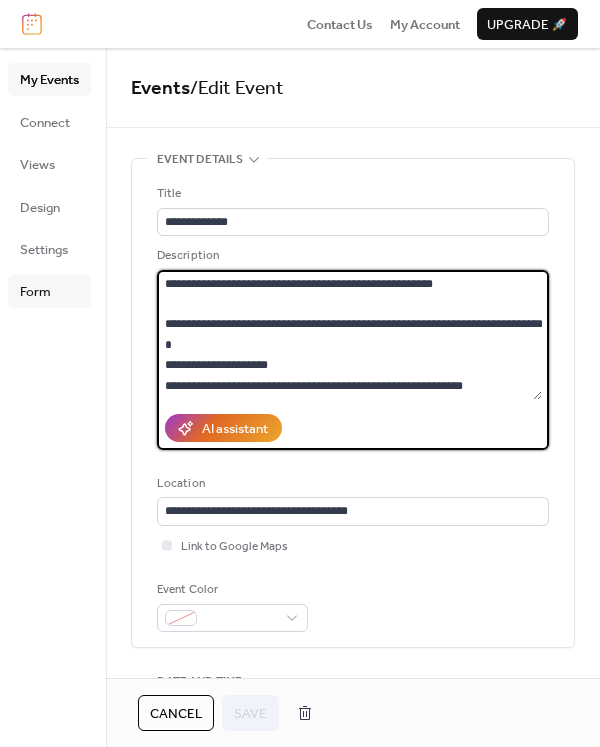 drag, startPoint x: 454, startPoint y: 295, endPoint x: 43, endPoint y: 289, distance: 411.0438 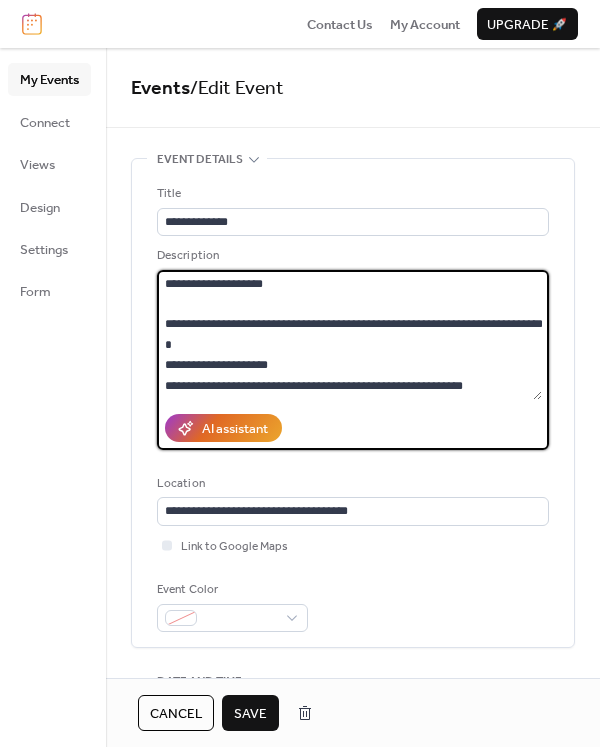 scroll, scrollTop: 20, scrollLeft: 0, axis: vertical 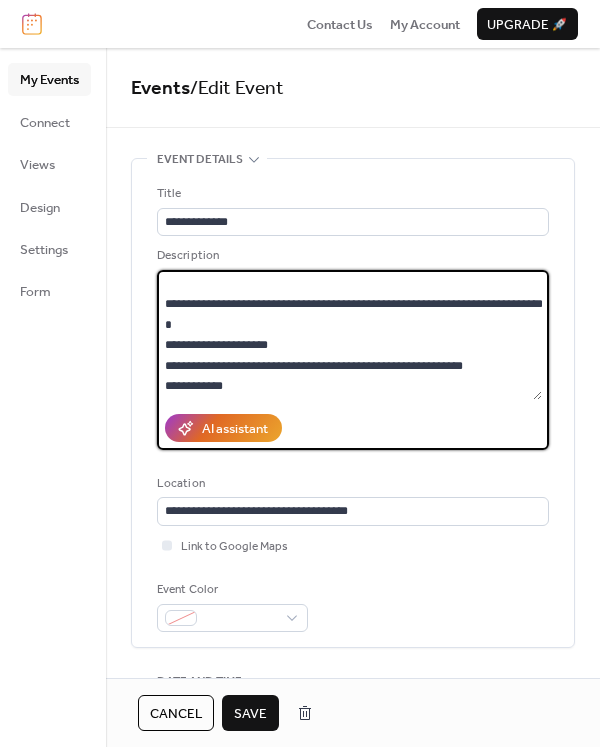 click on "**********" at bounding box center [349, 335] 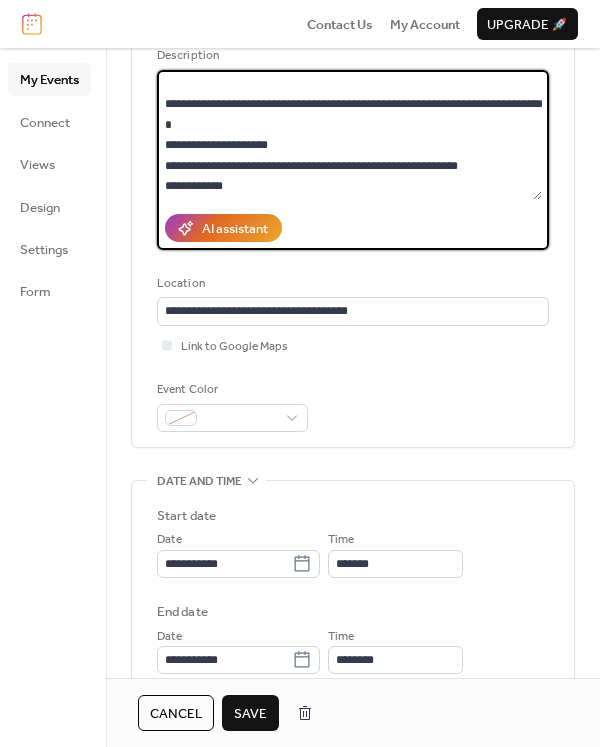 scroll, scrollTop: 0, scrollLeft: 0, axis: both 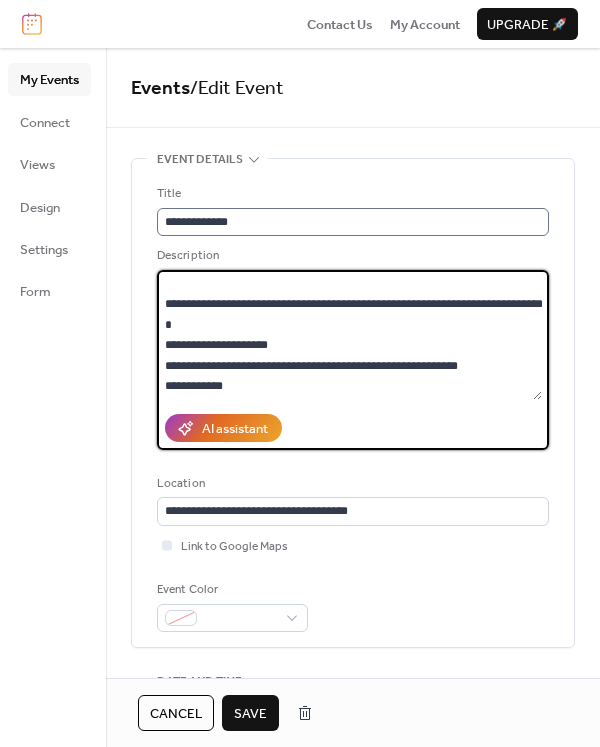 type on "**********" 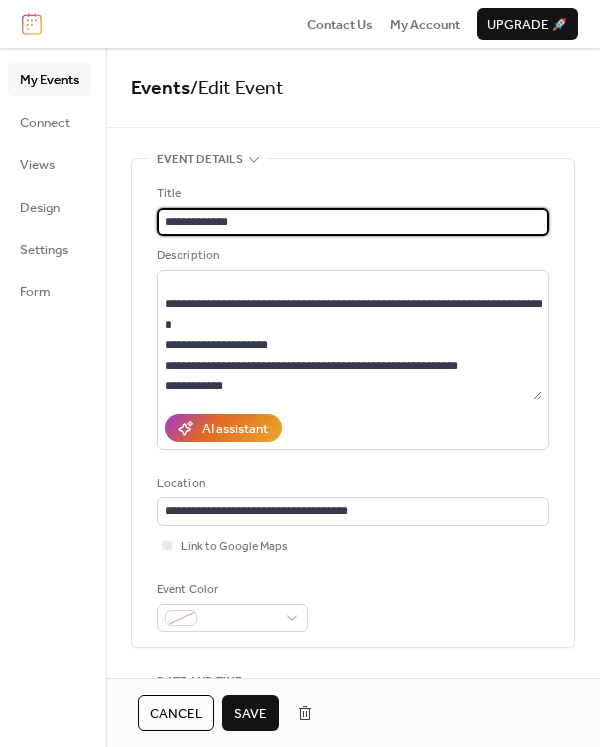 click on "**********" at bounding box center [353, 222] 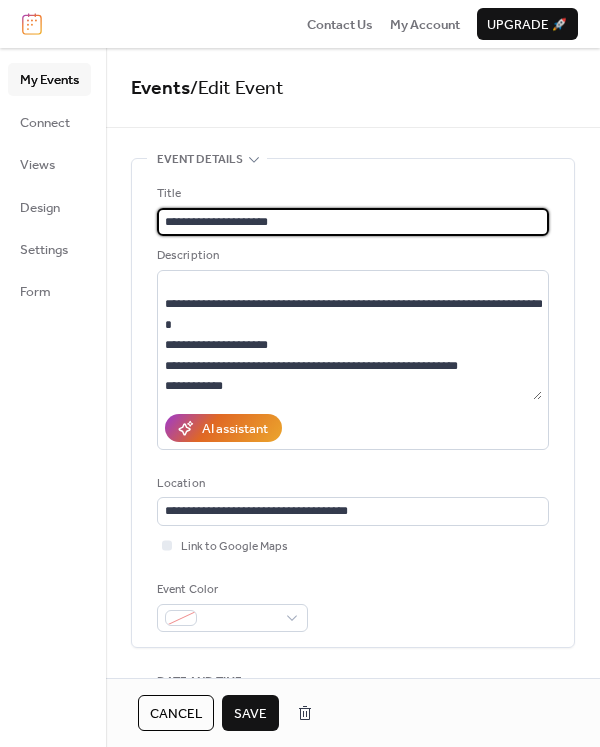 scroll, scrollTop: 1, scrollLeft: 0, axis: vertical 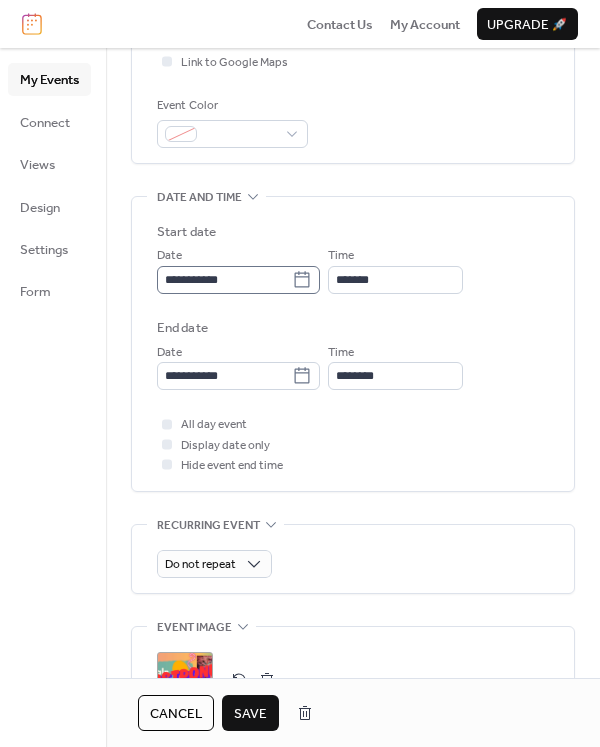 type on "**********" 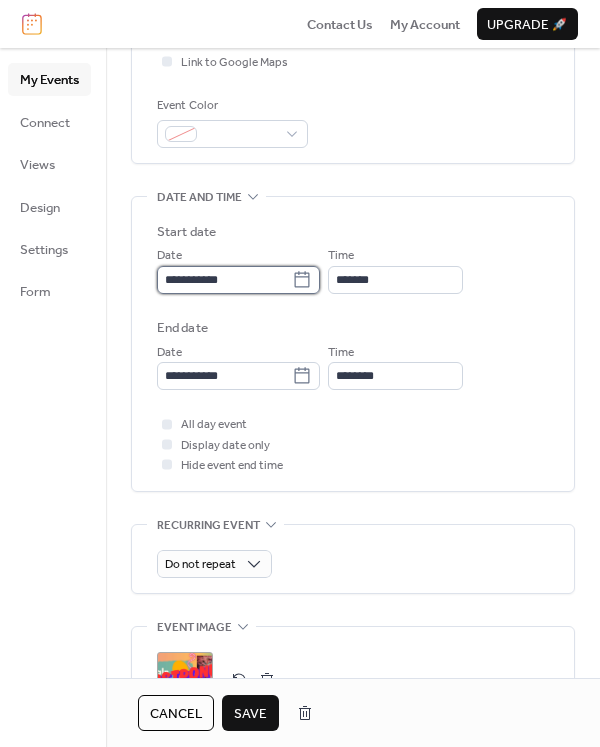 click on "**********" at bounding box center [224, 280] 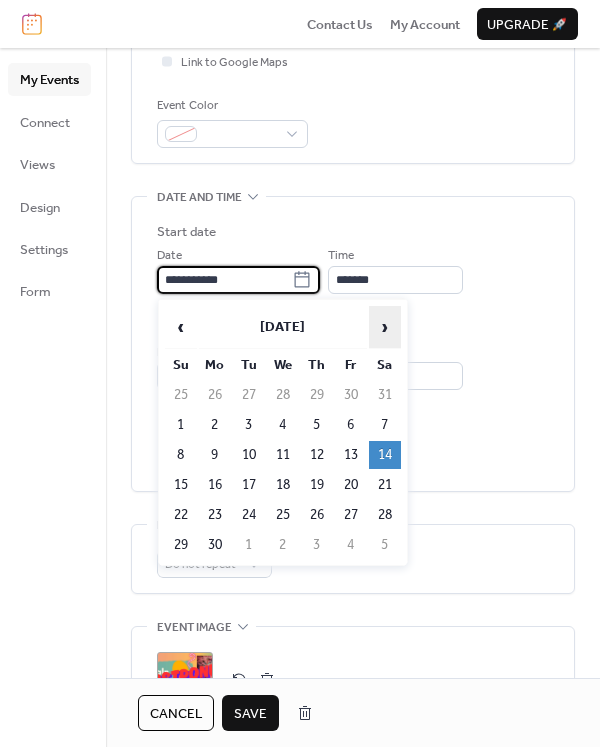 click on "›" at bounding box center [385, 327] 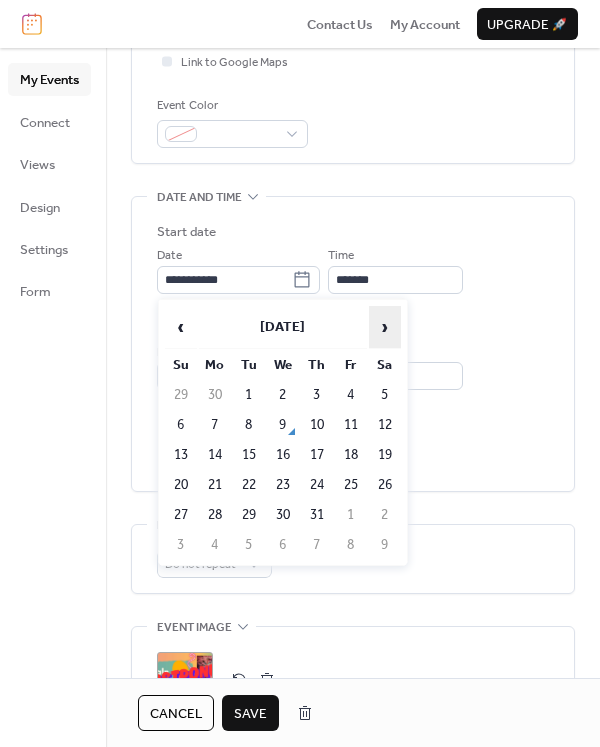 click on "›" at bounding box center (385, 327) 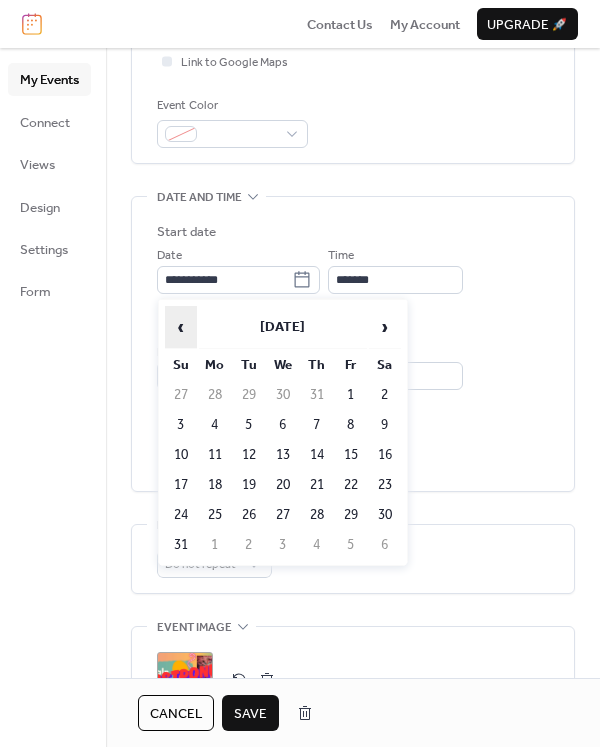 click on "‹" at bounding box center [181, 327] 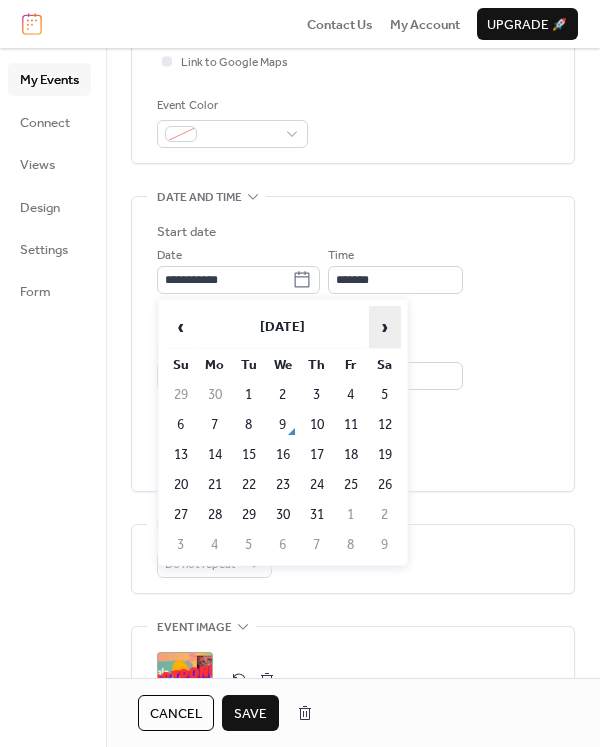 click on "›" at bounding box center [385, 327] 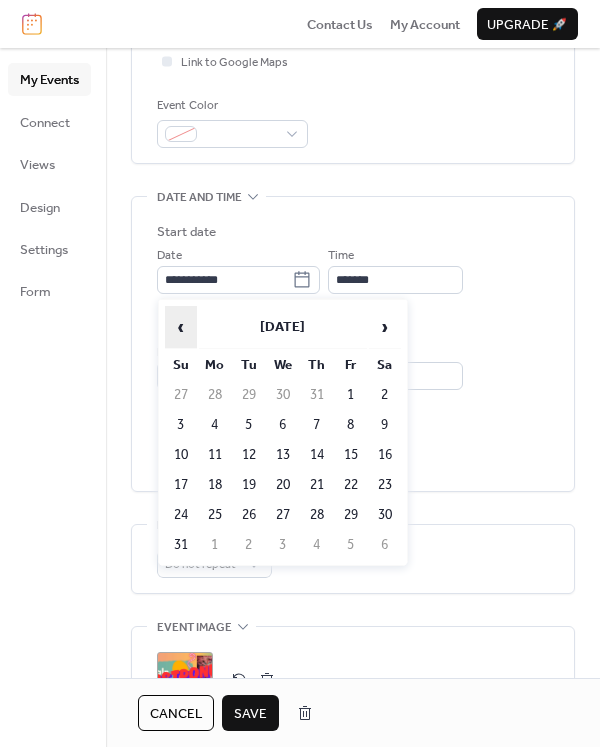 click on "‹" at bounding box center (181, 327) 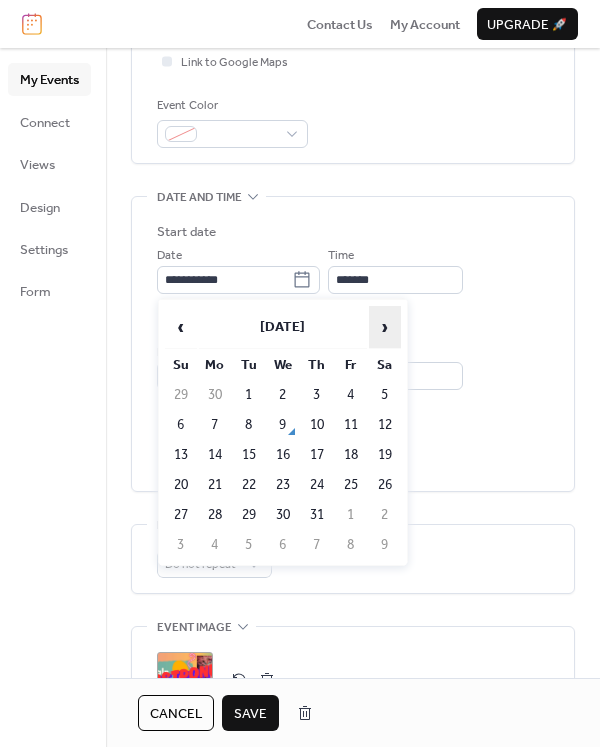 click on "›" at bounding box center [385, 327] 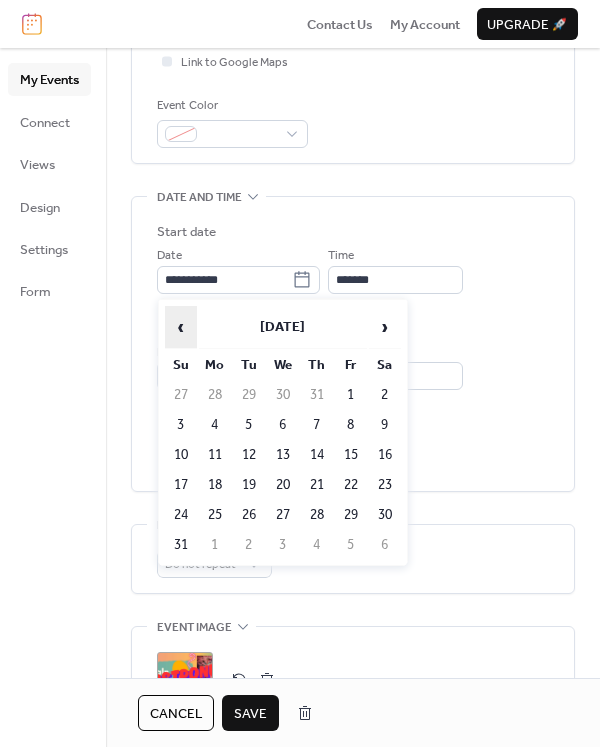click on "‹" at bounding box center [181, 327] 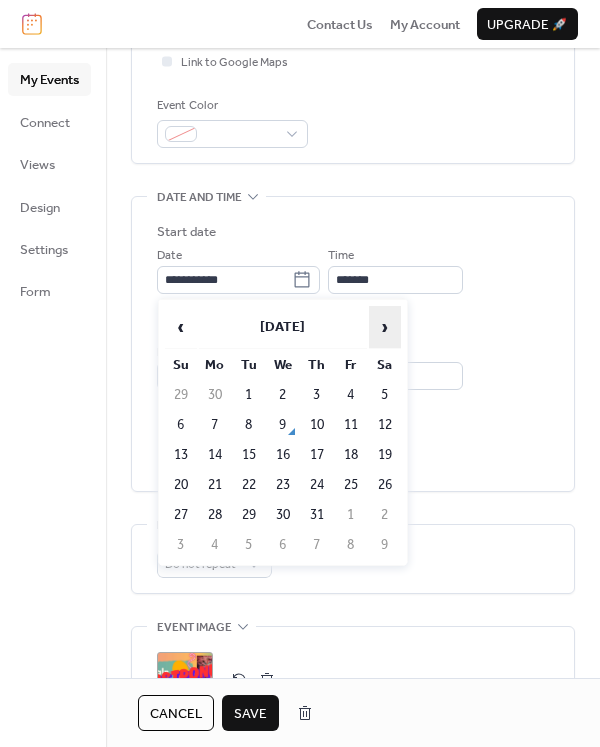 click on "›" at bounding box center [385, 327] 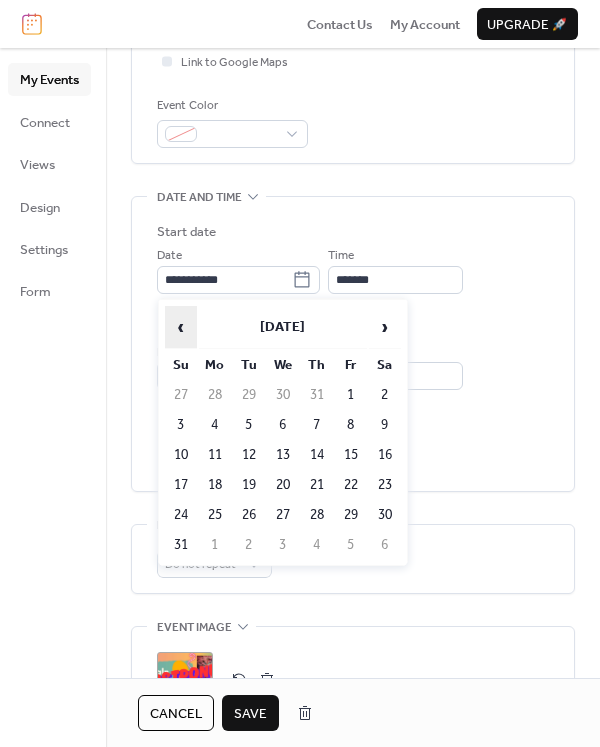 click on "‹" at bounding box center [181, 327] 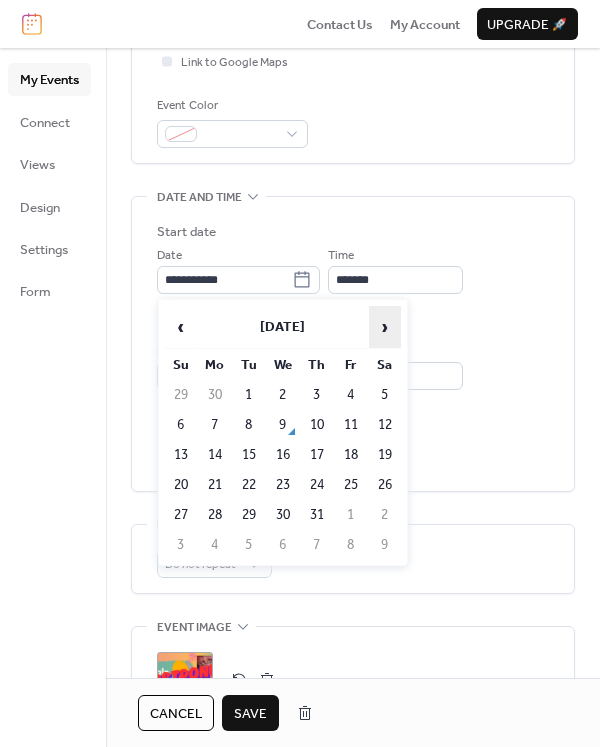 click on "›" at bounding box center [385, 327] 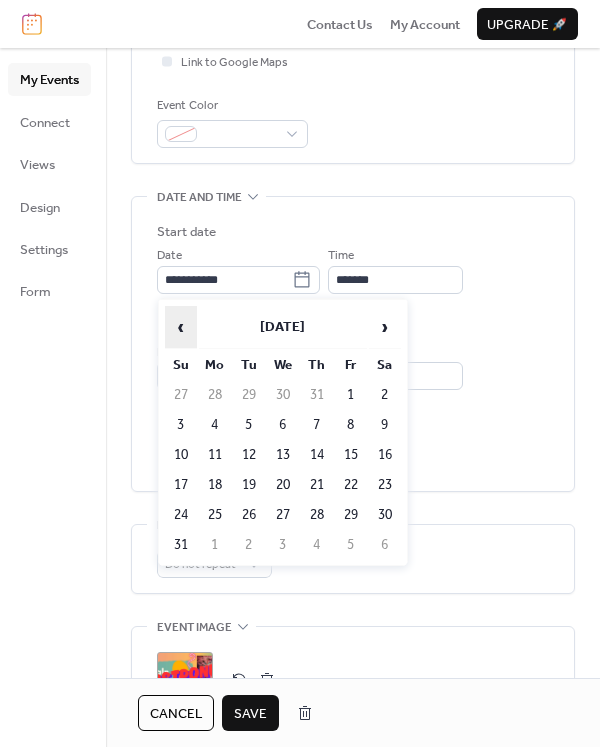 click on "‹" at bounding box center (181, 327) 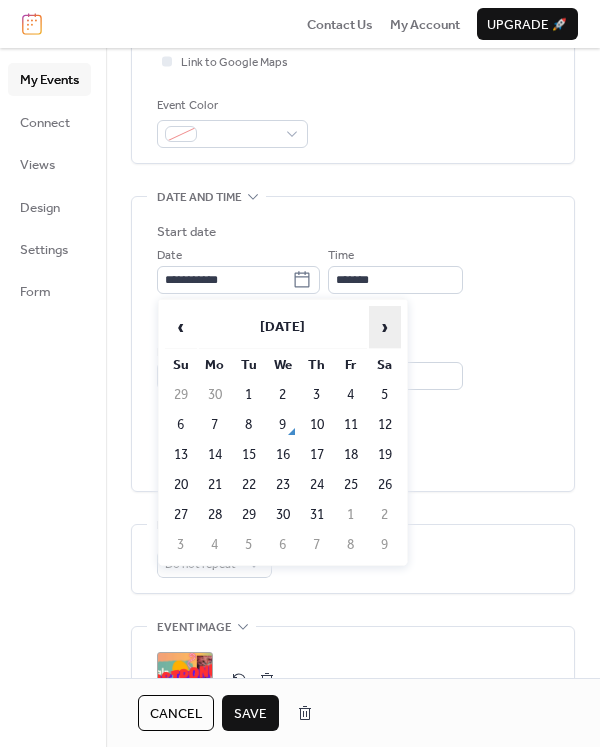 click on "›" at bounding box center [385, 327] 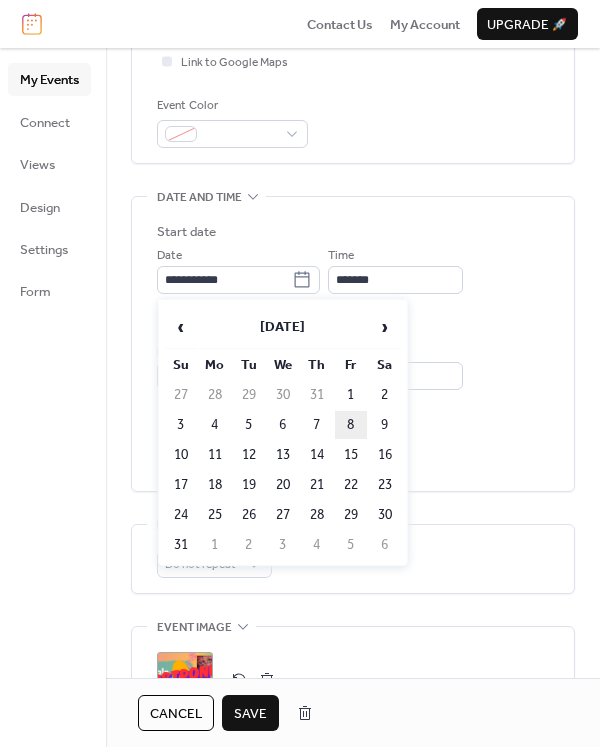 click on "8" at bounding box center [351, 425] 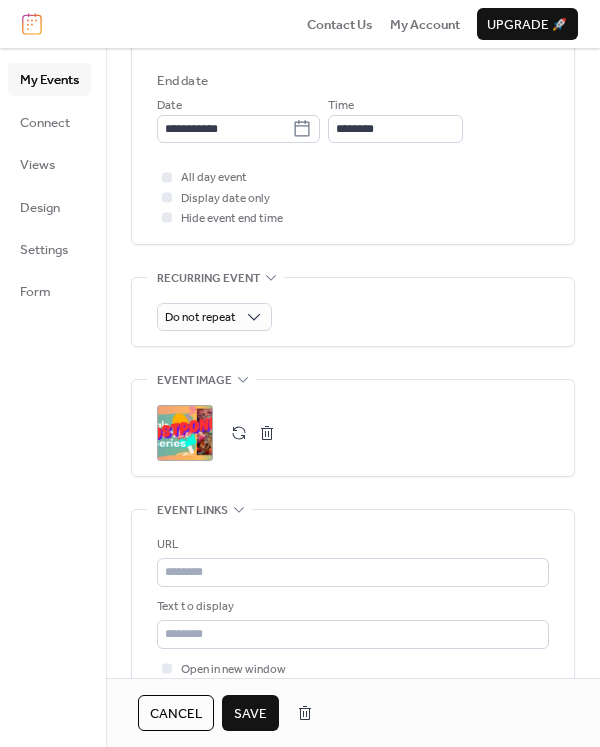 scroll, scrollTop: 740, scrollLeft: 0, axis: vertical 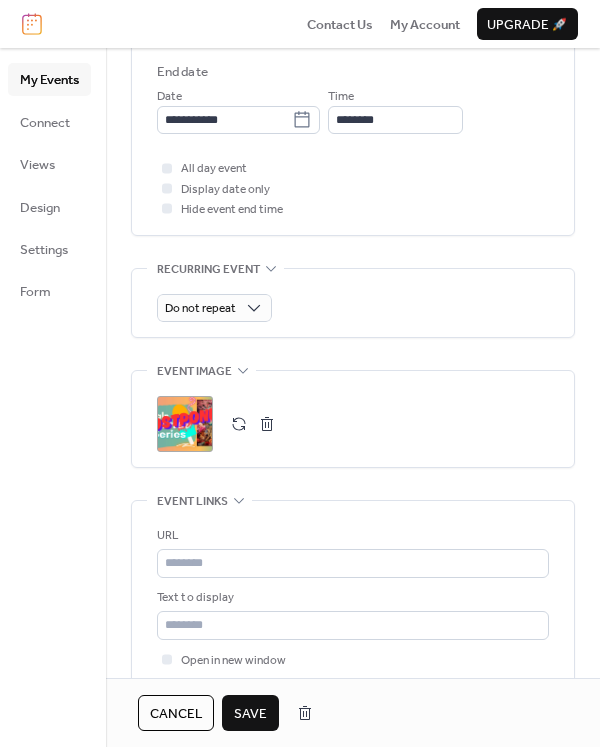 click on ";" at bounding box center (185, 424) 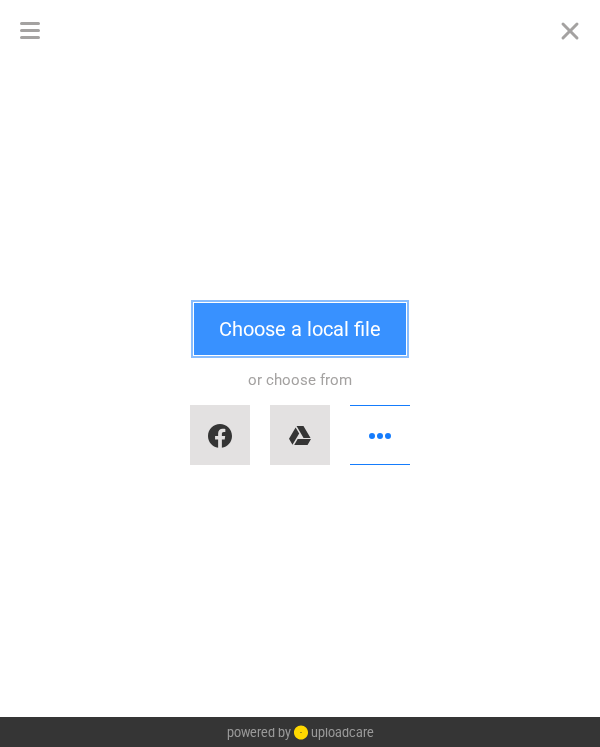 click on "Choose a local file" at bounding box center [300, 329] 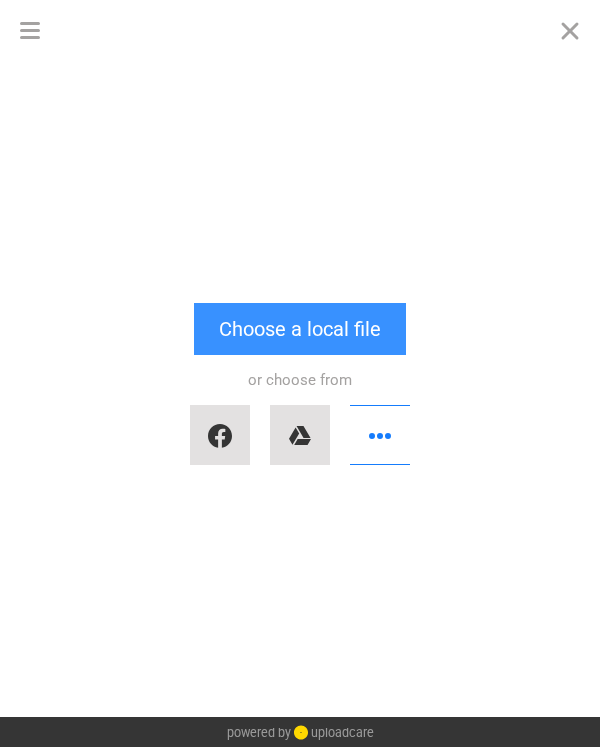 click on "Choose a local file" at bounding box center [300, 329] 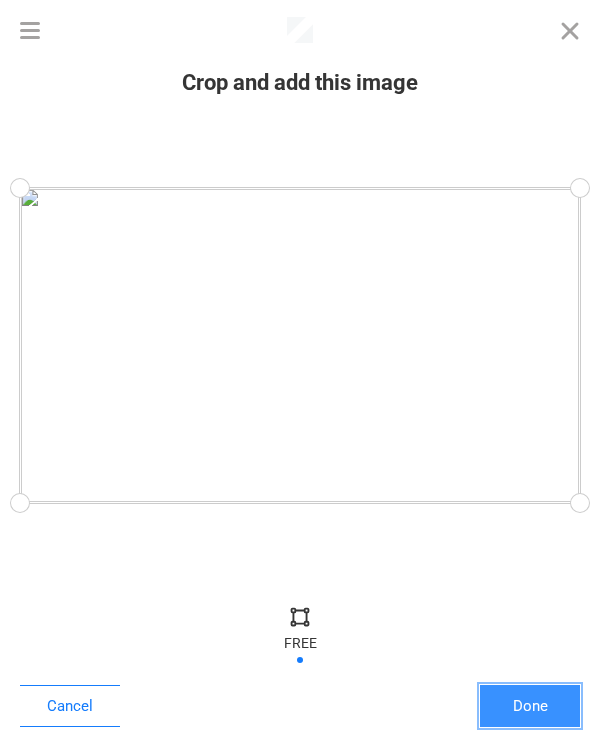 click on "Done" at bounding box center [530, 706] 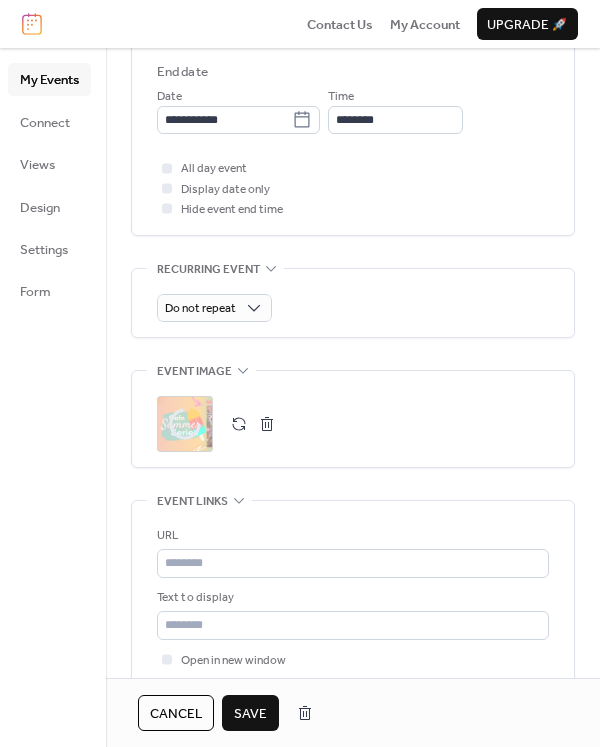 scroll, scrollTop: 916, scrollLeft: 0, axis: vertical 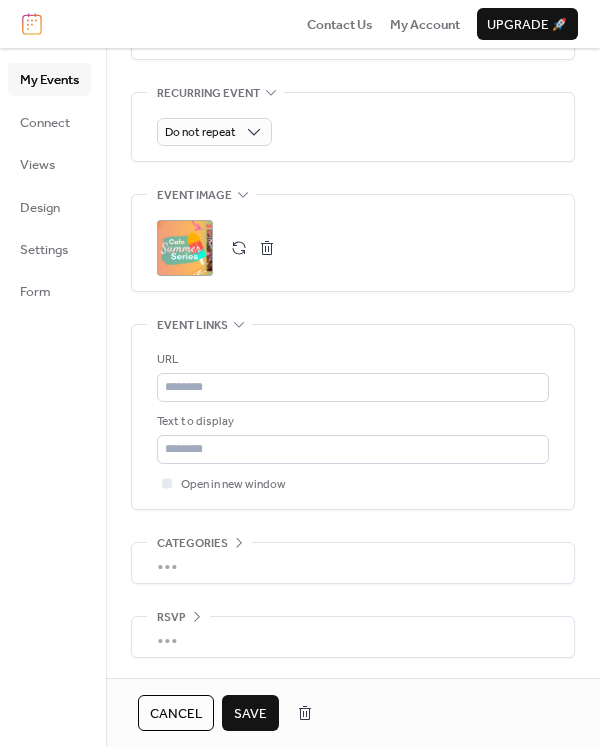 click on "Save" at bounding box center (250, 714) 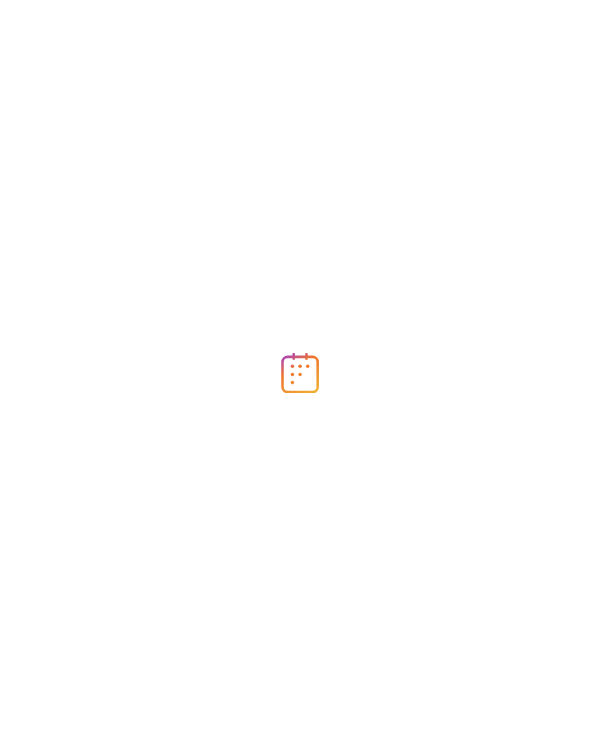 scroll, scrollTop: 0, scrollLeft: 0, axis: both 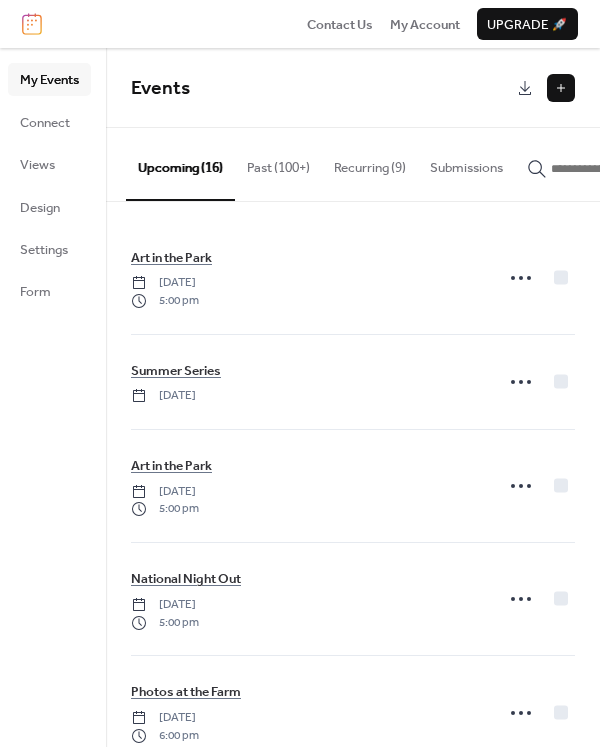 click on "Past  (100+)" at bounding box center [278, 163] 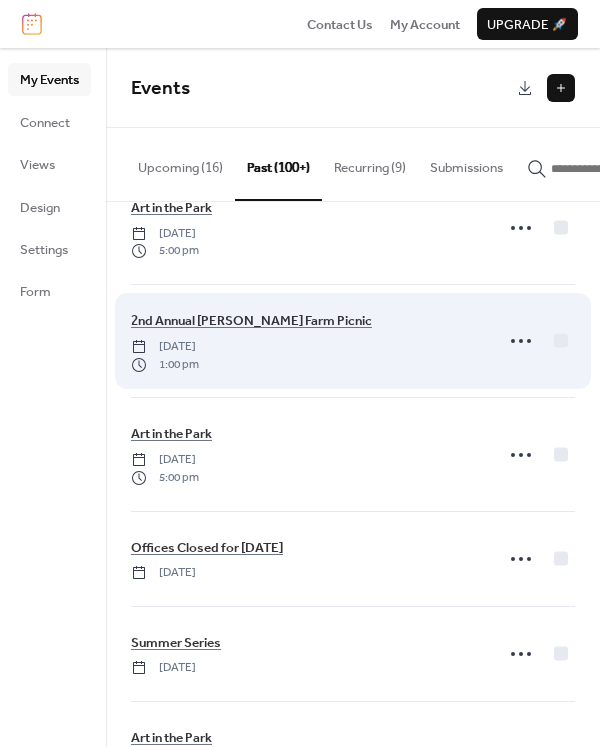 scroll, scrollTop: 260, scrollLeft: 0, axis: vertical 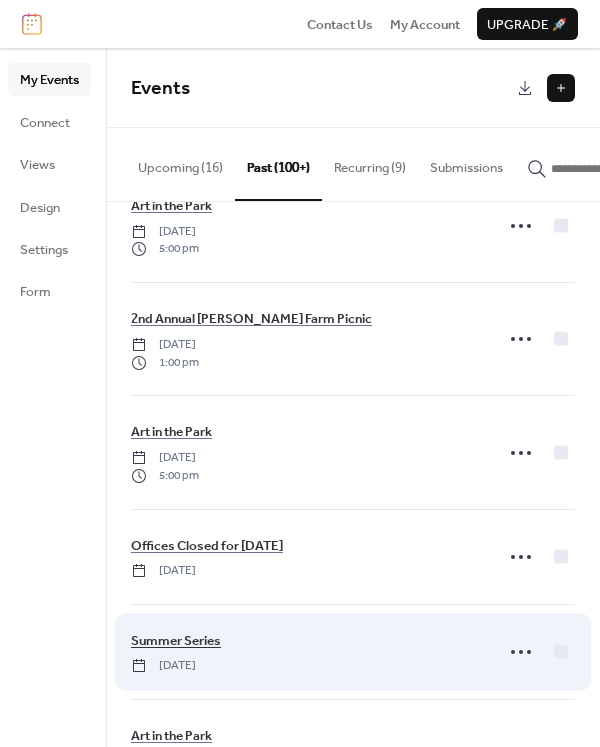 click on "Summer Series" at bounding box center [176, 641] 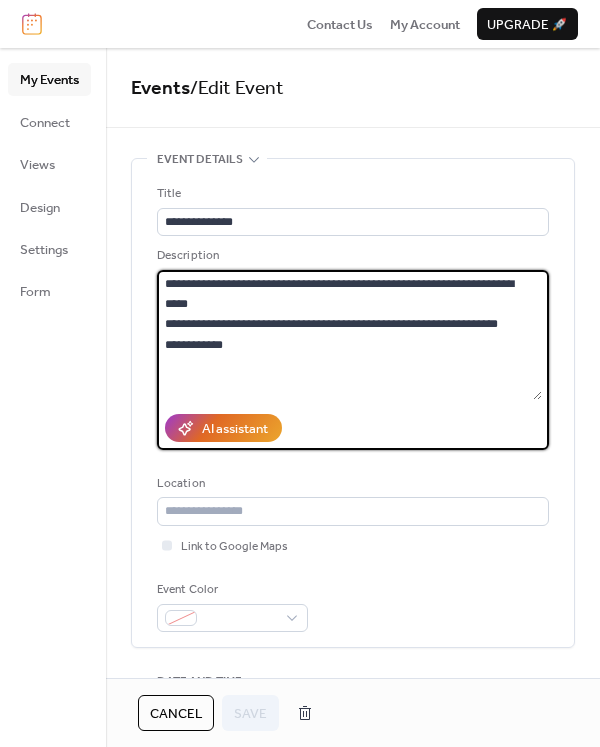 drag, startPoint x: 240, startPoint y: 302, endPoint x: 126, endPoint y: 274, distance: 117.388245 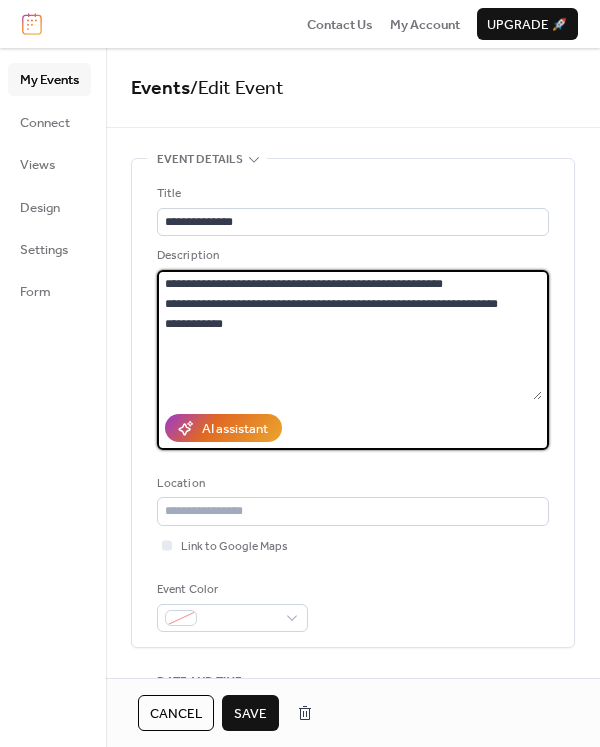 scroll, scrollTop: 132, scrollLeft: 0, axis: vertical 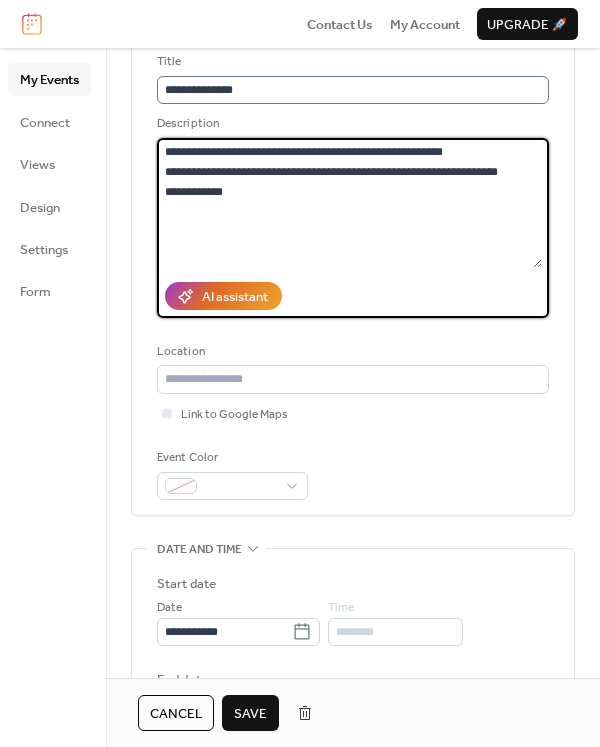 type on "**********" 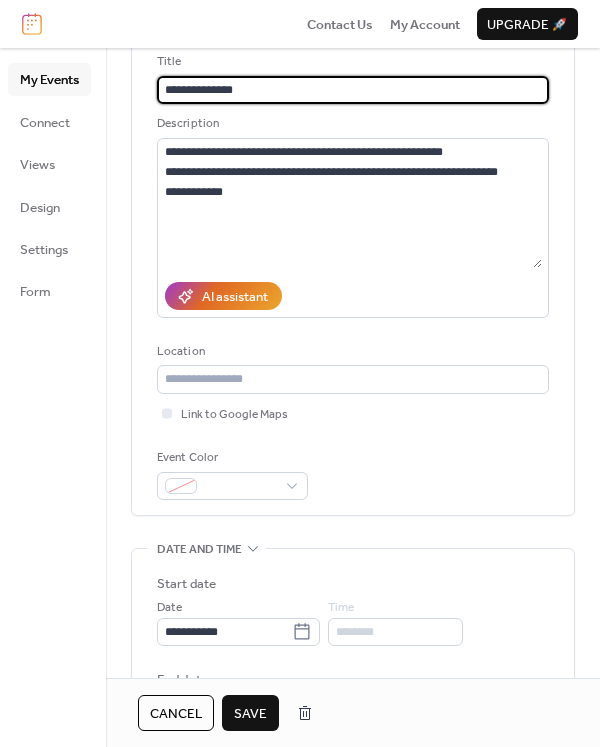 click on "**********" at bounding box center [353, 90] 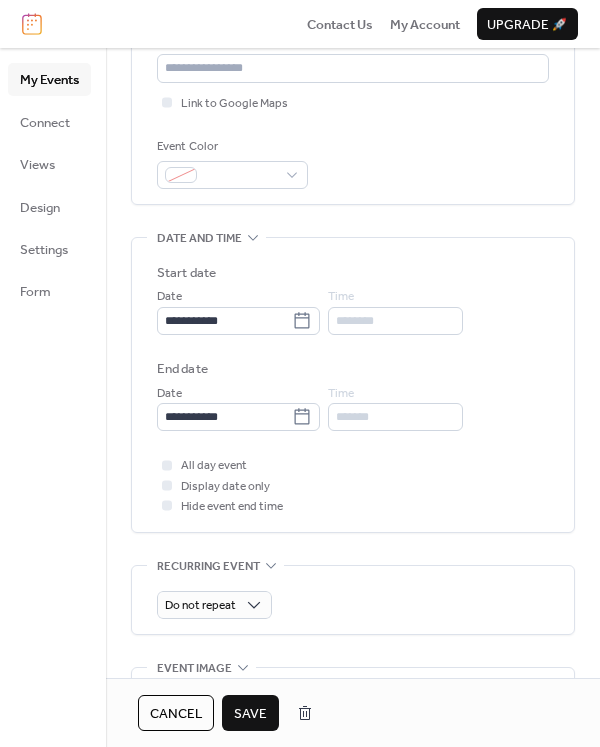 scroll, scrollTop: 448, scrollLeft: 0, axis: vertical 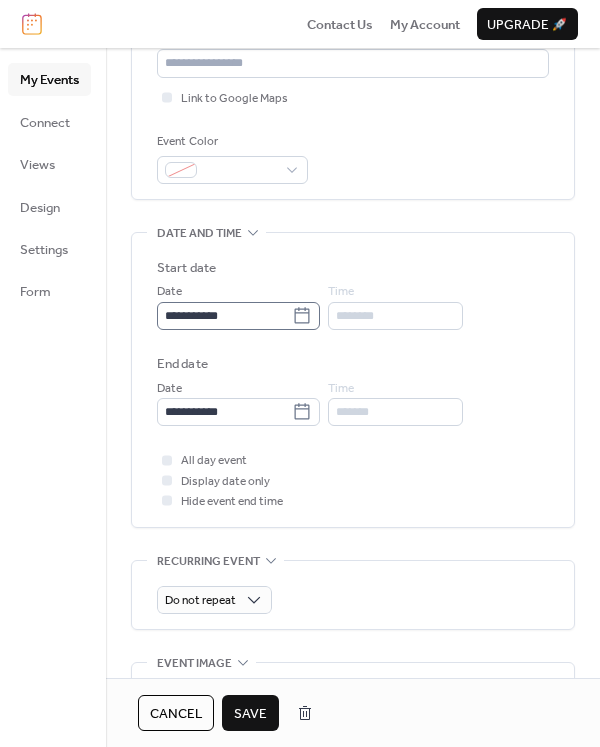 type on "**********" 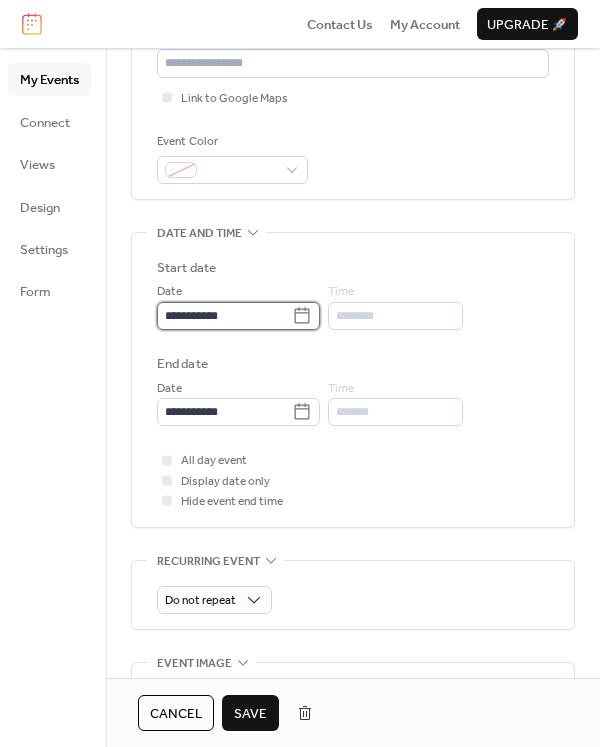 click on "**********" at bounding box center (224, 316) 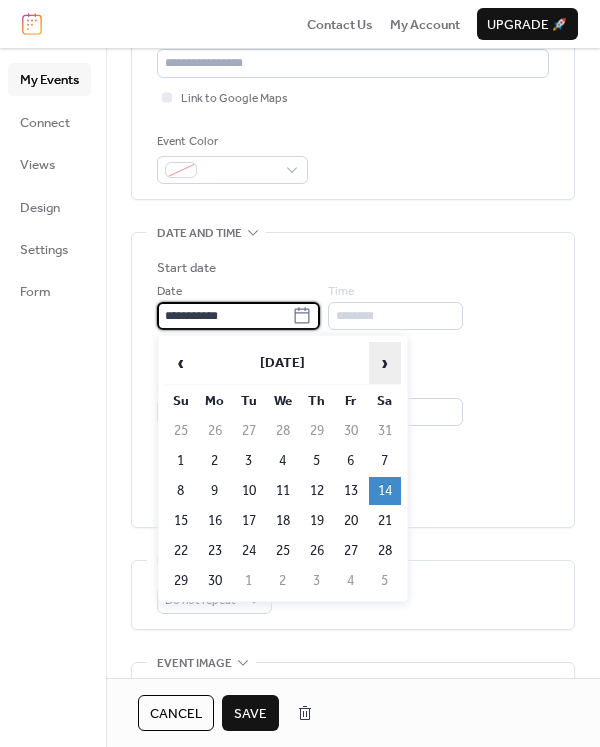 click on "›" at bounding box center [385, 363] 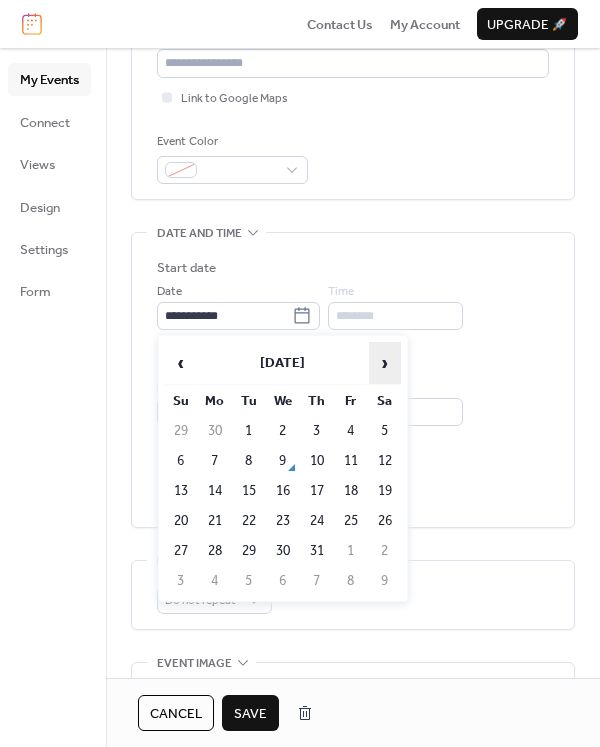 click on "›" at bounding box center (385, 363) 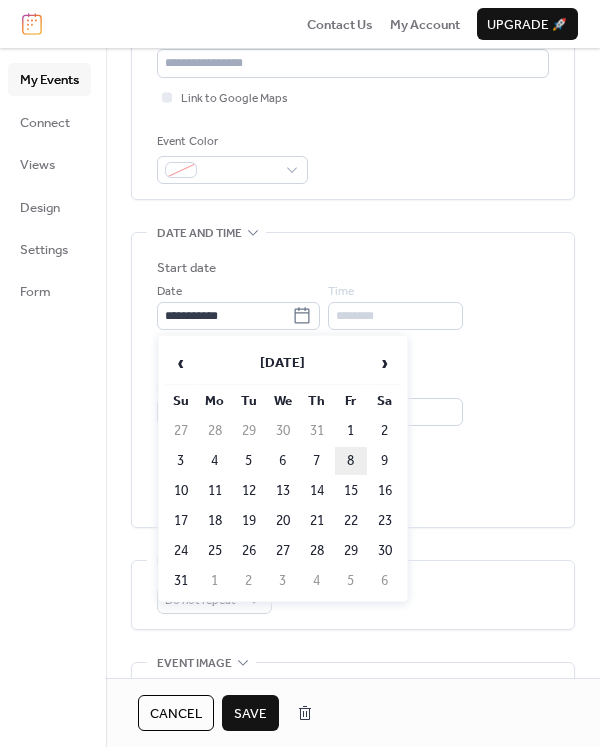 click on "8" at bounding box center (351, 461) 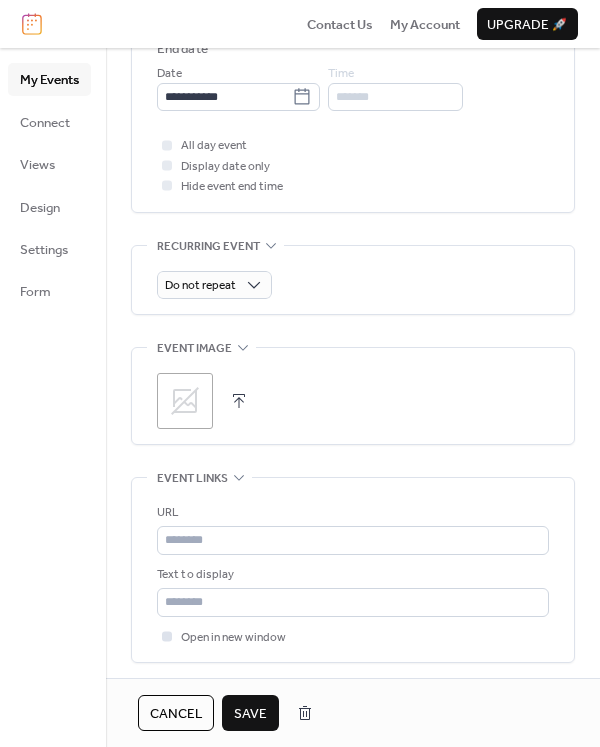 scroll, scrollTop: 916, scrollLeft: 0, axis: vertical 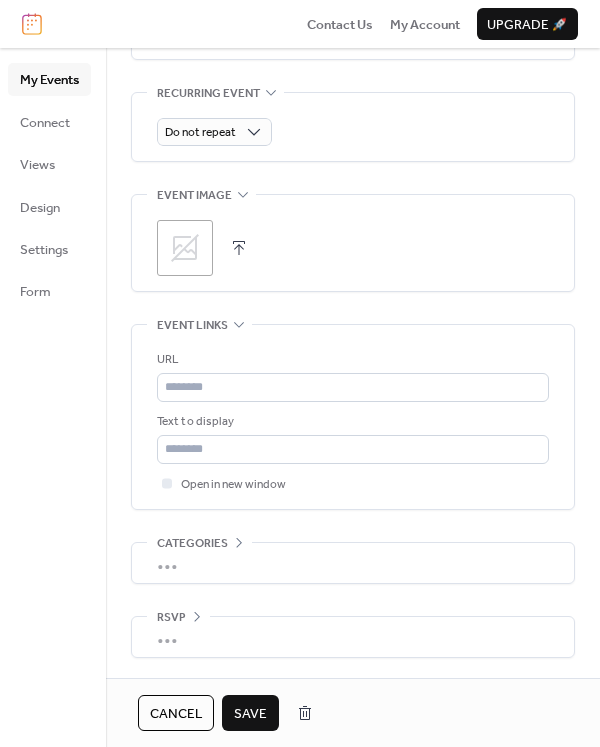 click on "Cancel Save" at bounding box center [353, 712] 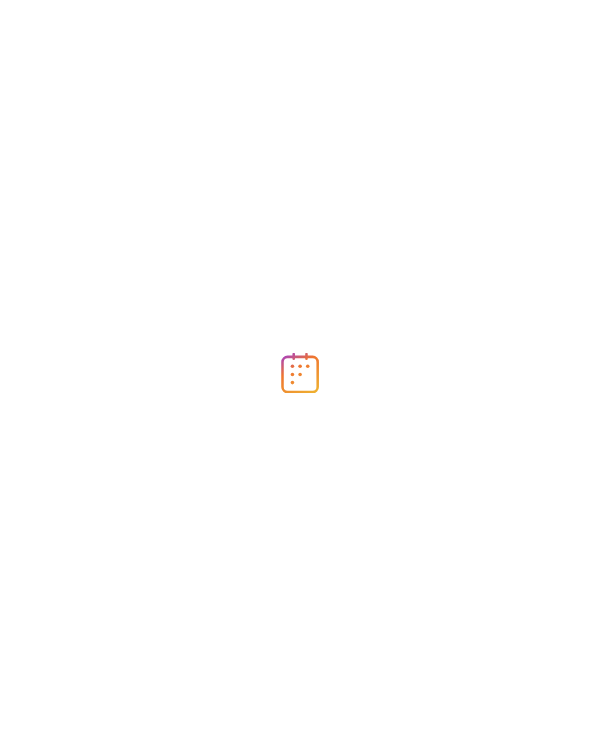 scroll, scrollTop: 0, scrollLeft: 0, axis: both 